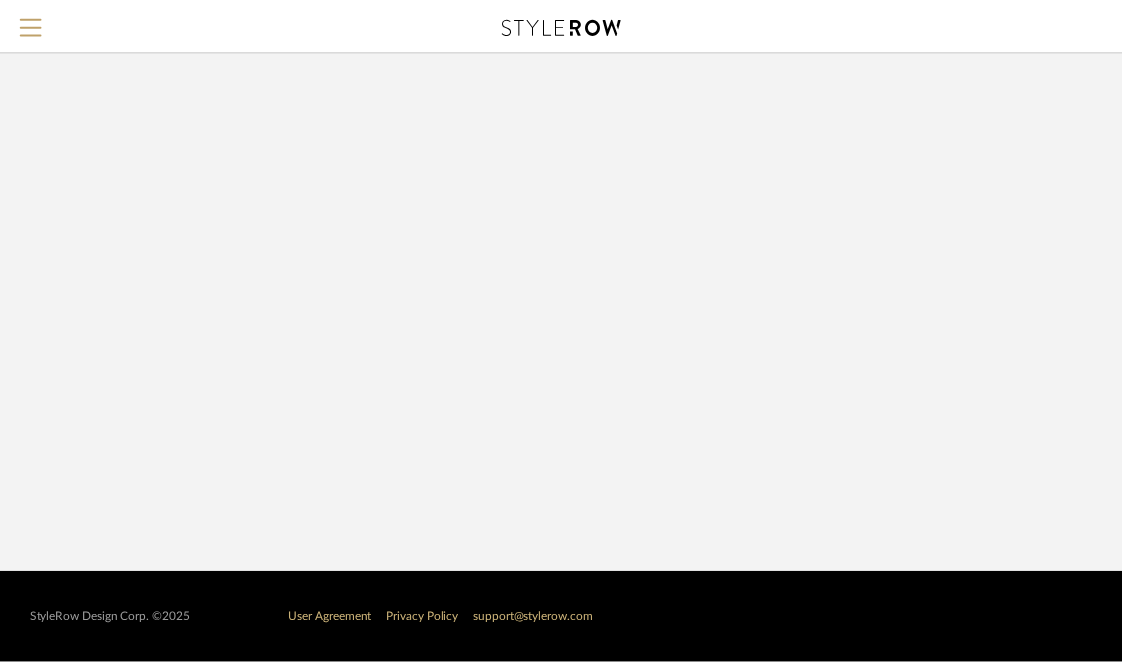 scroll, scrollTop: 0, scrollLeft: 0, axis: both 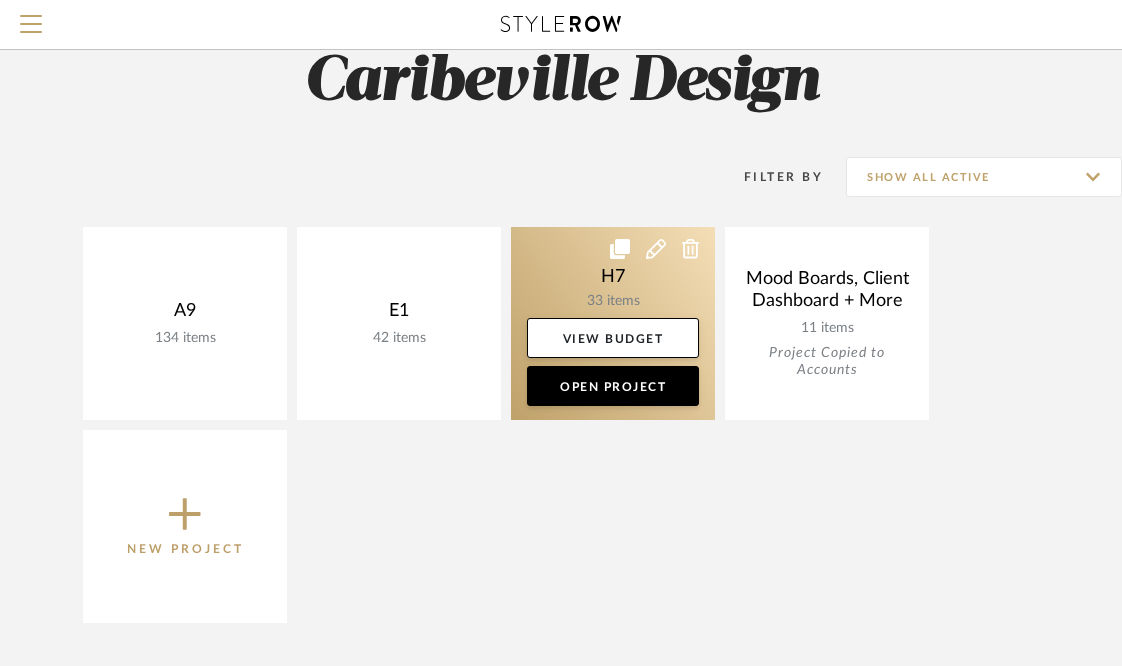 click 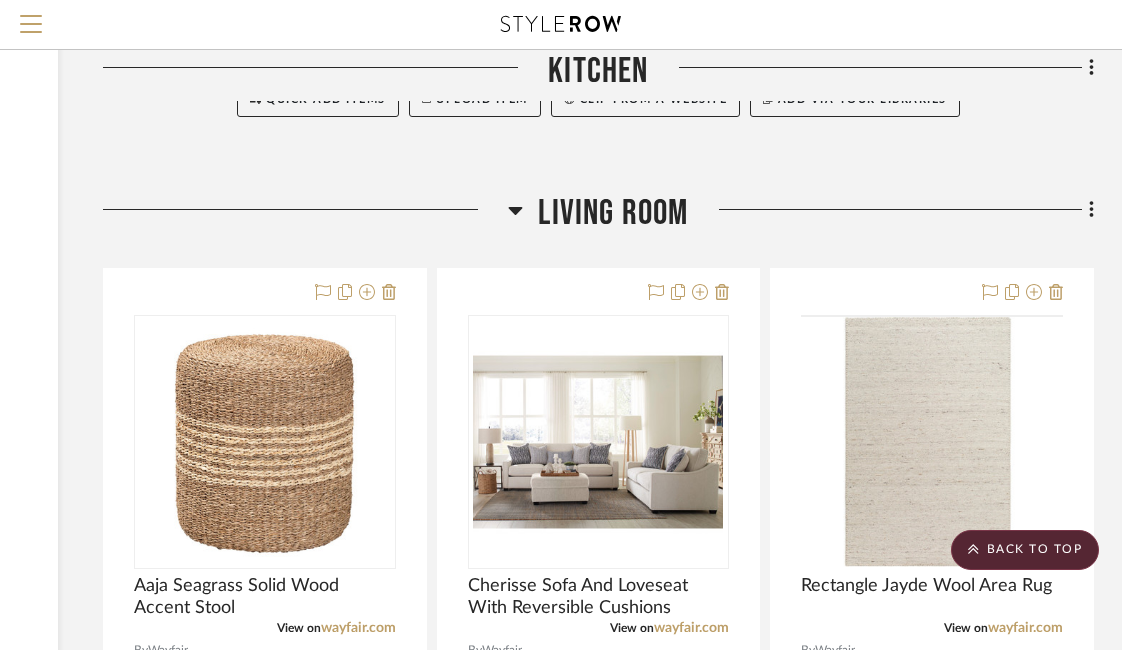 scroll, scrollTop: 2384, scrollLeft: 318, axis: both 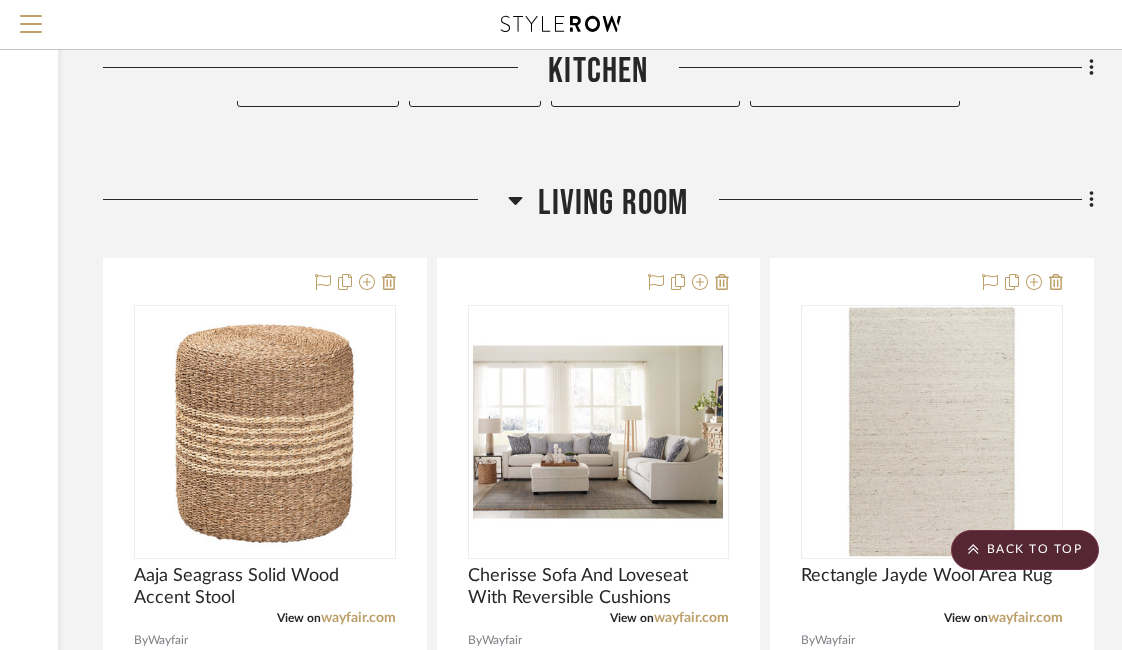 click on "Filter by keyword, category or name prior to exporting to Excel or Bulk Actions Team Comments All Team Comments Team Comments in last day Team Comments in last week Flagged Shared with Client Client Comments All Client Comments Client Comments in last day Client Comments in last week Added To PO Category  Seating   (10)   Beds    (4)   Accessories    (8)   Rugs   (6)   Outdoor   (3)   Window Coverings   (2)  Brand Amazon  (1)  Design Depot  (3)  Hummingbird Furnishings  (4)  Wayfair  (25)  Upload Method Clipped  (30)  Uploaded  (3)  Added By [FIRST] [LAST]  (33)  Item Type Product  (33)  Lead Time Weeks In Stock Price 0  7,500 +  0 7500  Filter Products   Displaying 34 products  Reorder Rooms LOADING Lower Level Patio  Caribe Adjustable Chaise  View on  hummingbirdfurnishings.com  By  Hummingbird Furnishings  Code: DW5070. Price does not include GST
$793.50  DNET  Team Status Internal Client Status client Comments:  Submit   Lower Level Patio  (2)    [FIRST] [LAST]  Caribe Dining Table w/ 42″ 10mm Glass" 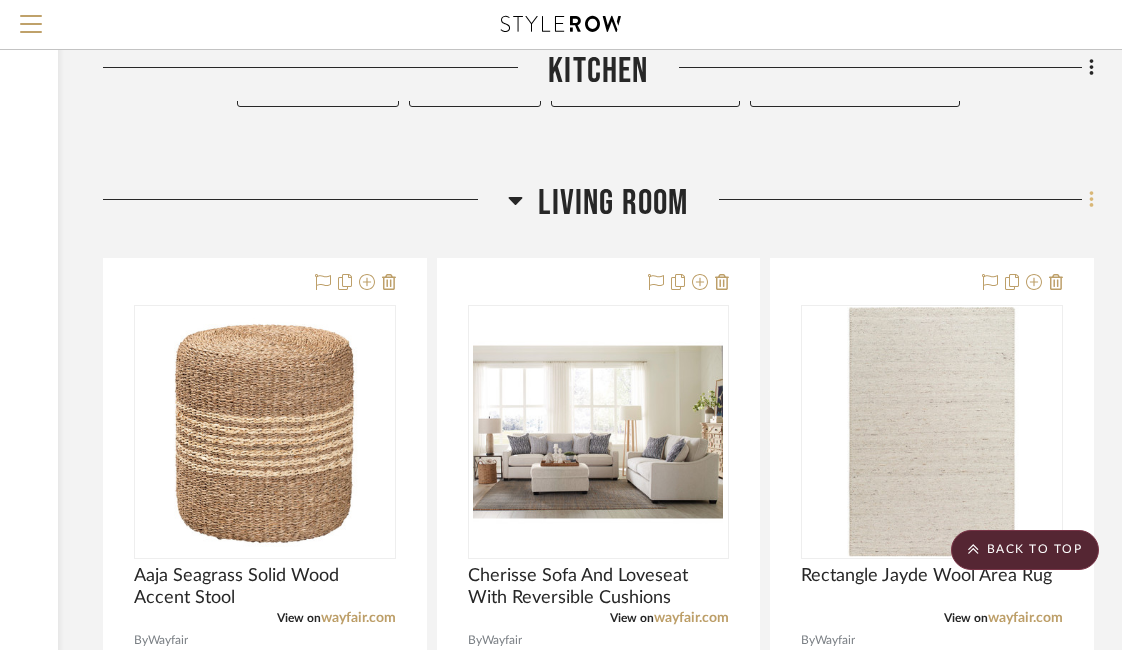 click 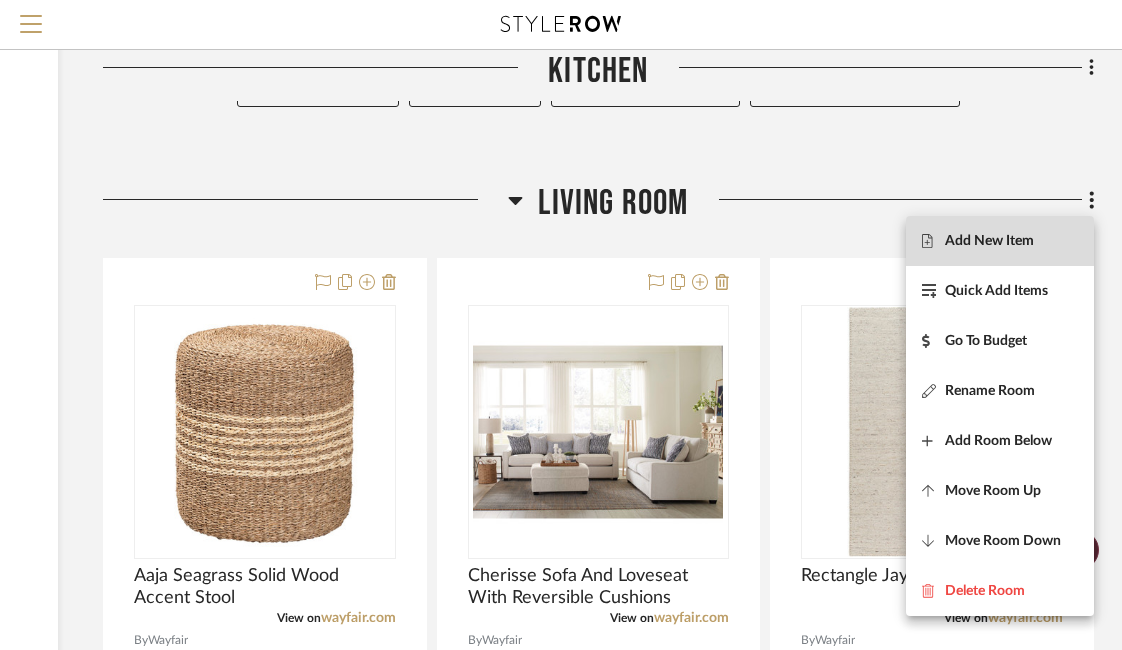 click on "Add New Item" at bounding box center [1000, 240] 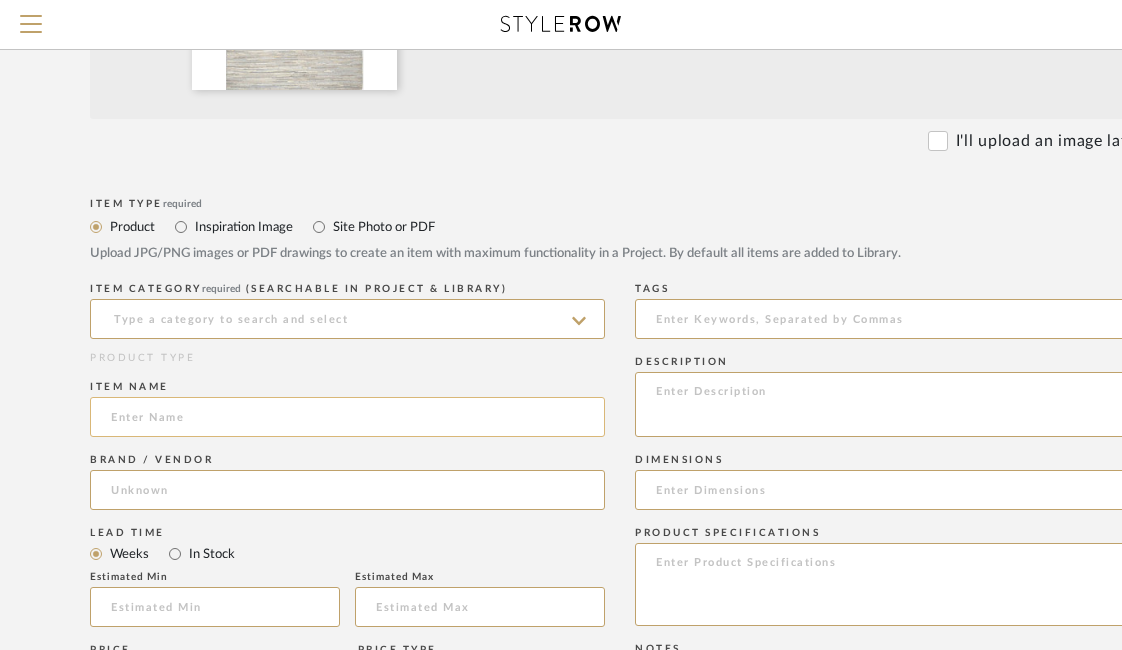 scroll, scrollTop: 620, scrollLeft: 100, axis: both 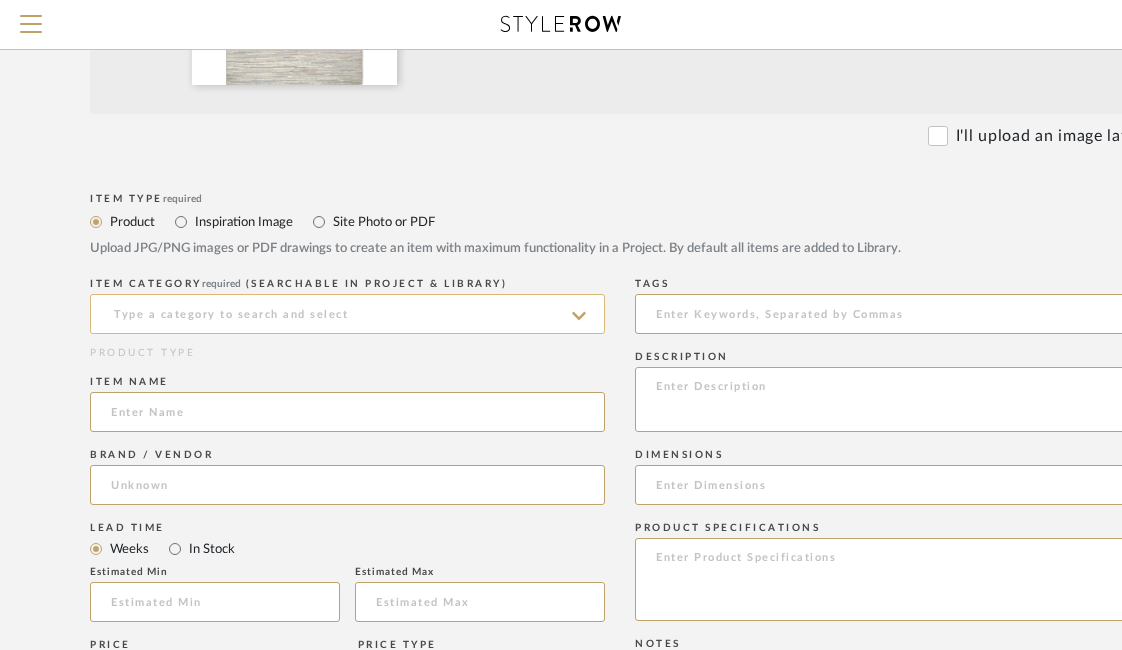 click 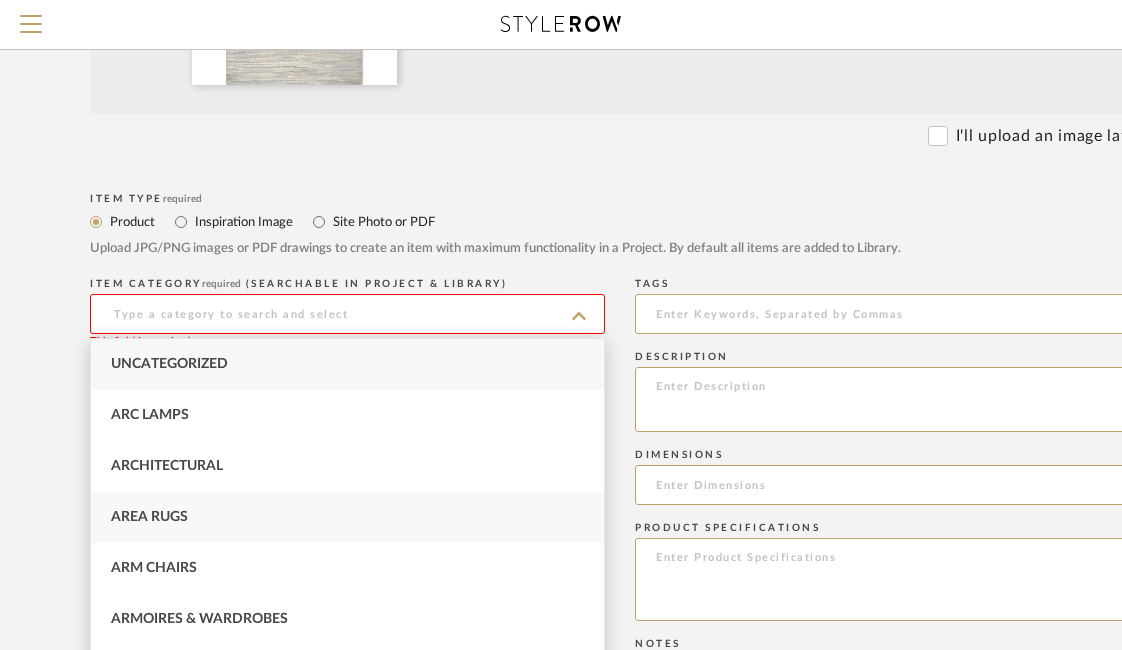 click on "Area Rugs" at bounding box center [347, 517] 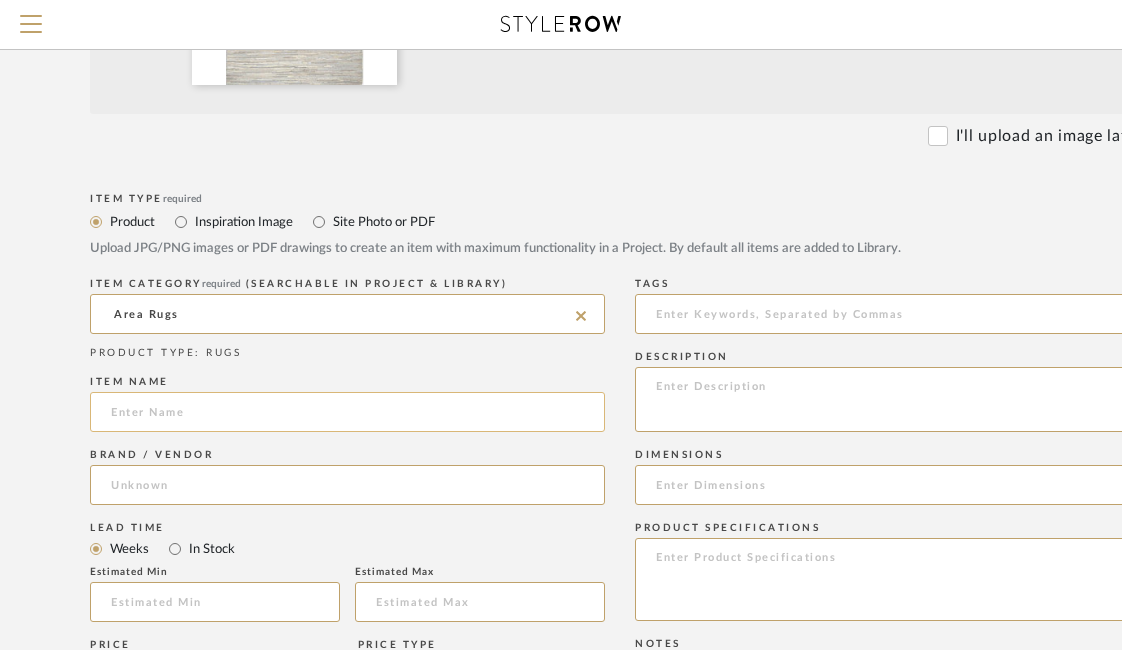 click 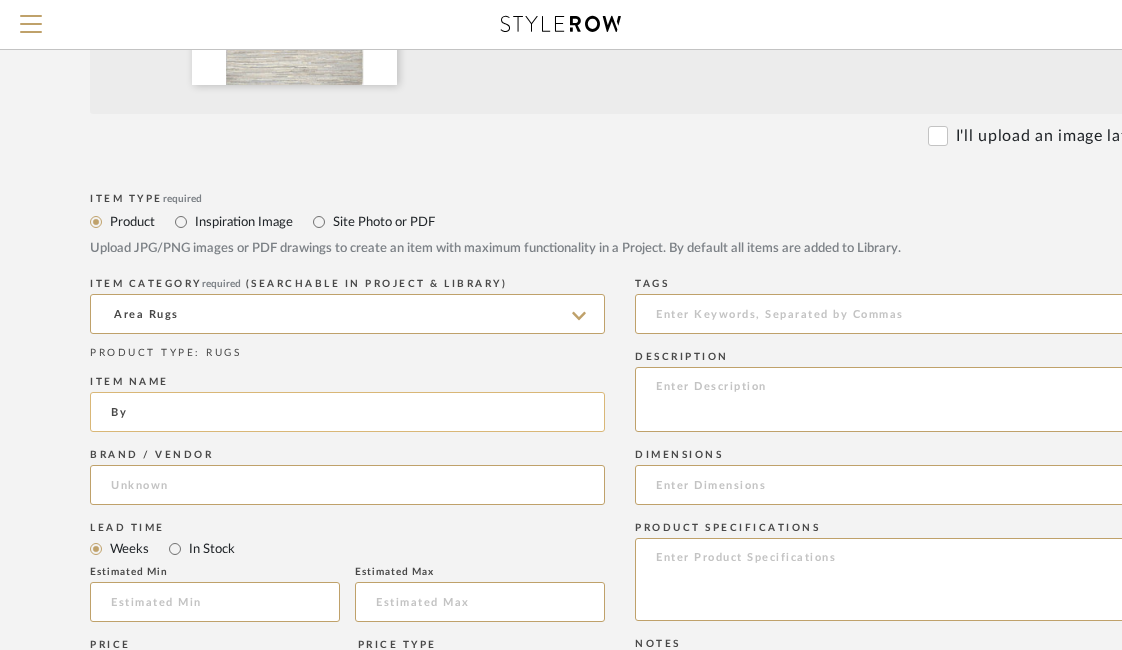 type on "B" 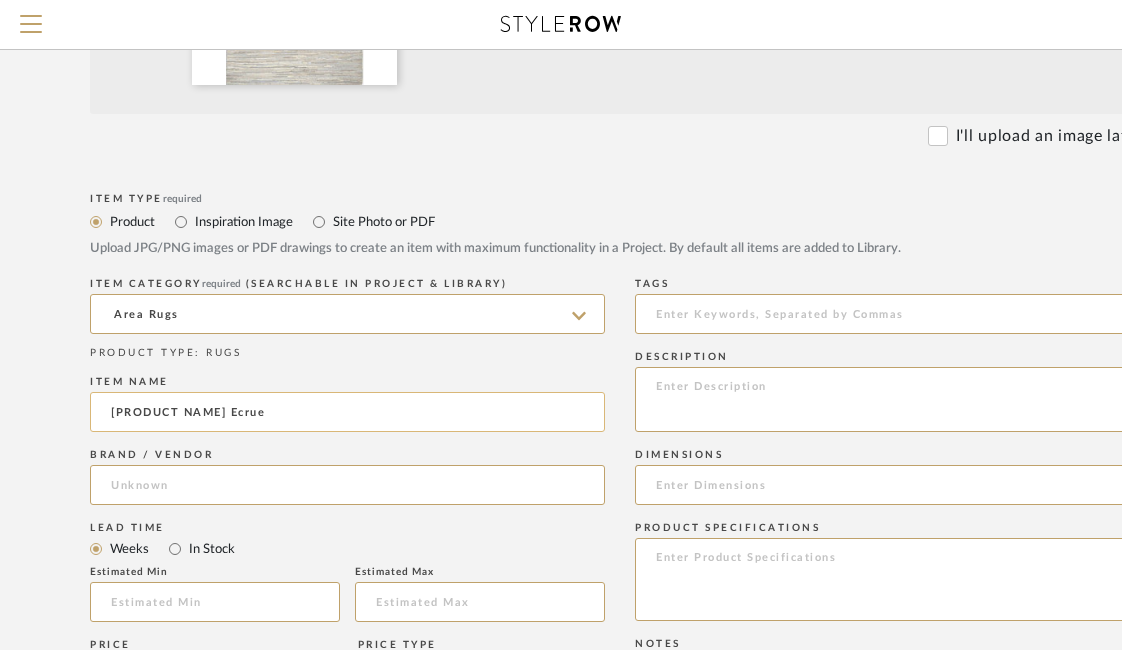 click on "[PRODUCT NAME] Ecrue" 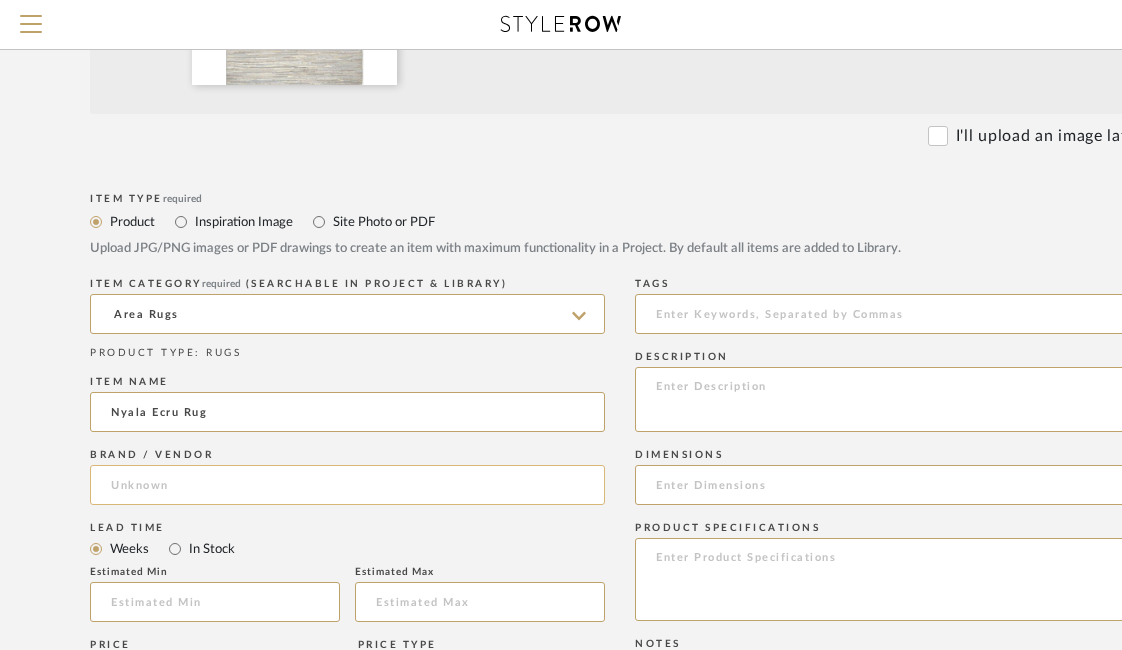 type on "Nyala Ecru Rug" 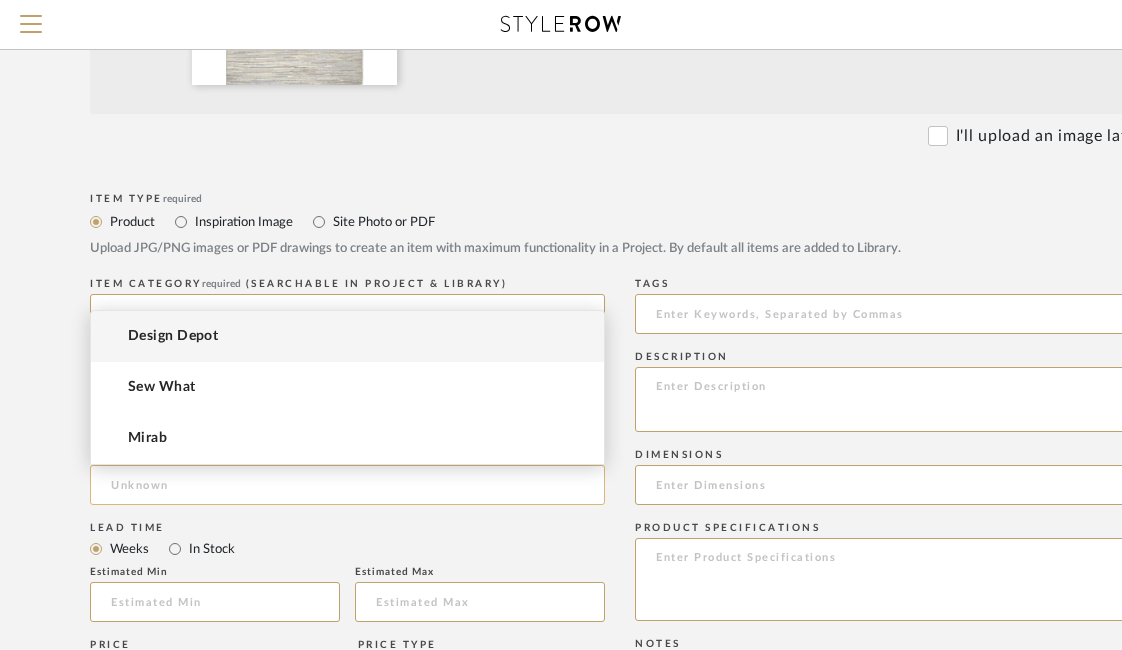 click 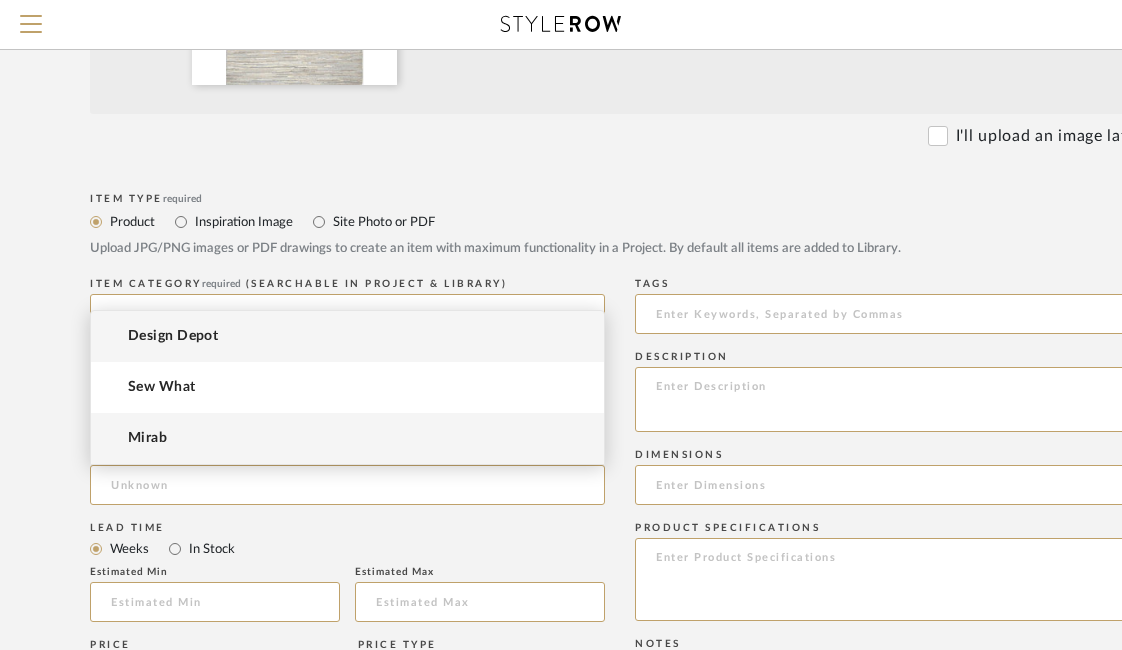 click on "Mirab" at bounding box center [347, 438] 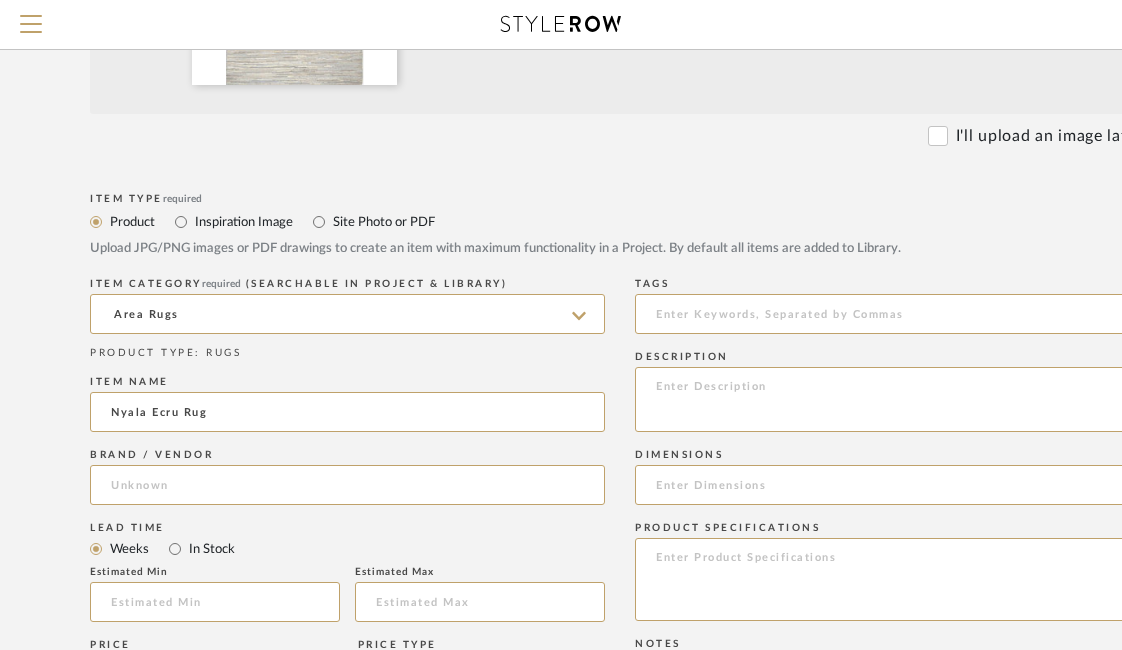 type on "Mirab" 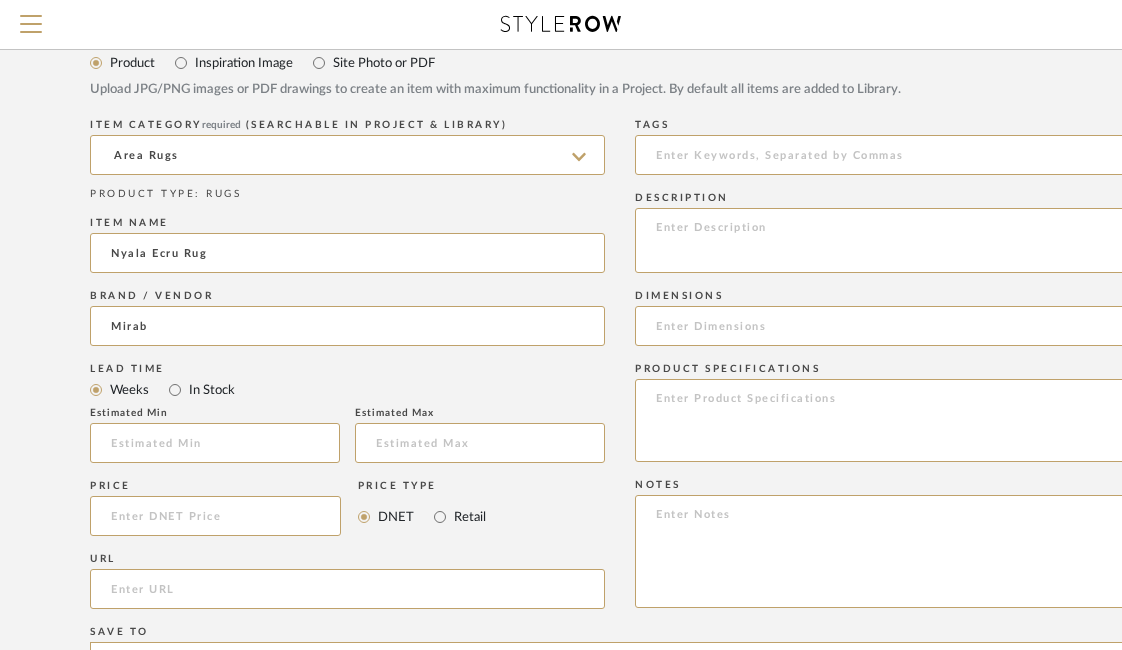 scroll, scrollTop: 809, scrollLeft: 100, axis: both 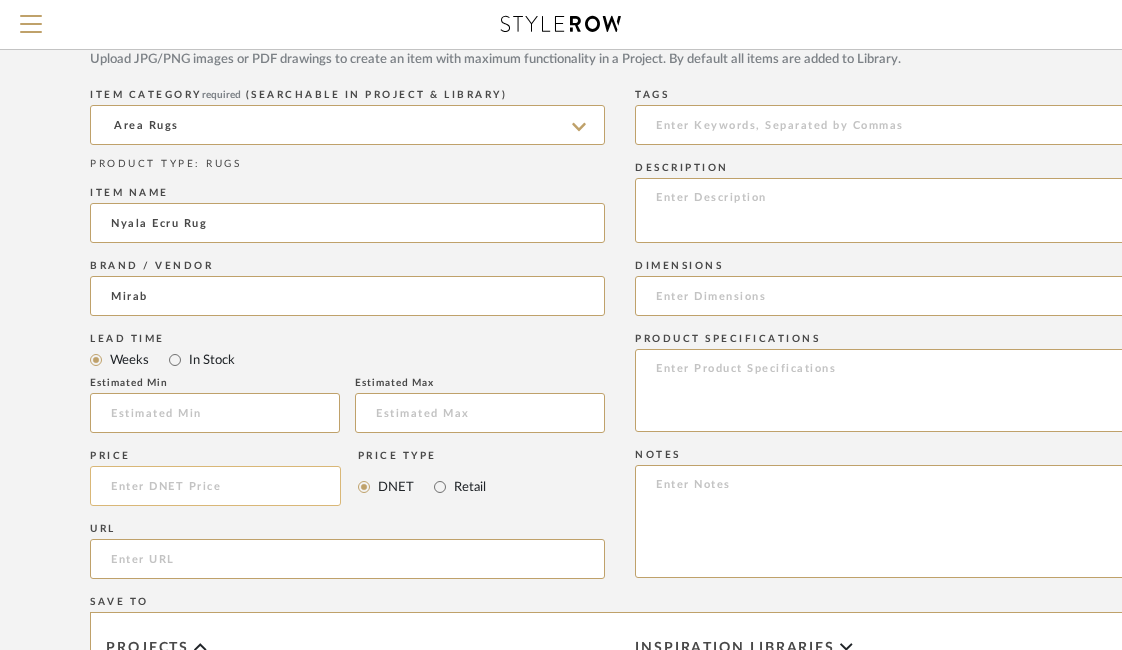 click 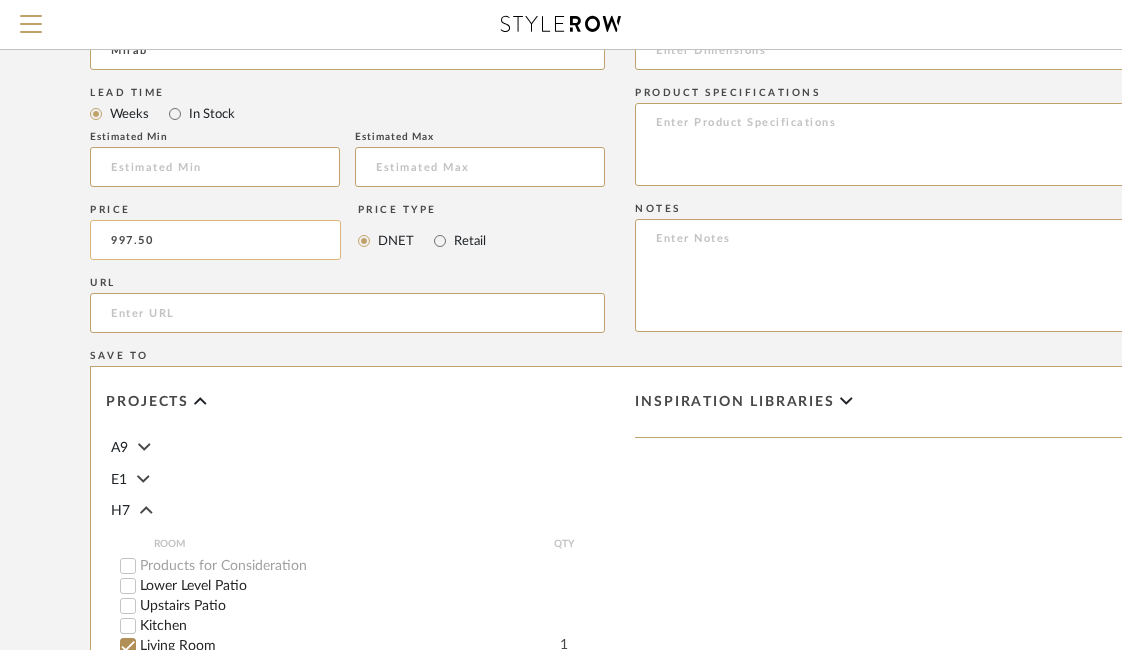 scroll, scrollTop: 1088, scrollLeft: 100, axis: both 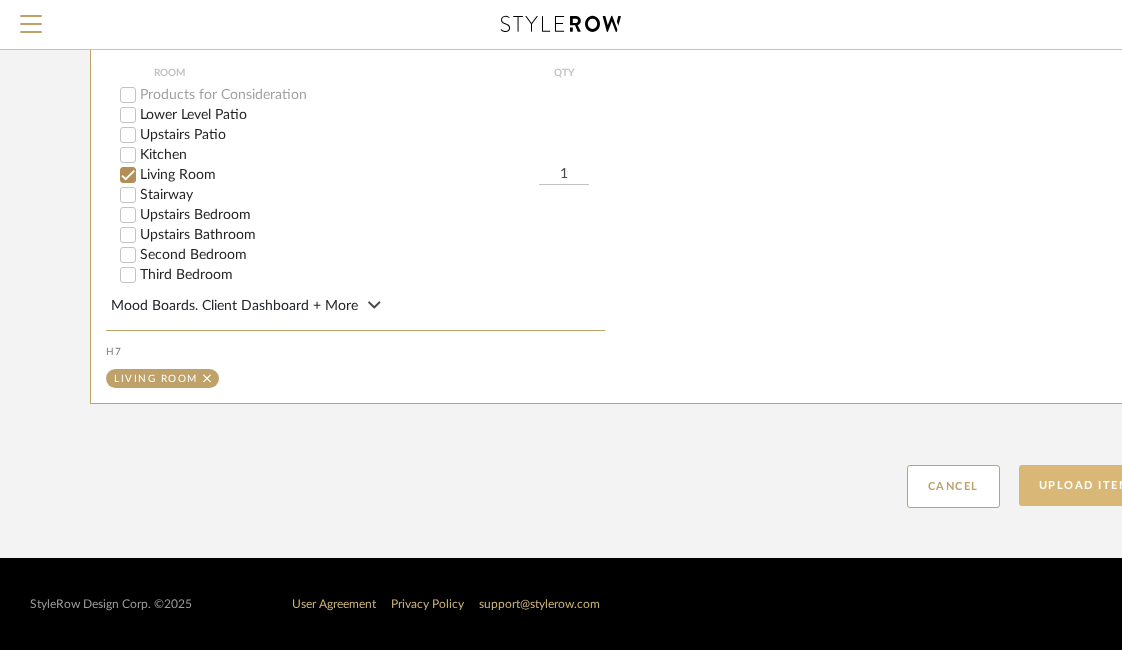 type on "$997.50" 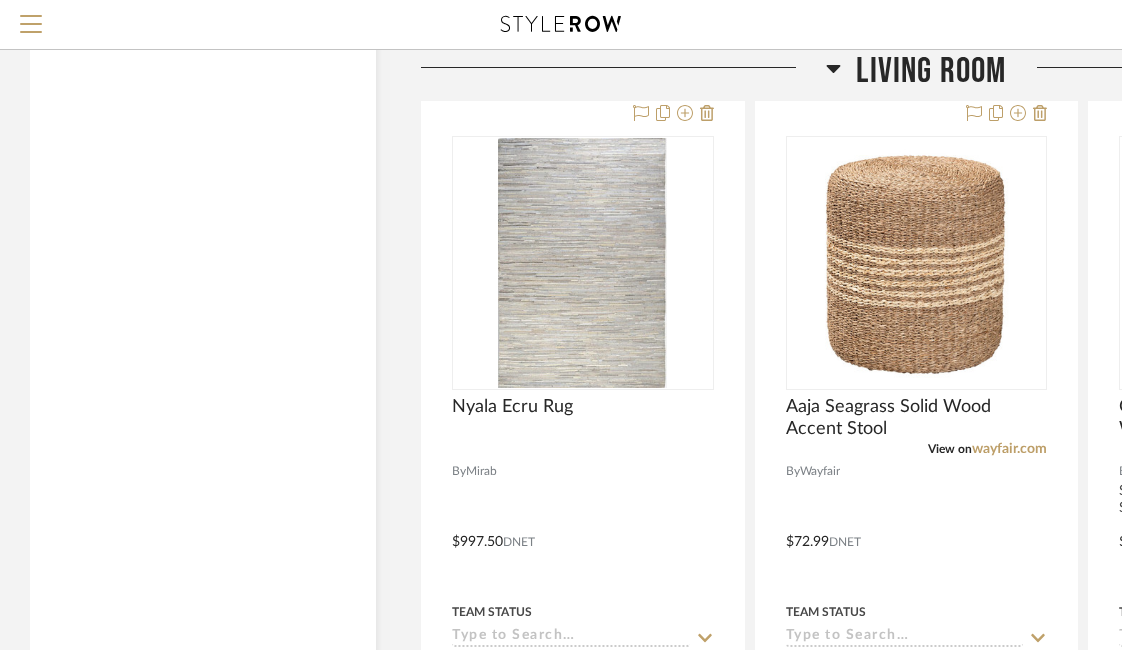scroll, scrollTop: 2564, scrollLeft: 0, axis: vertical 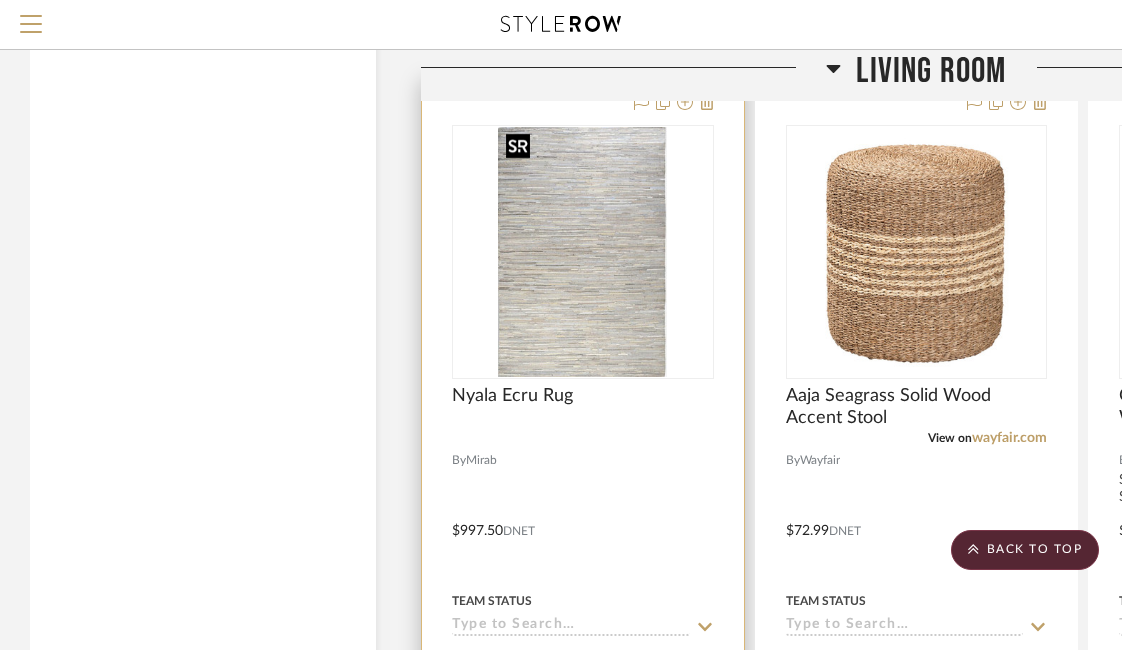 click at bounding box center (0, 0) 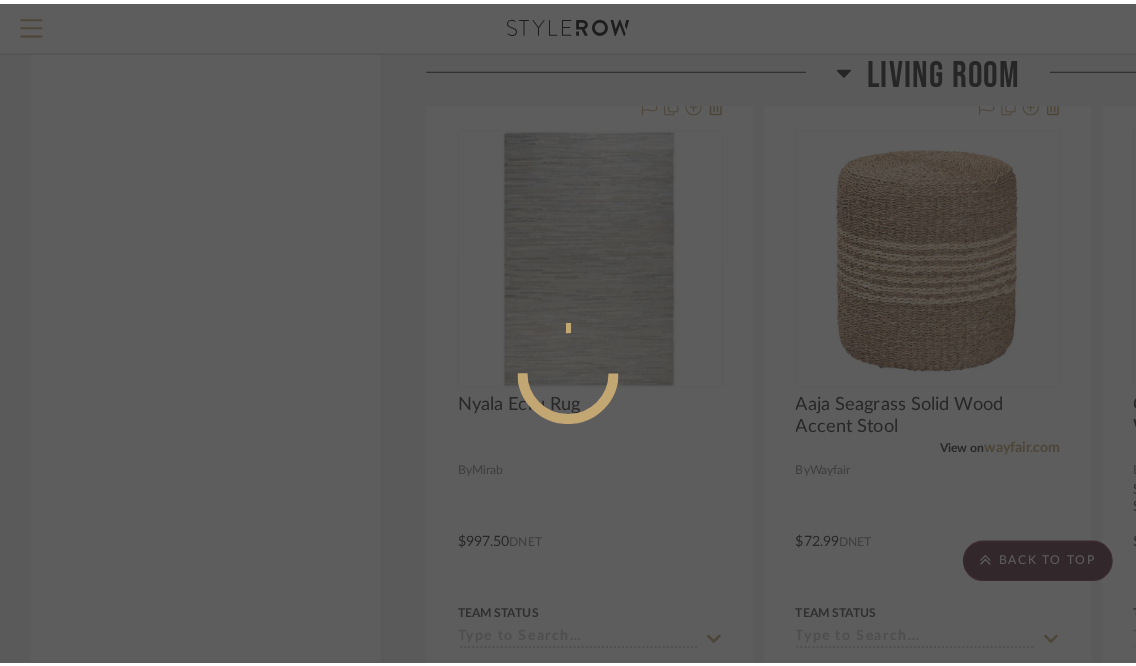 scroll, scrollTop: 0, scrollLeft: 0, axis: both 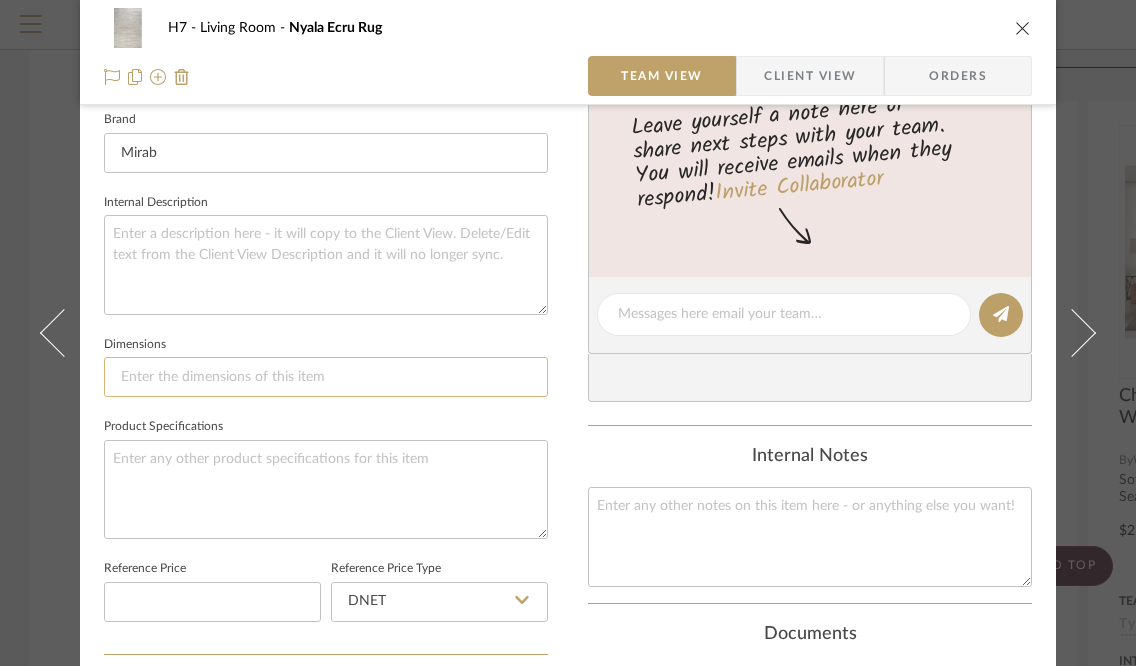 click 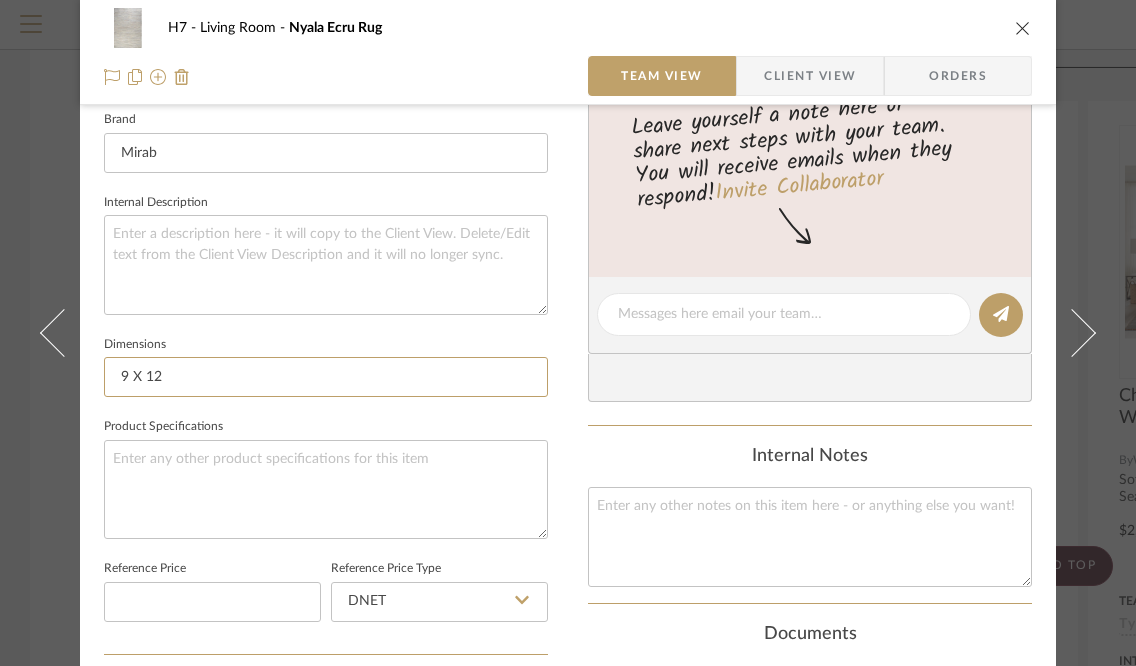 type on "9 X 12" 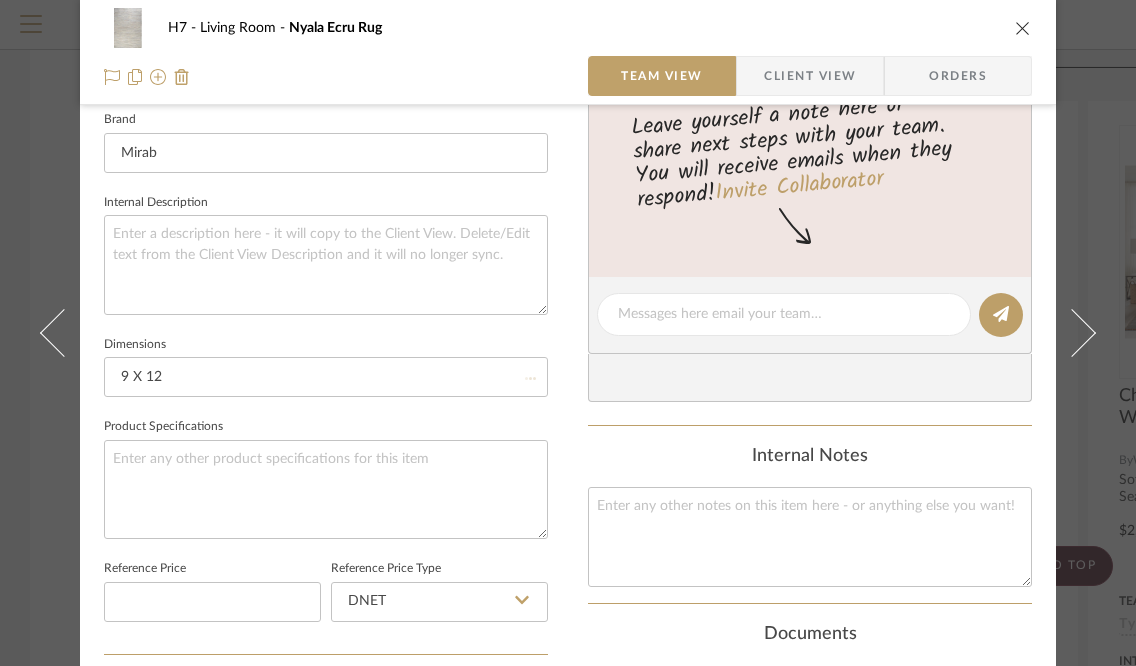 type 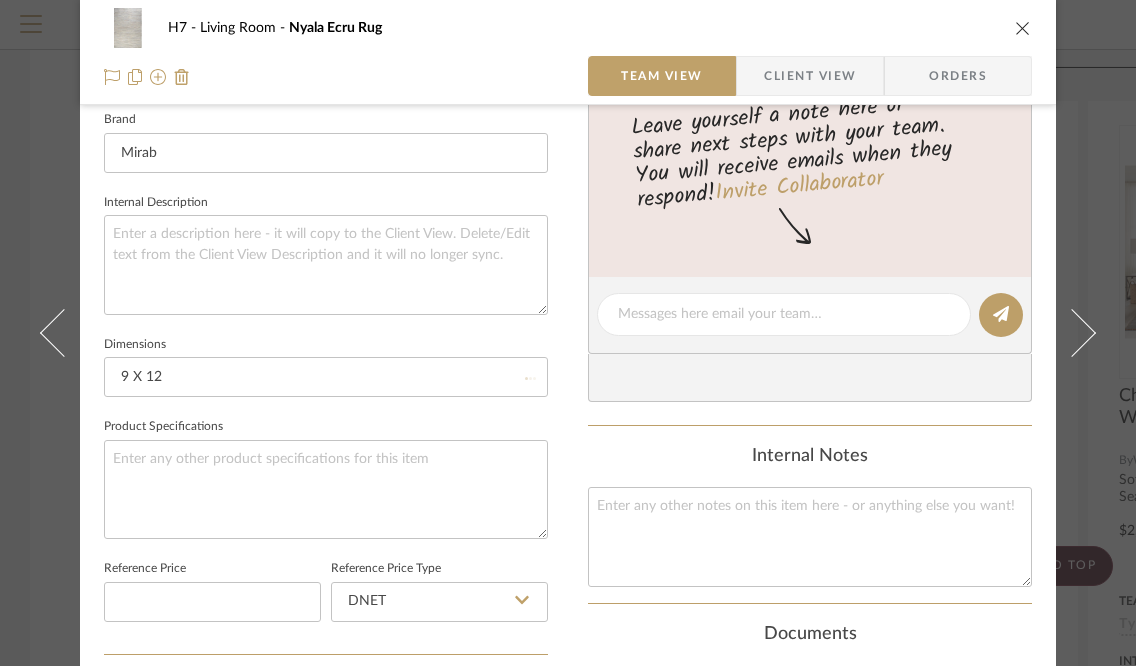 type 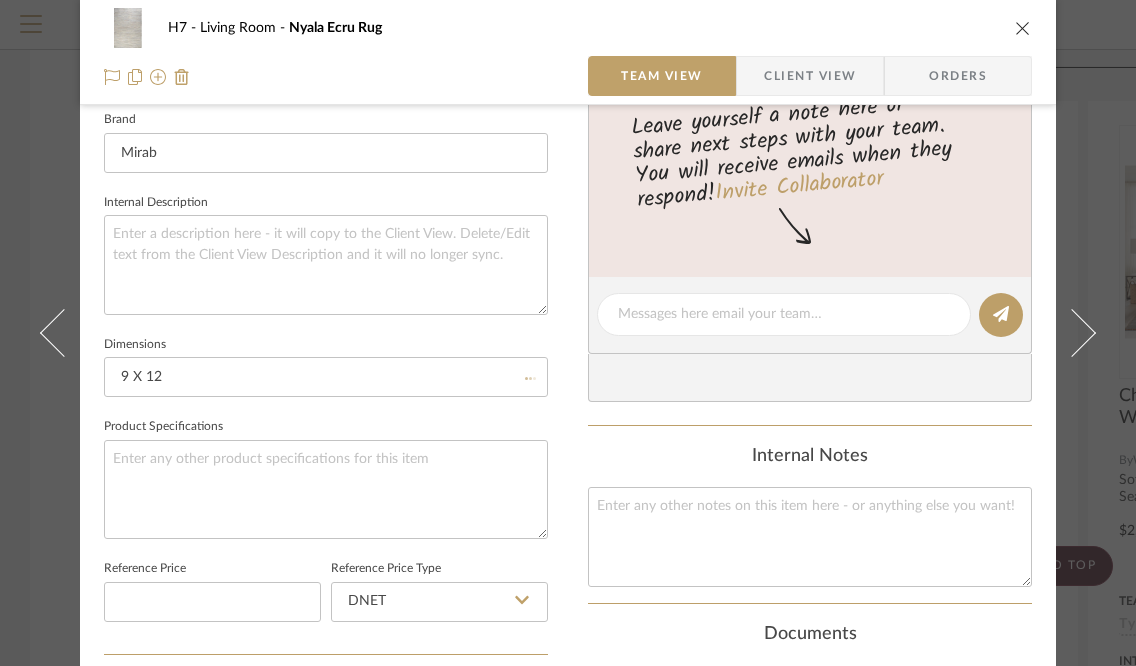 type 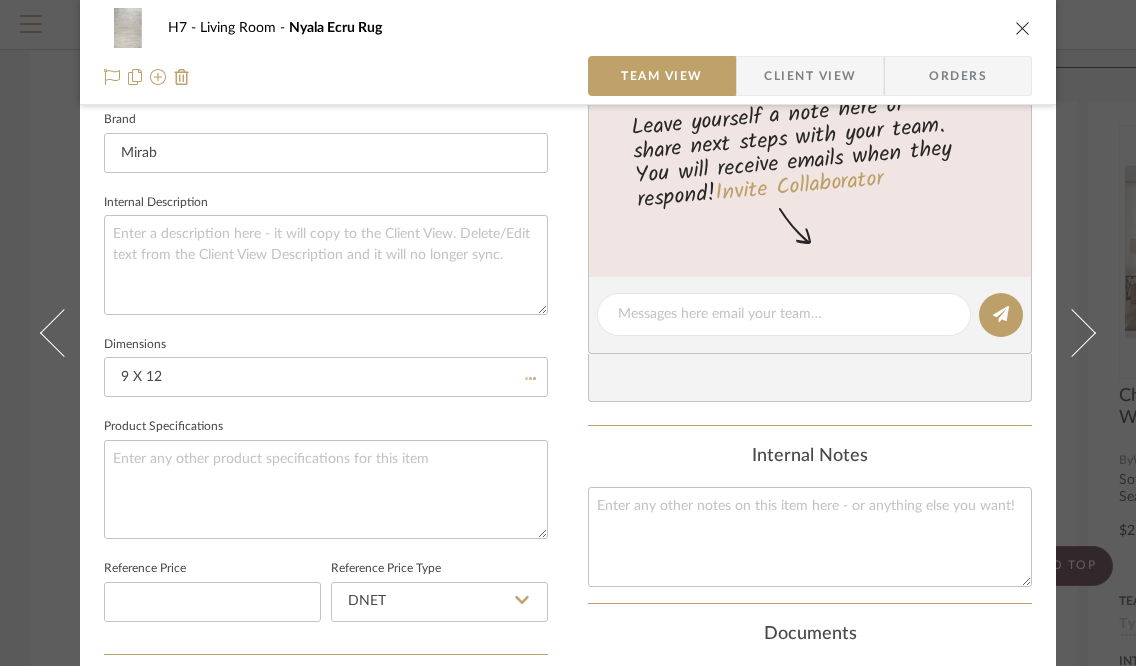 type 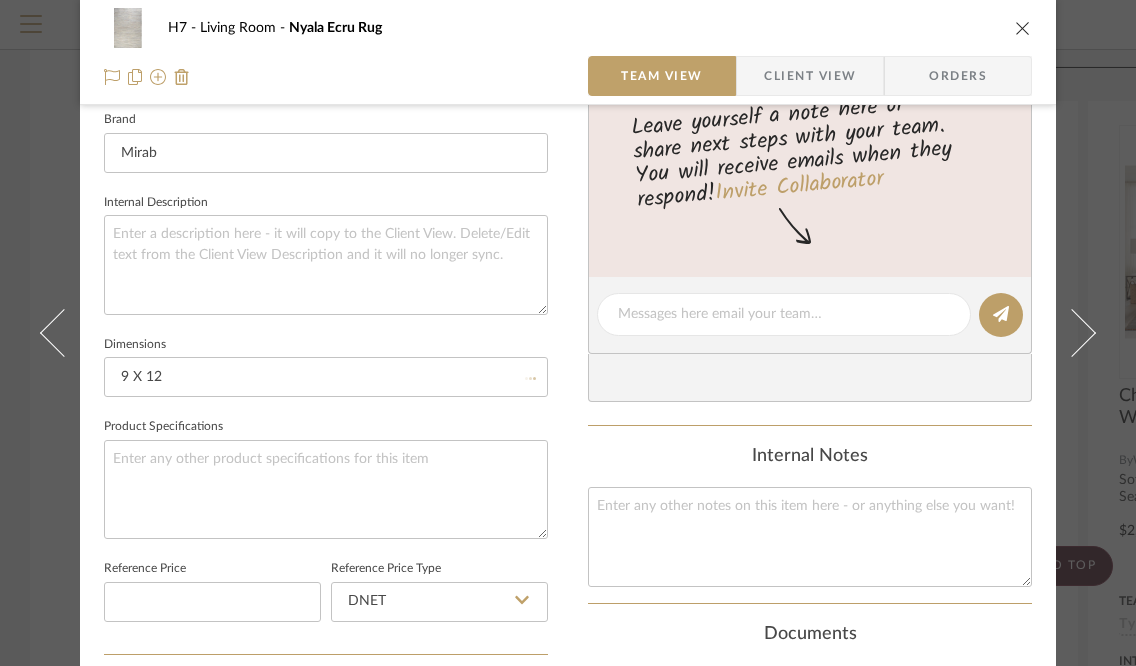 type 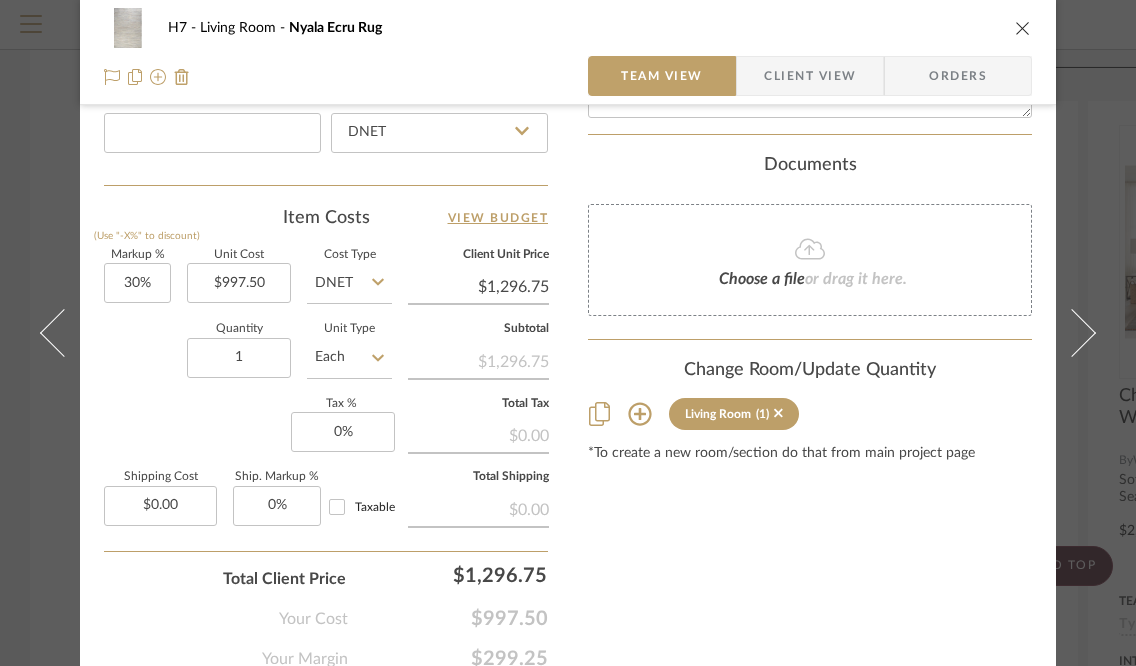 scroll, scrollTop: 1189, scrollLeft: 0, axis: vertical 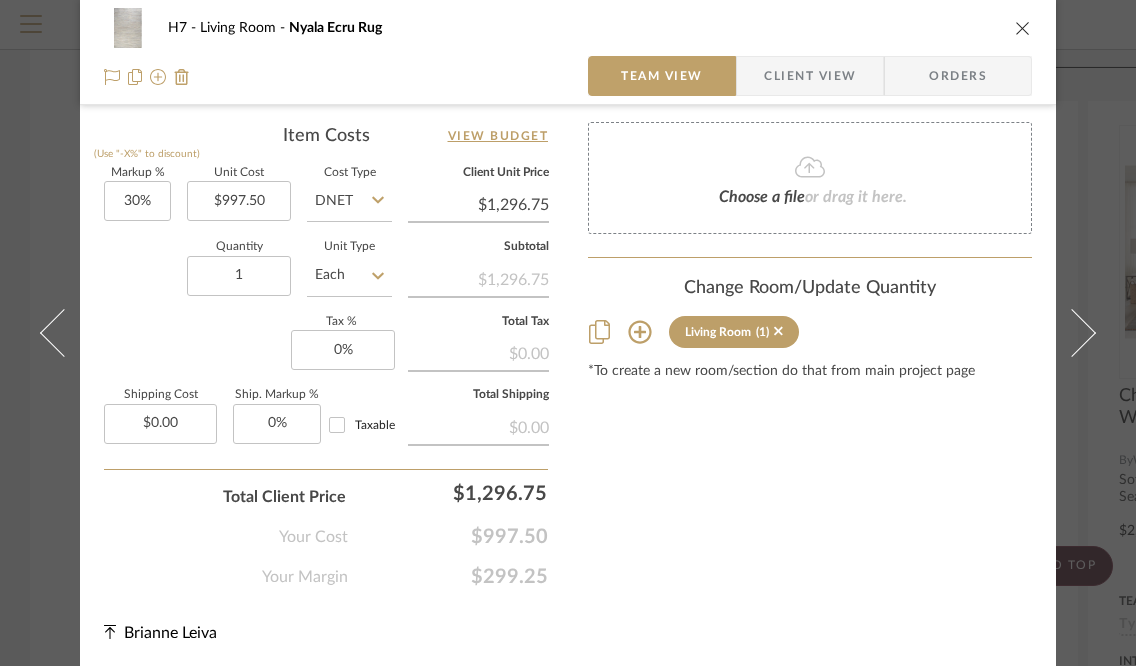 click at bounding box center (1023, 28) 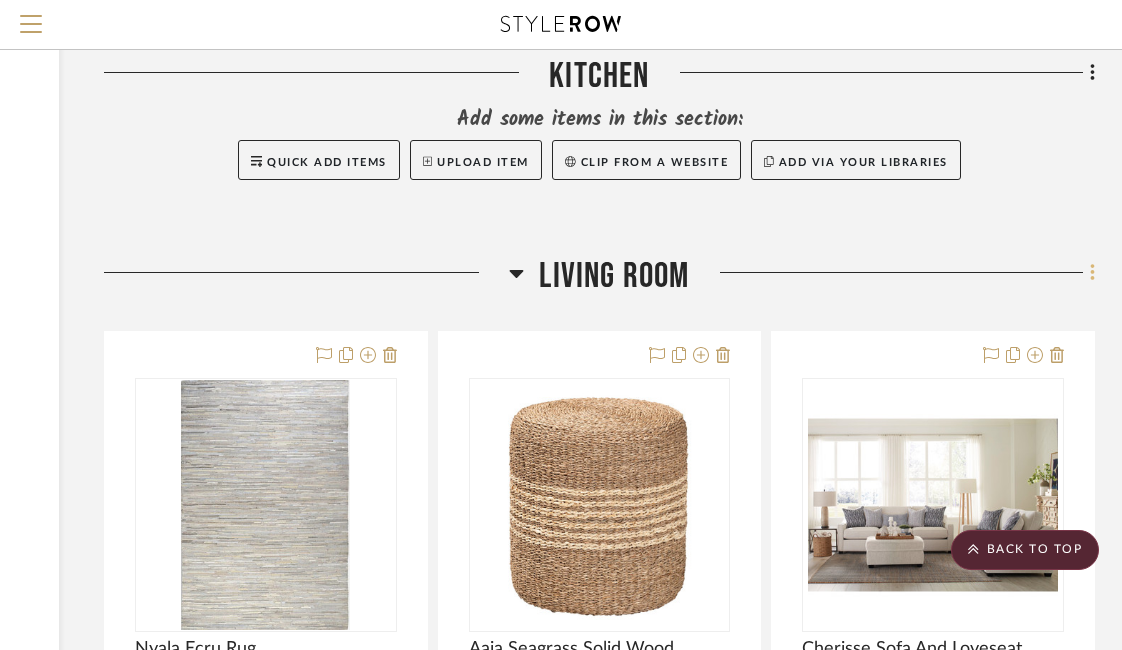 scroll, scrollTop: 2311, scrollLeft: 314, axis: both 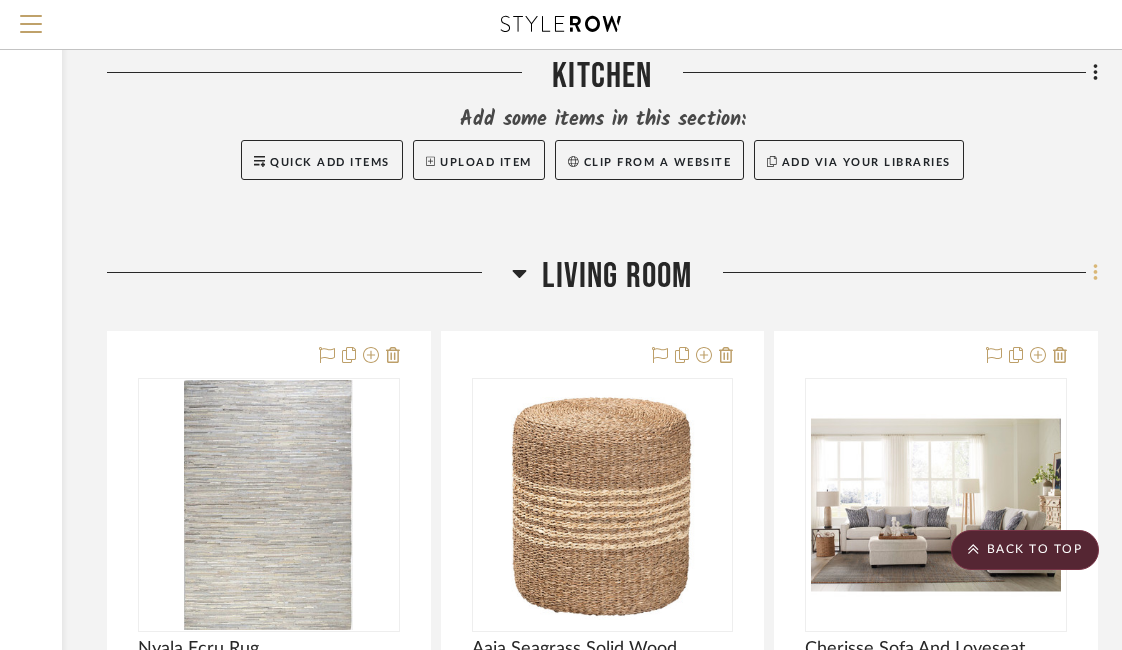 click 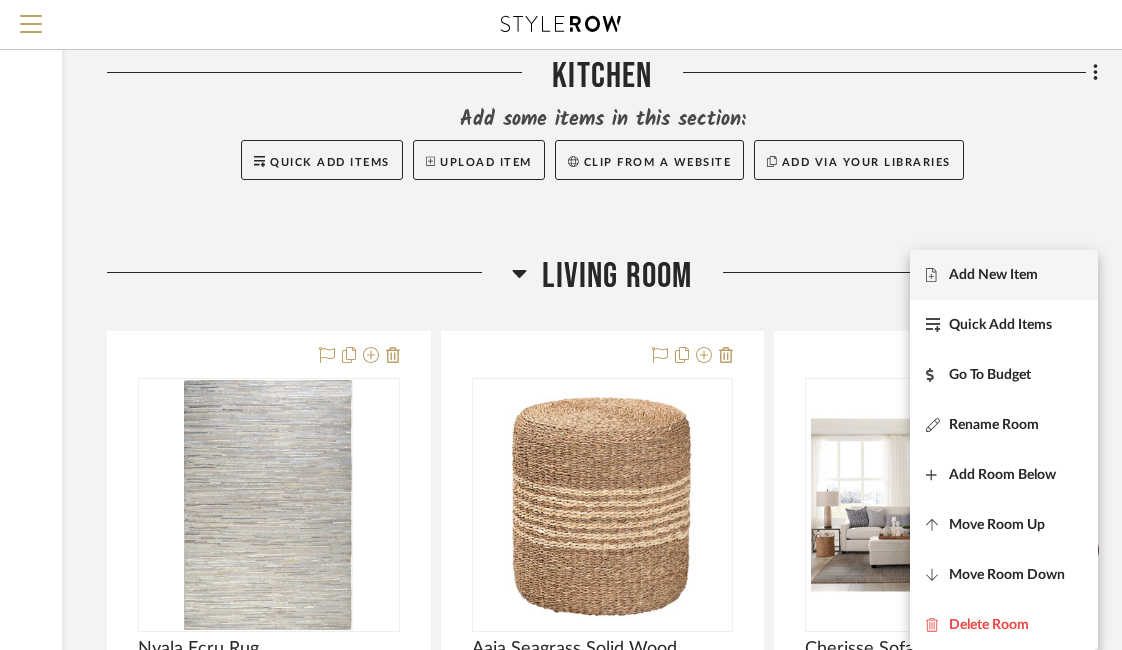 click on "Add New Item" at bounding box center [993, 275] 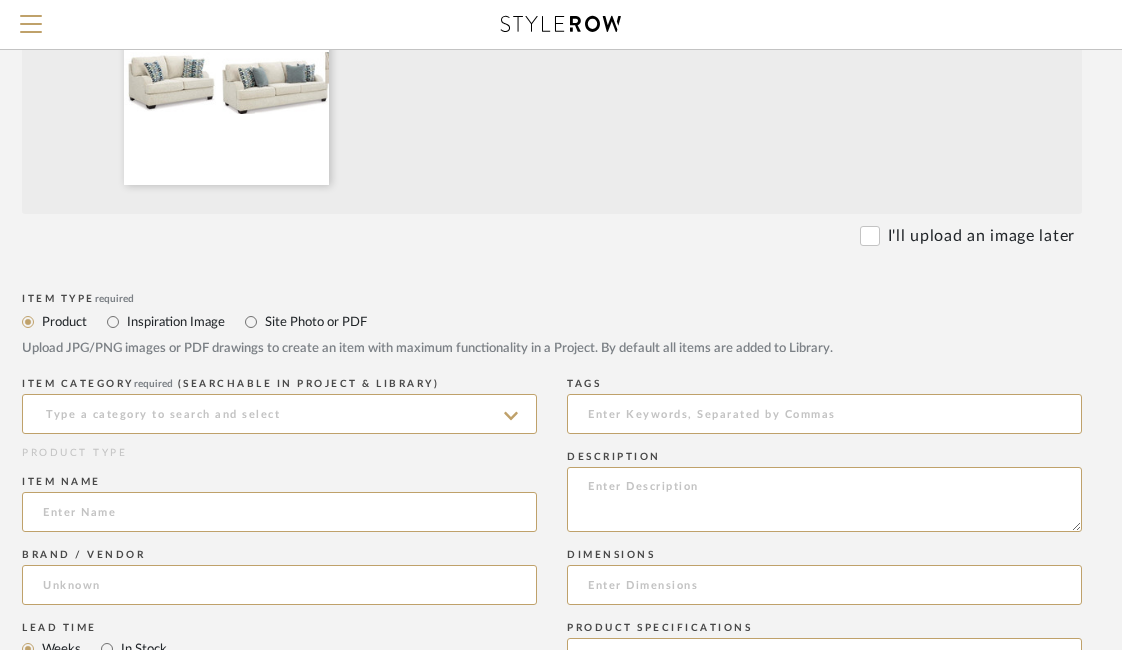 scroll, scrollTop: 520, scrollLeft: 141, axis: both 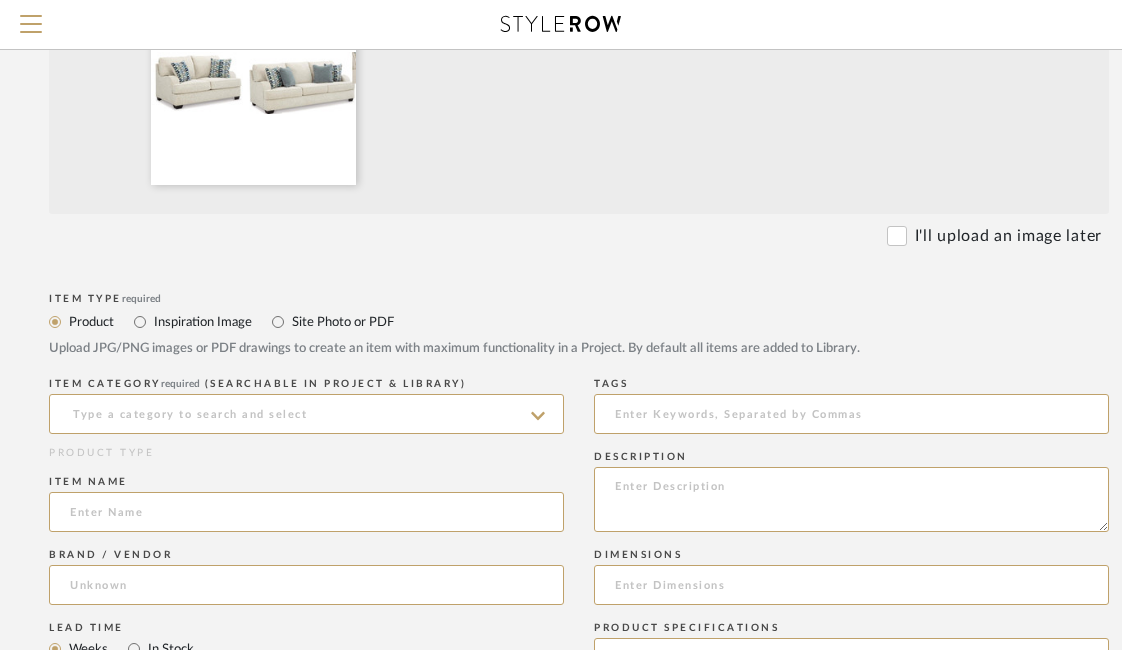 click 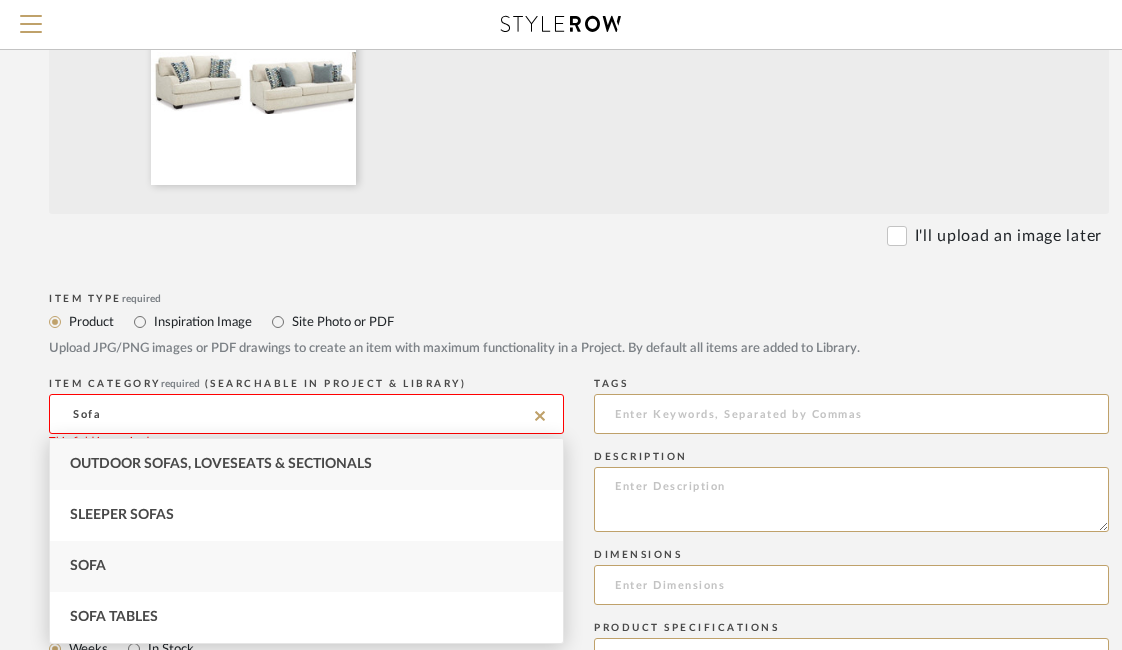 click on "Sofa" at bounding box center [306, 566] 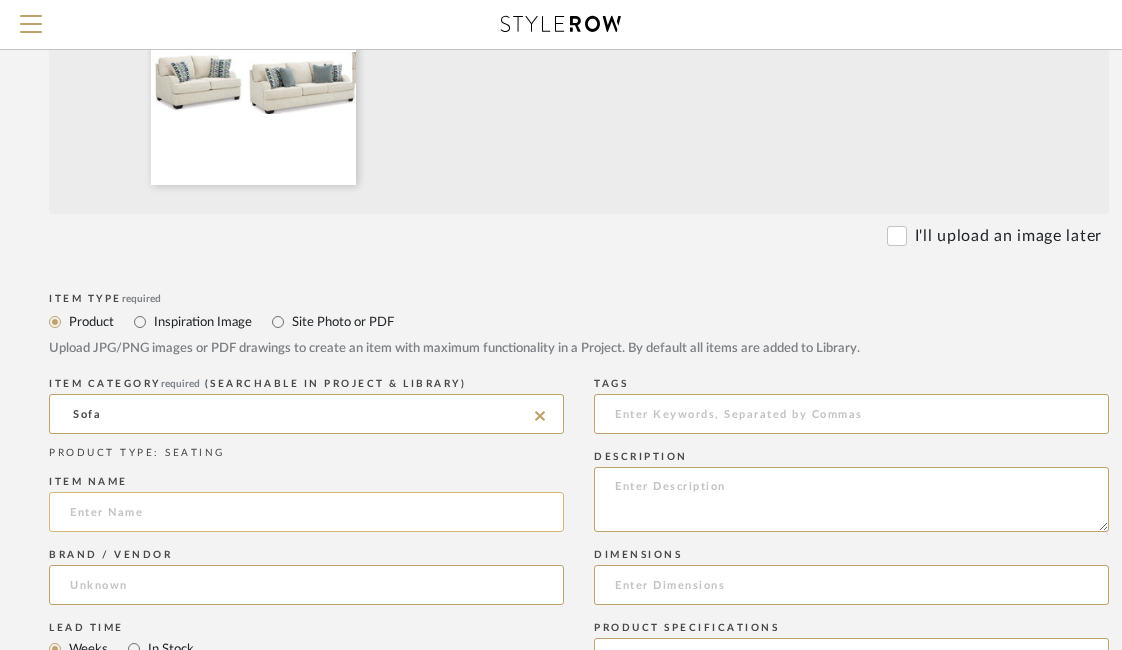 click 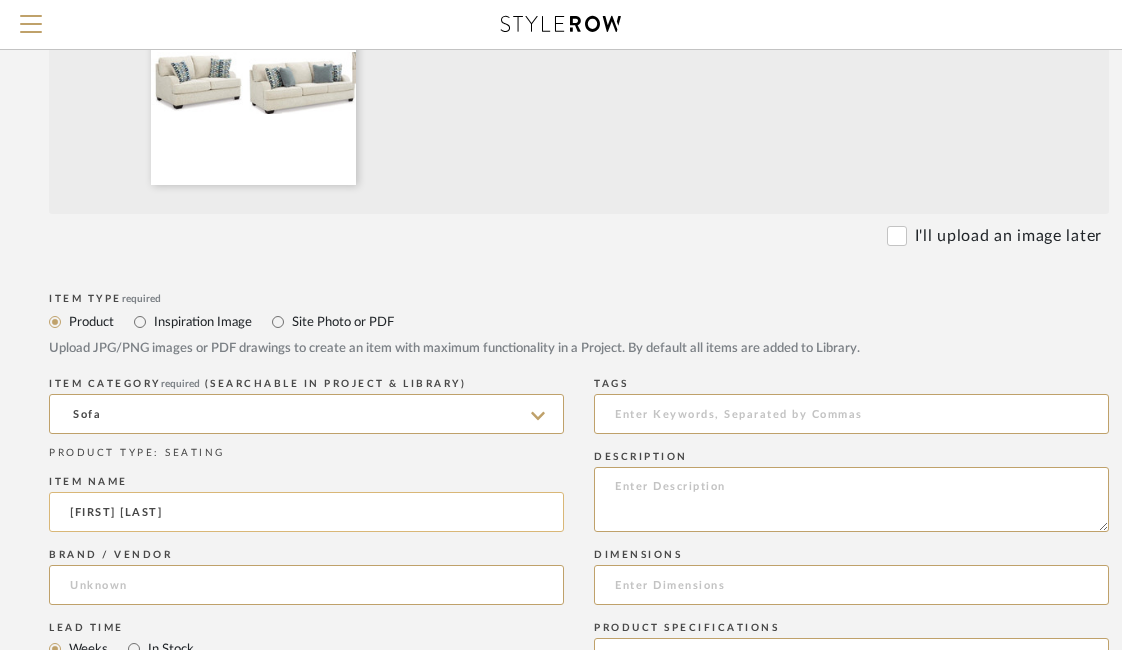 click on "[FIRST] [LAST]" 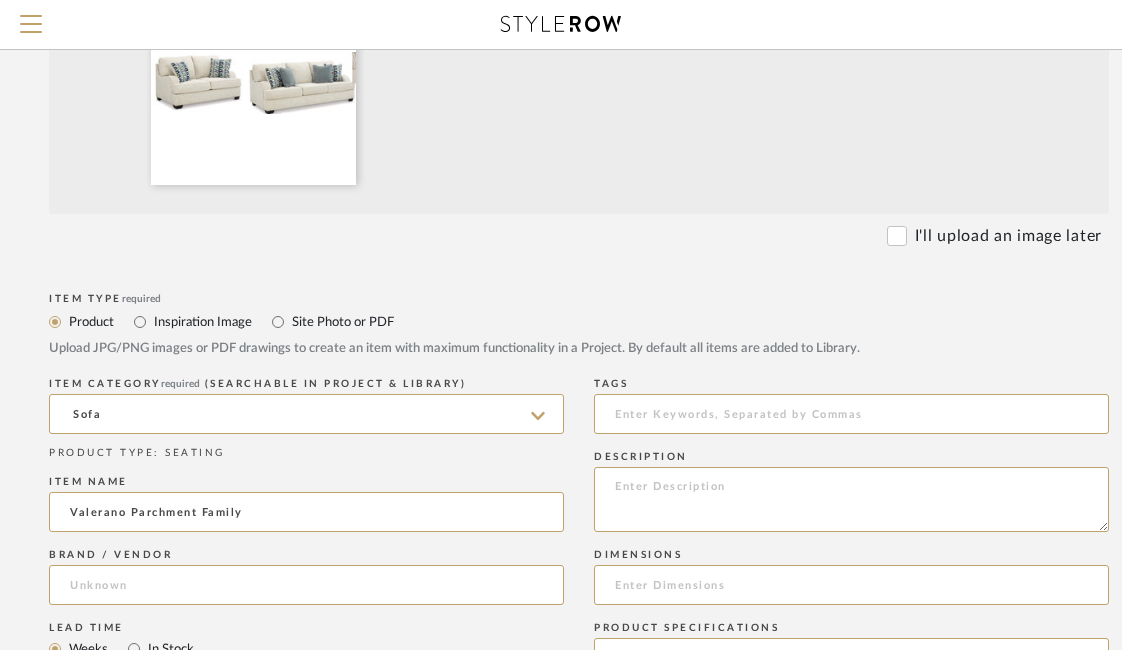 type on "Valerano Parchment Family" 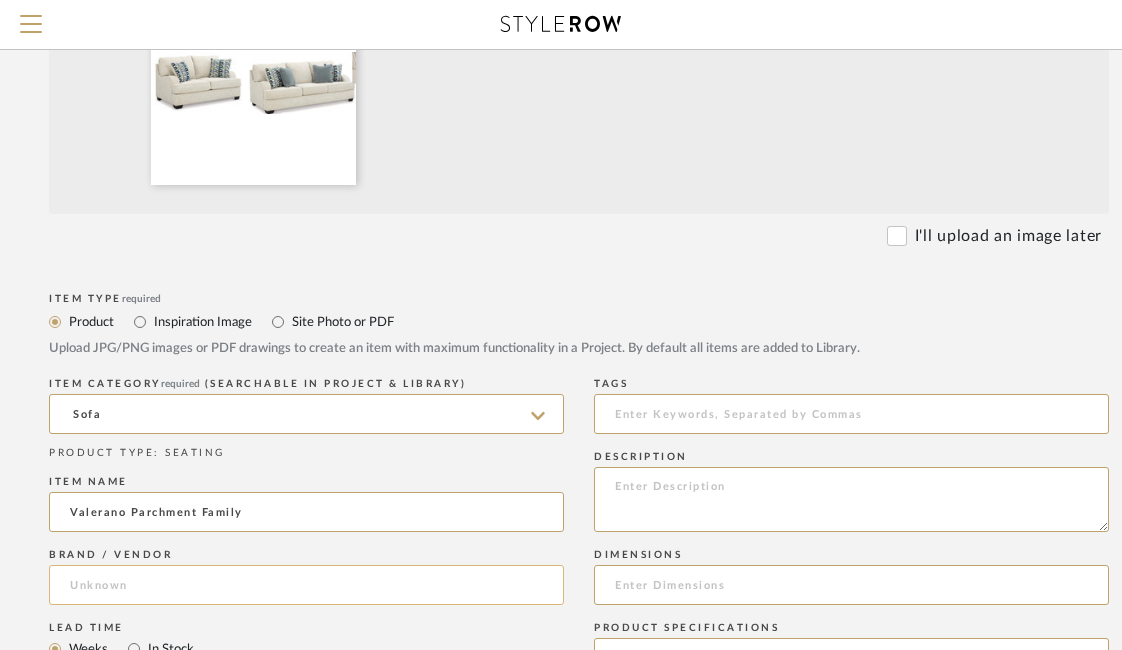 click 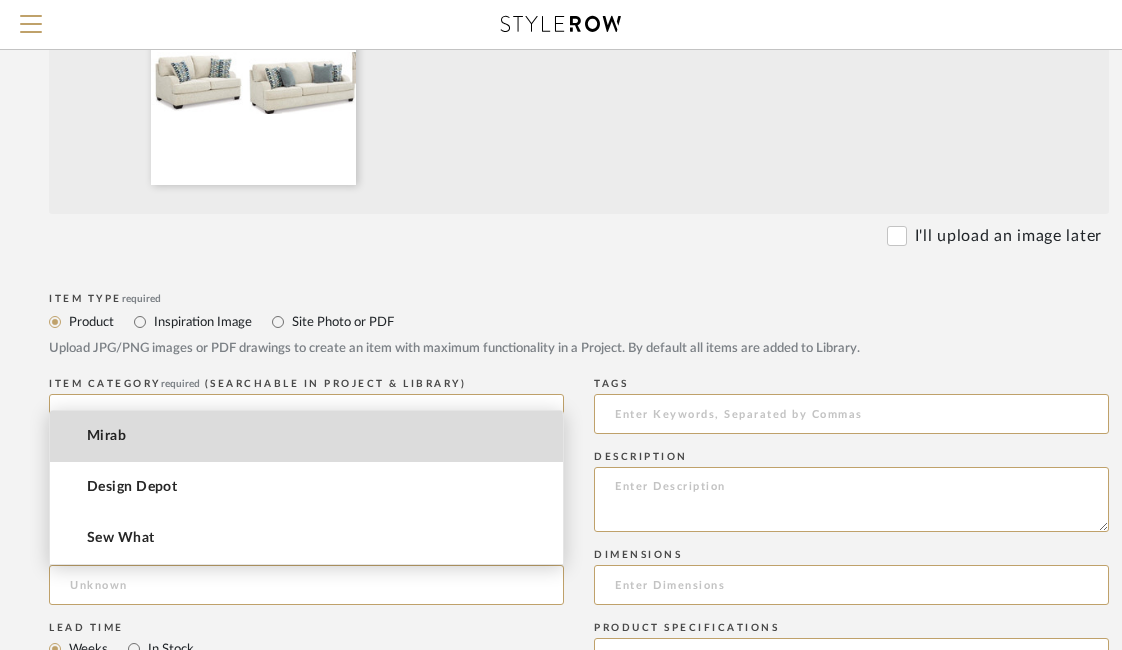 click on "Mirab" at bounding box center [306, 436] 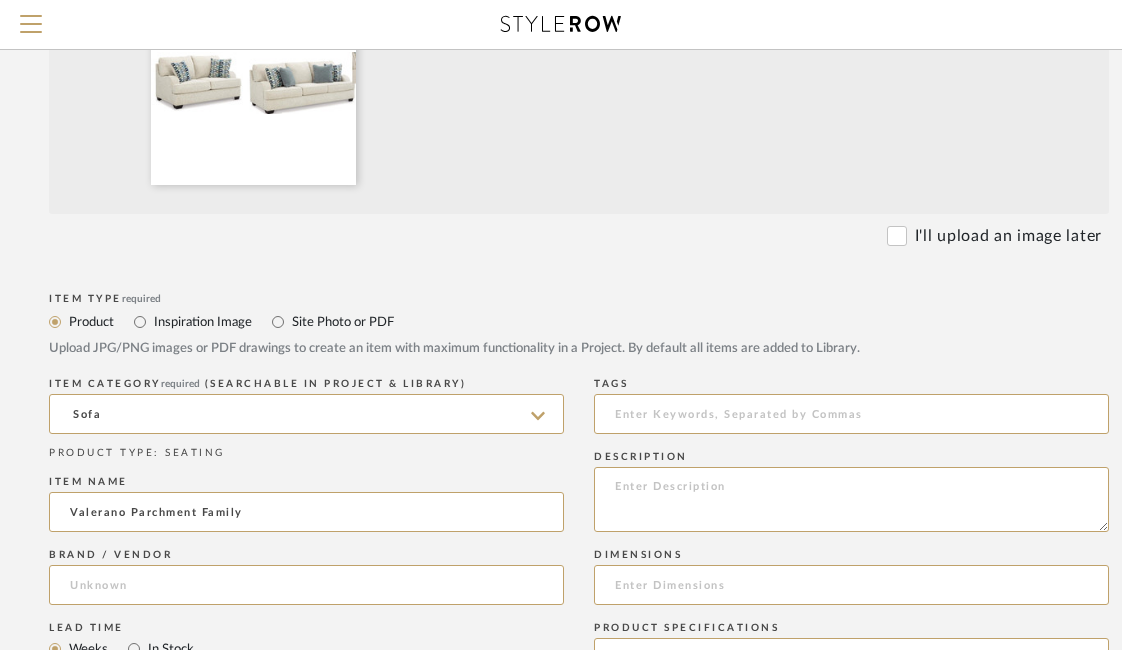type on "Mirab" 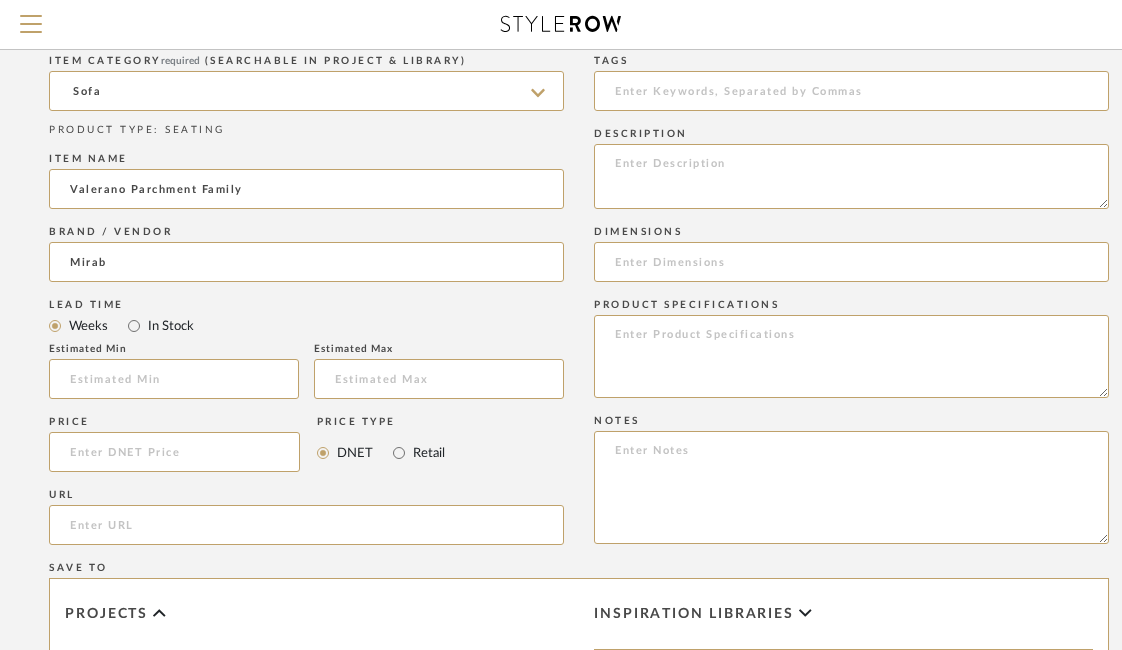 scroll, scrollTop: 818, scrollLeft: 141, axis: both 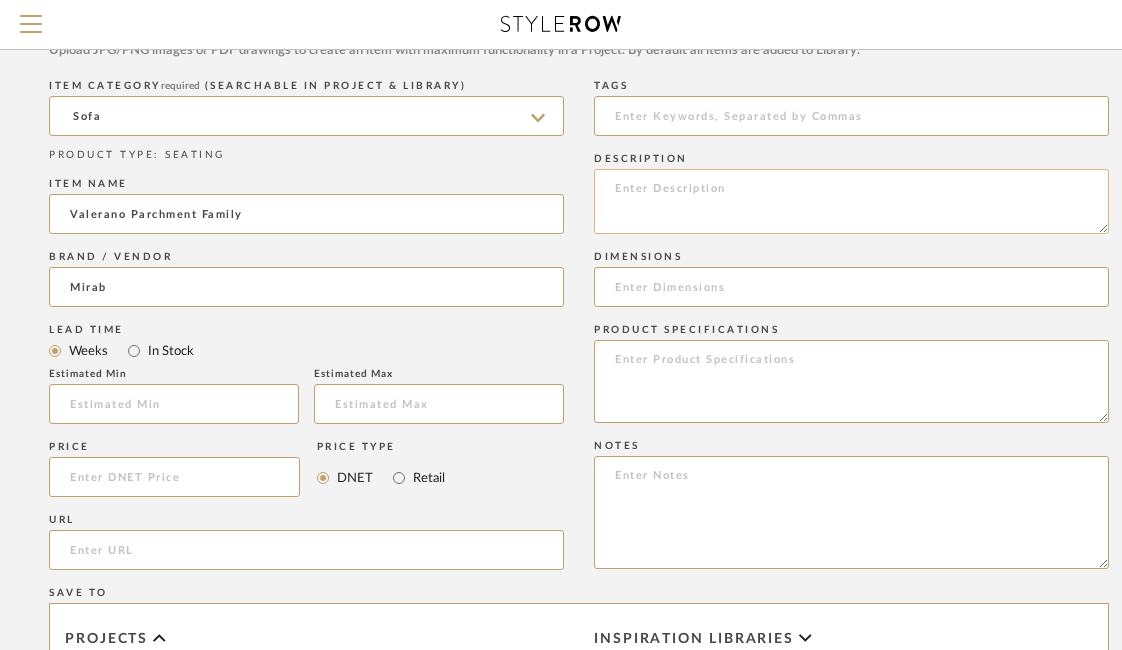 click 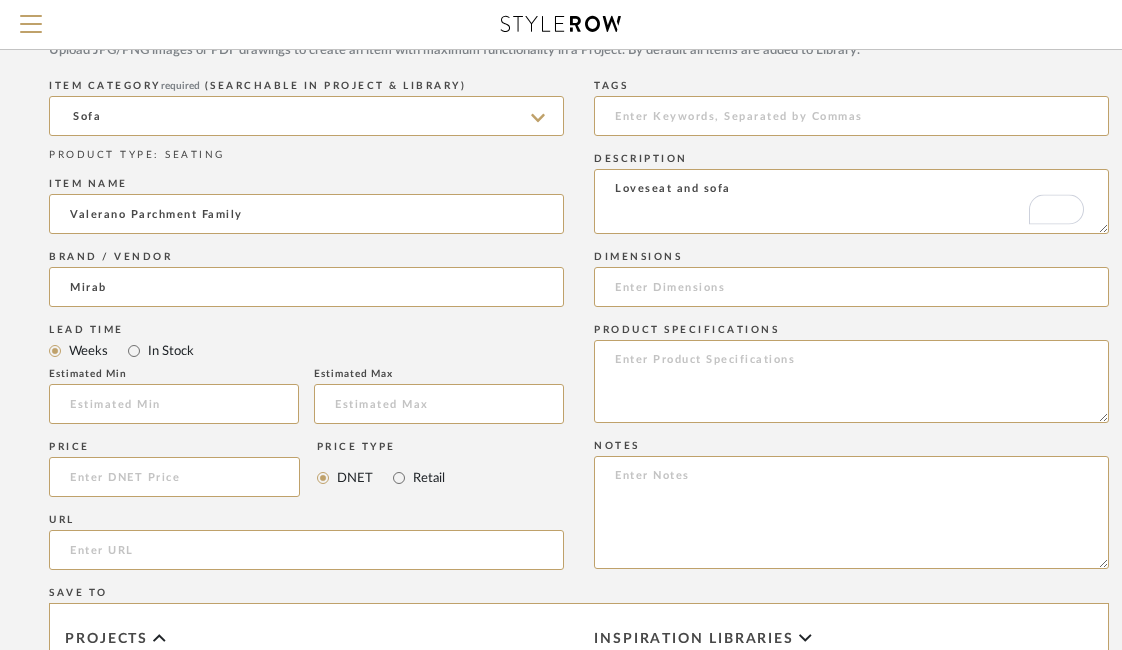 type on "Loveseat and sofa" 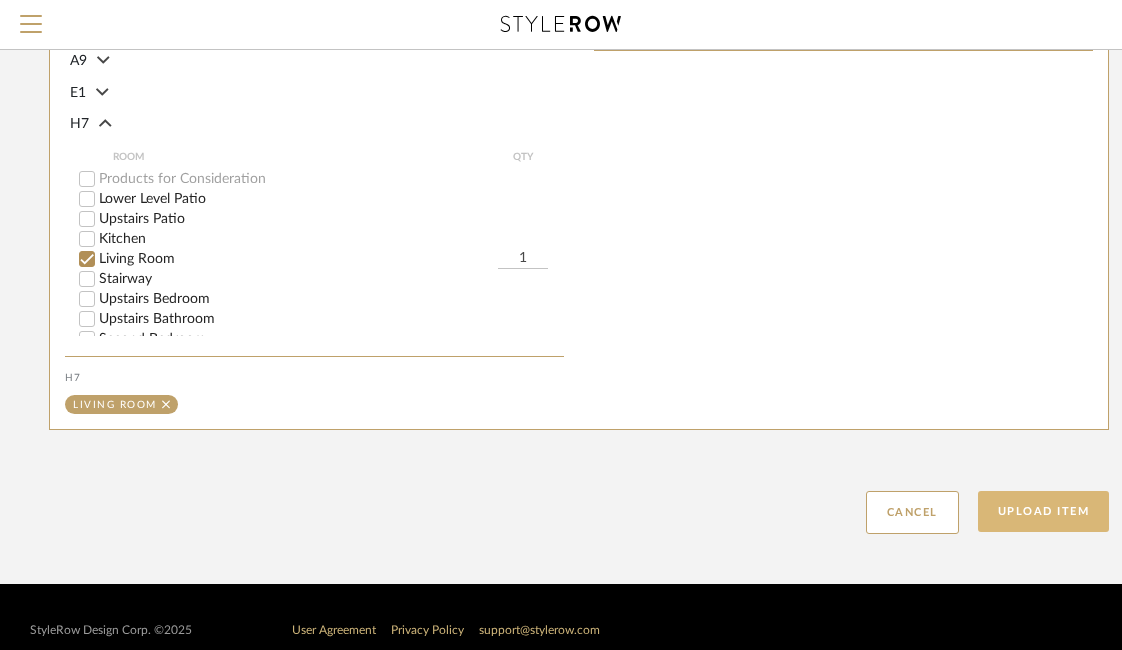 scroll, scrollTop: 1468, scrollLeft: 141, axis: both 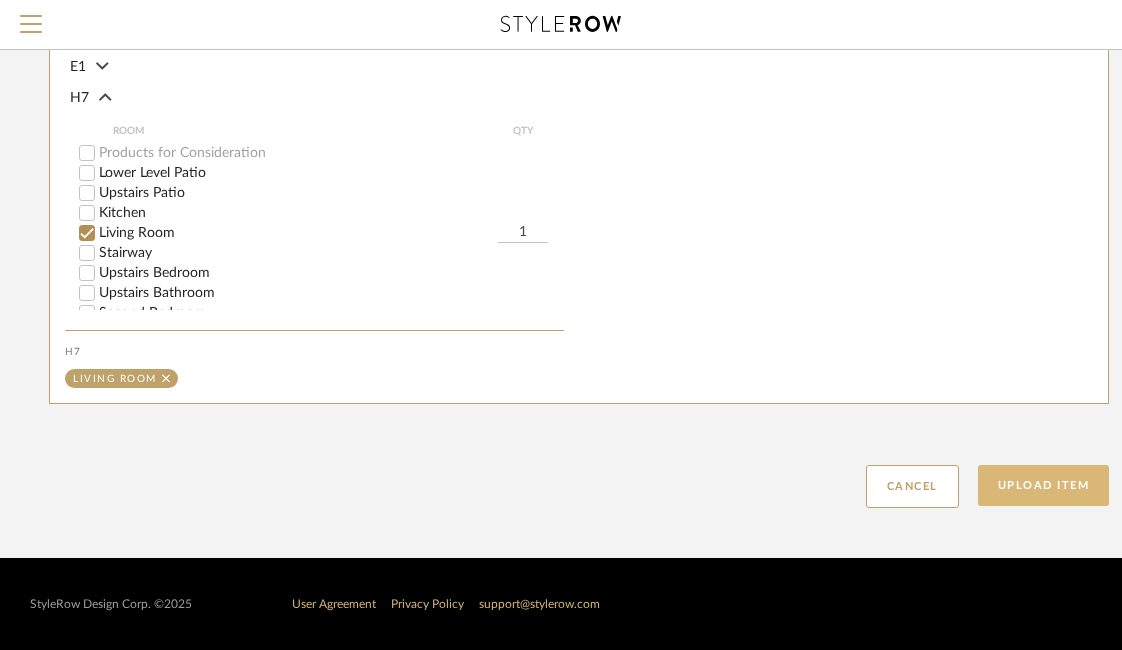 click on "Upload Item" 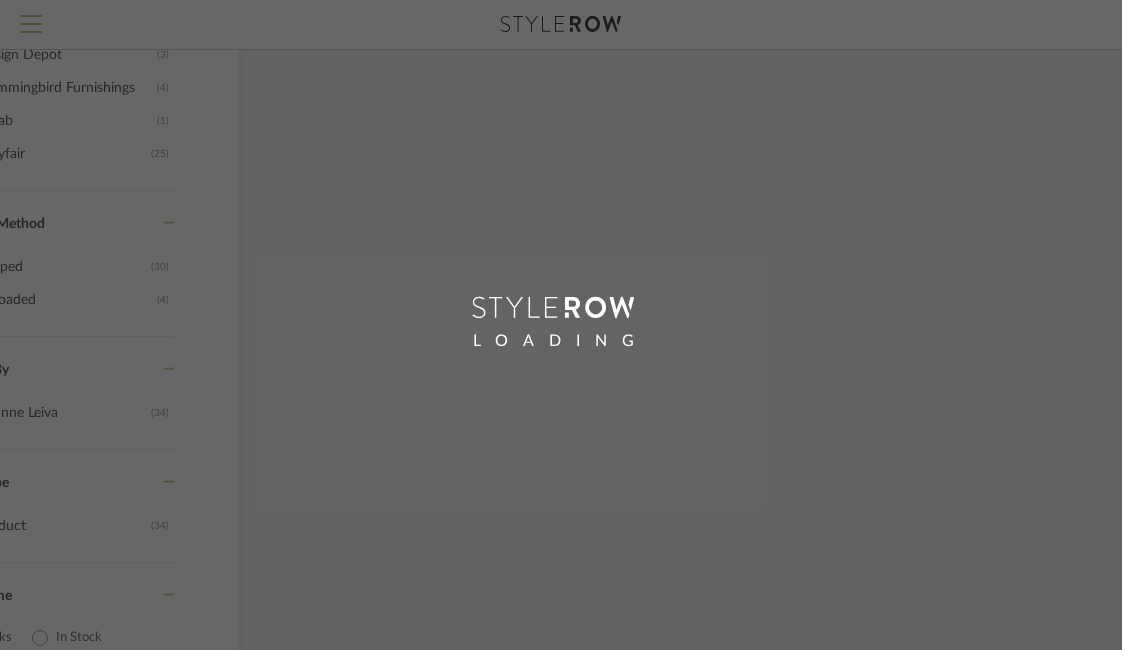 scroll, scrollTop: 636, scrollLeft: 70, axis: both 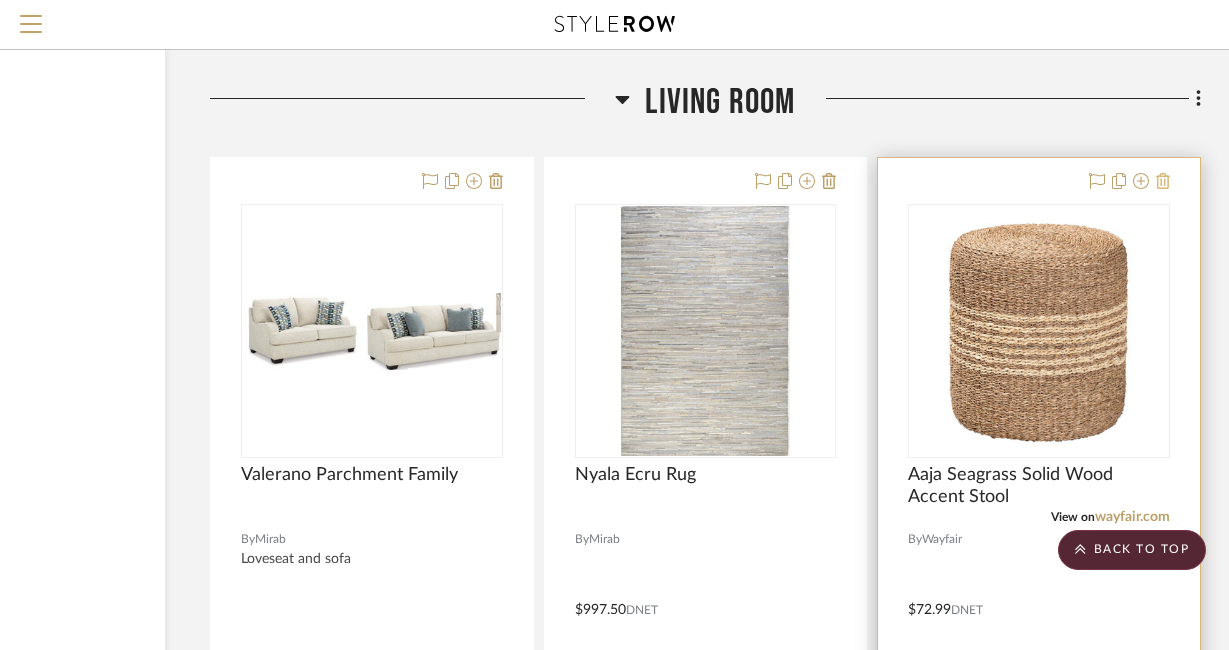 click 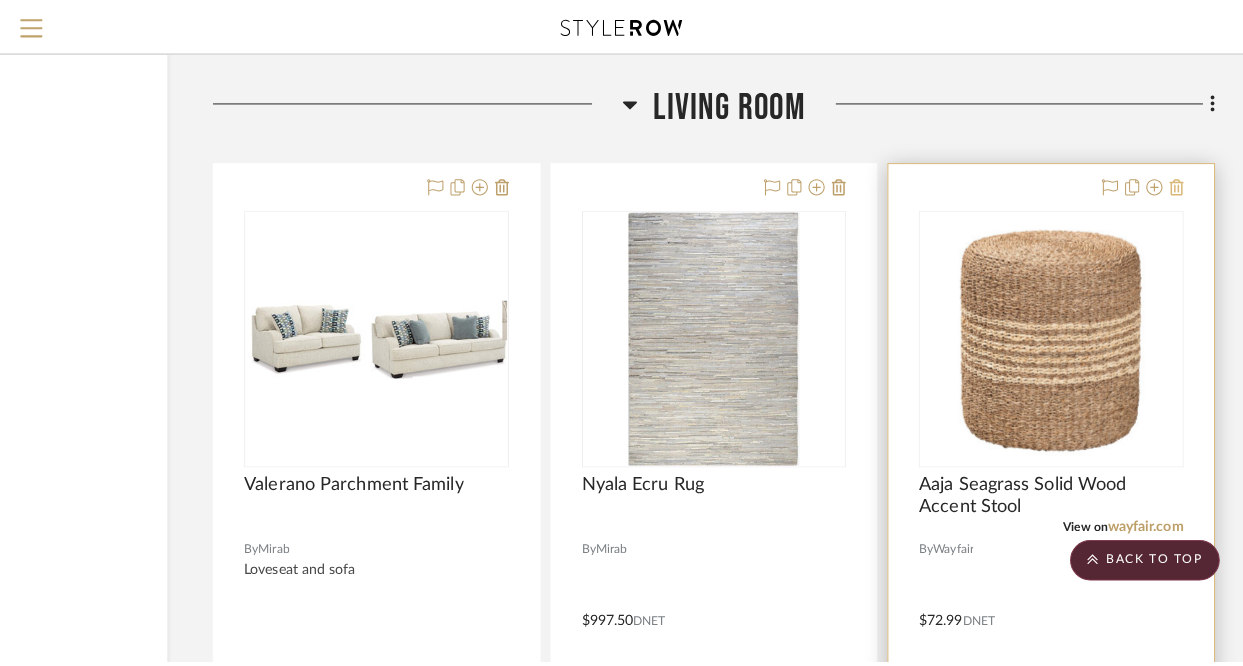 scroll, scrollTop: 0, scrollLeft: 0, axis: both 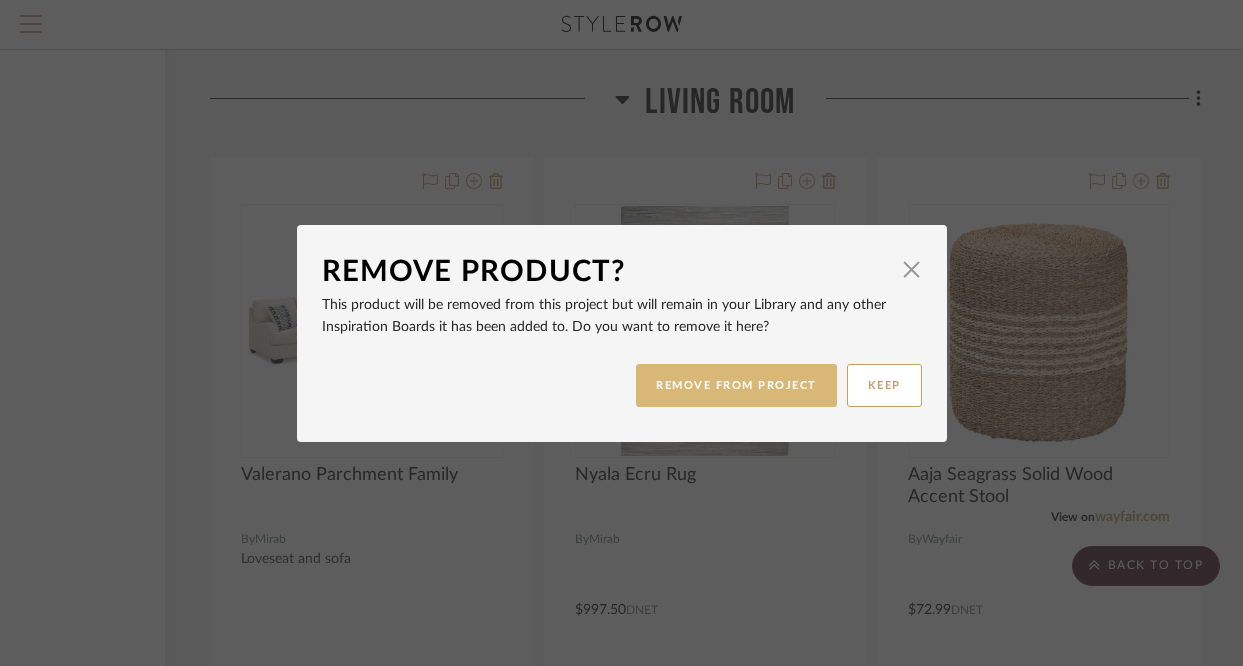 click on "REMOVE FROM PROJECT" at bounding box center (736, 385) 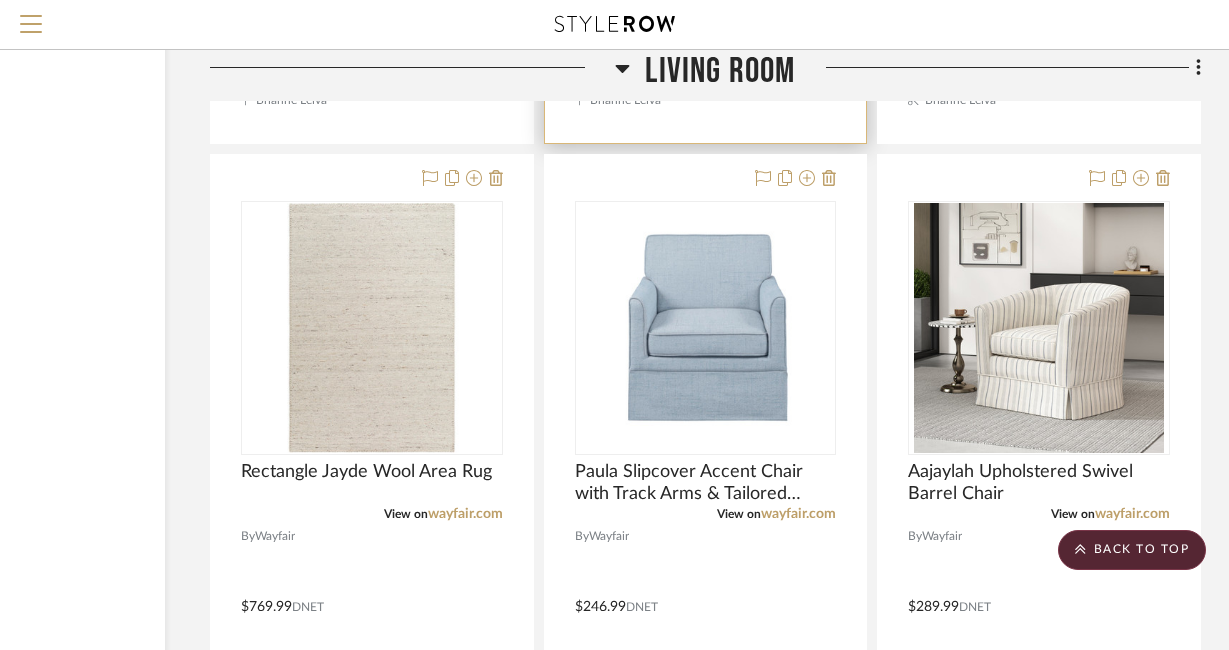 scroll, scrollTop: 3363, scrollLeft: 211, axis: both 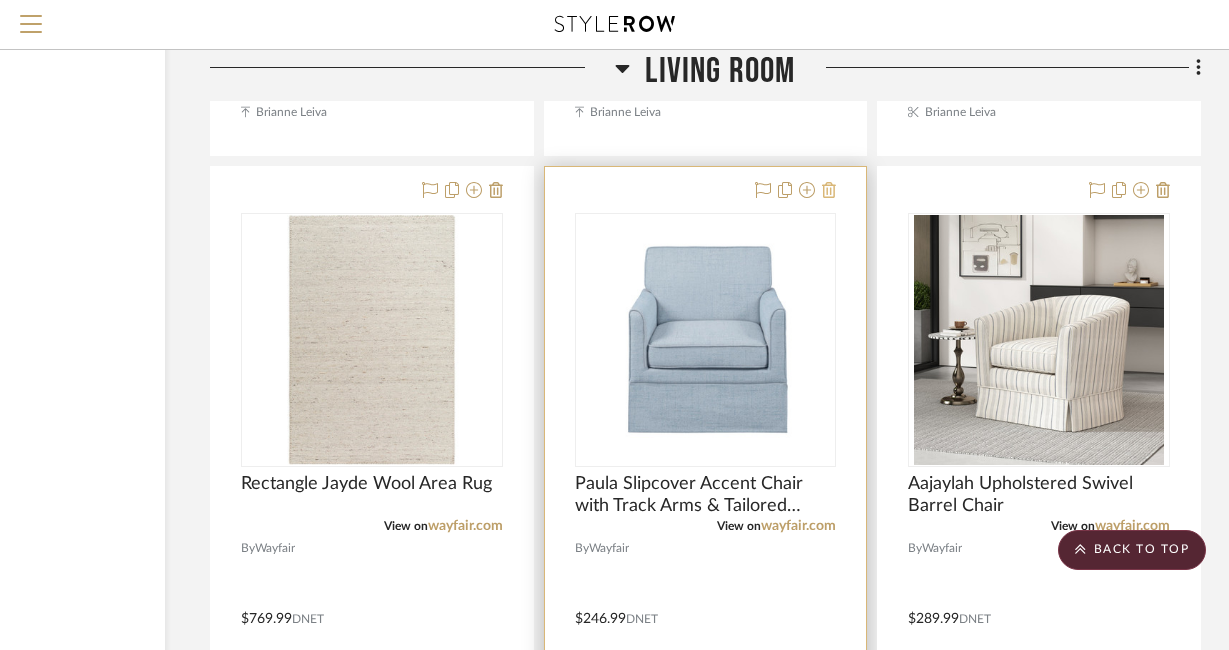 click 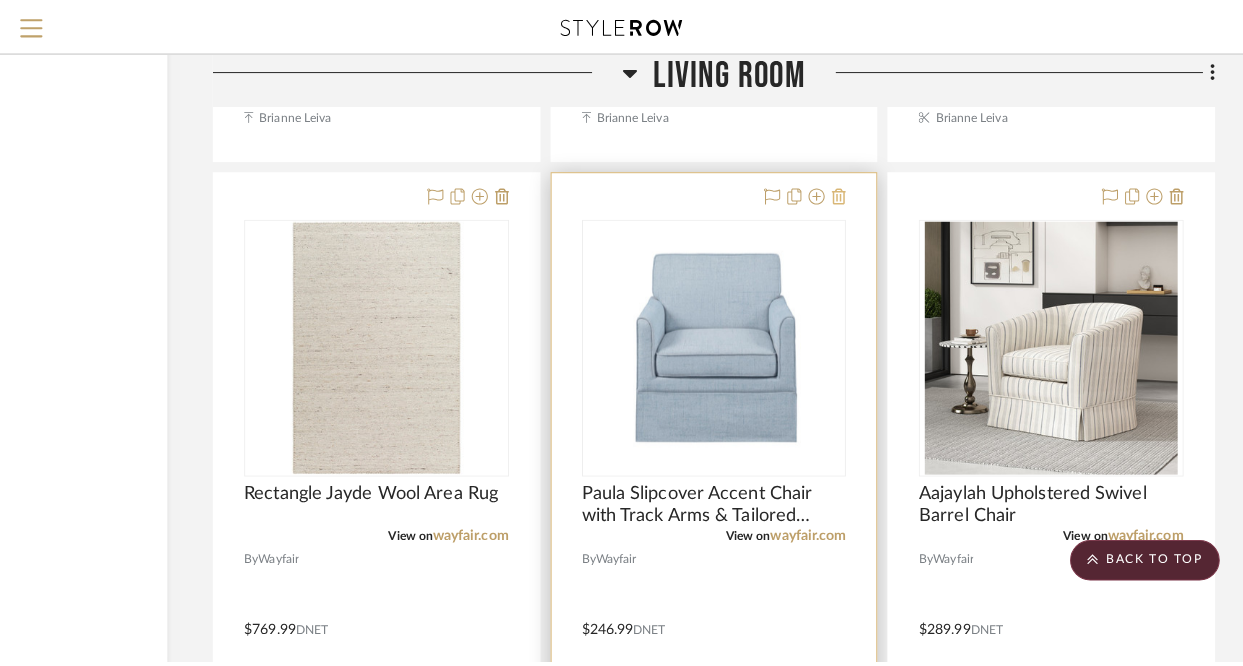 scroll, scrollTop: 0, scrollLeft: 0, axis: both 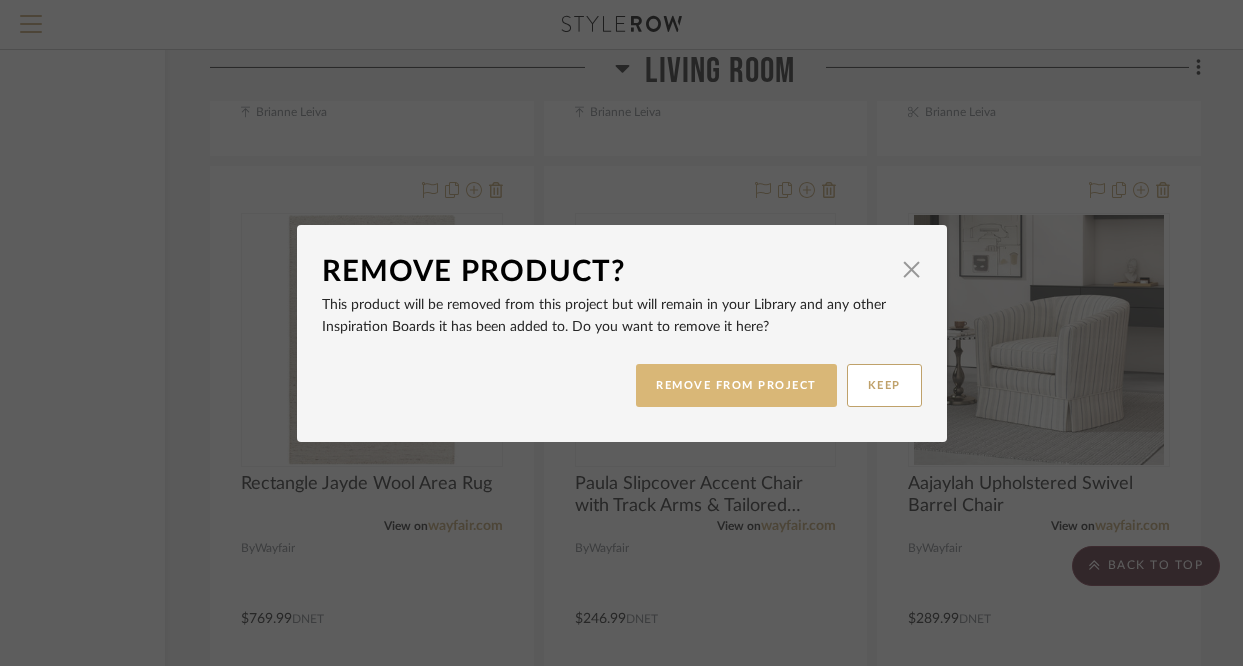 click on "REMOVE FROM PROJECT" at bounding box center [736, 385] 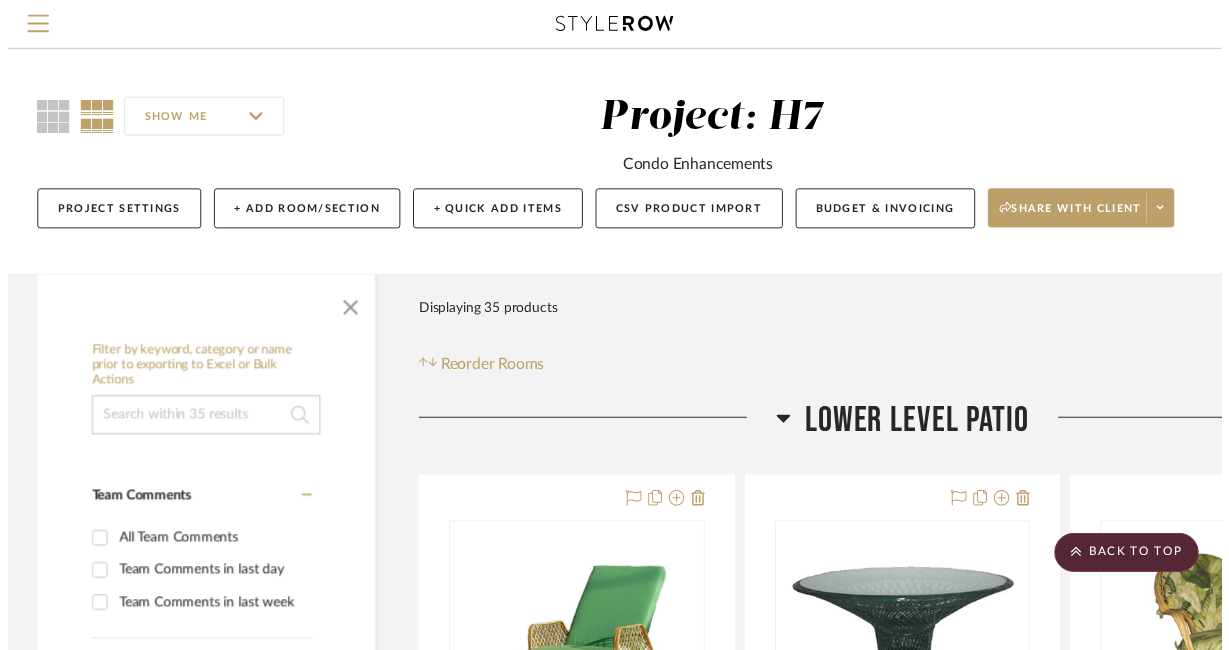scroll, scrollTop: 3363, scrollLeft: 211, axis: both 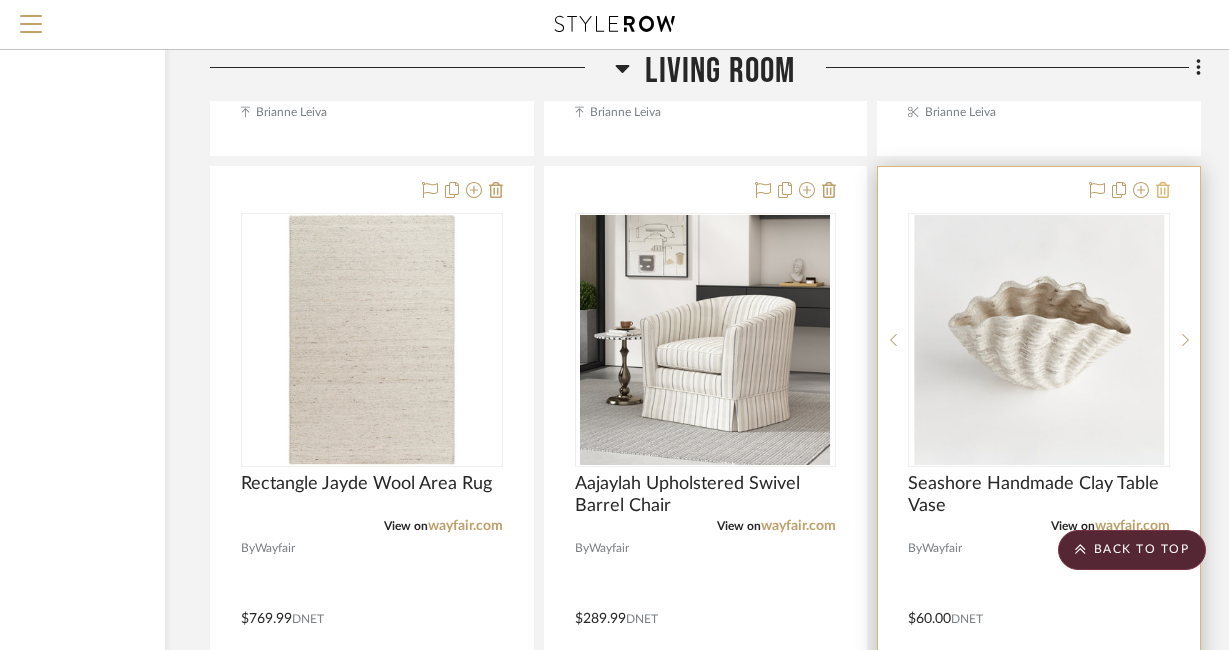 click 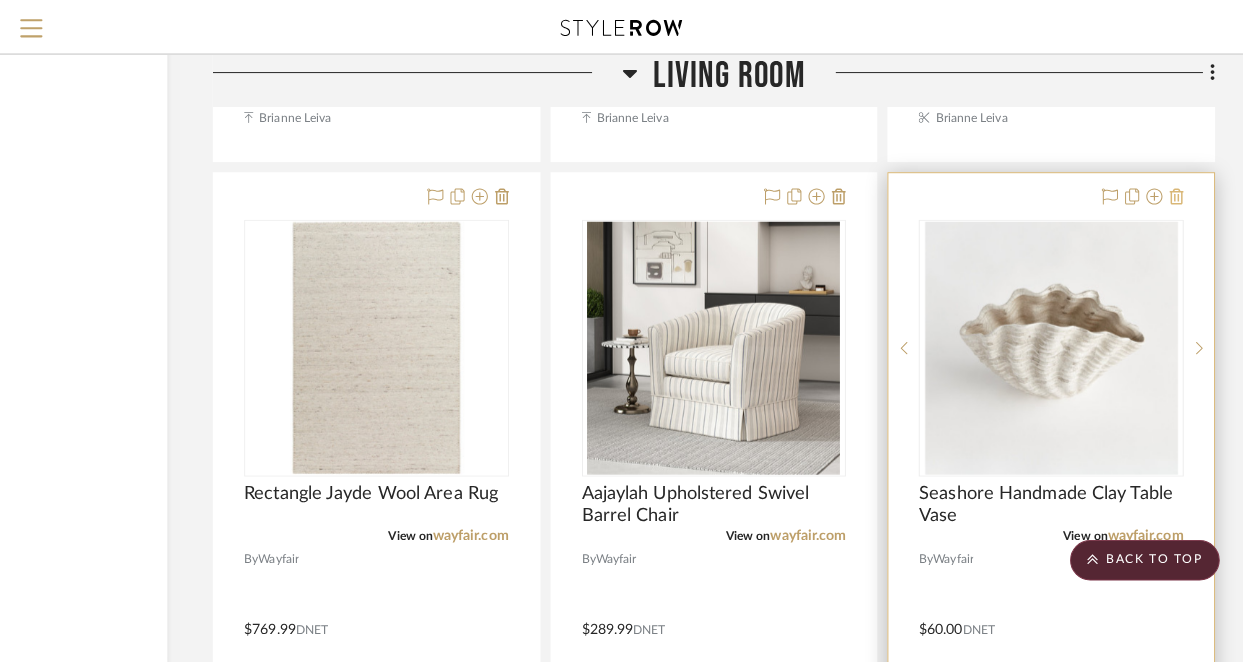 scroll, scrollTop: 0, scrollLeft: 0, axis: both 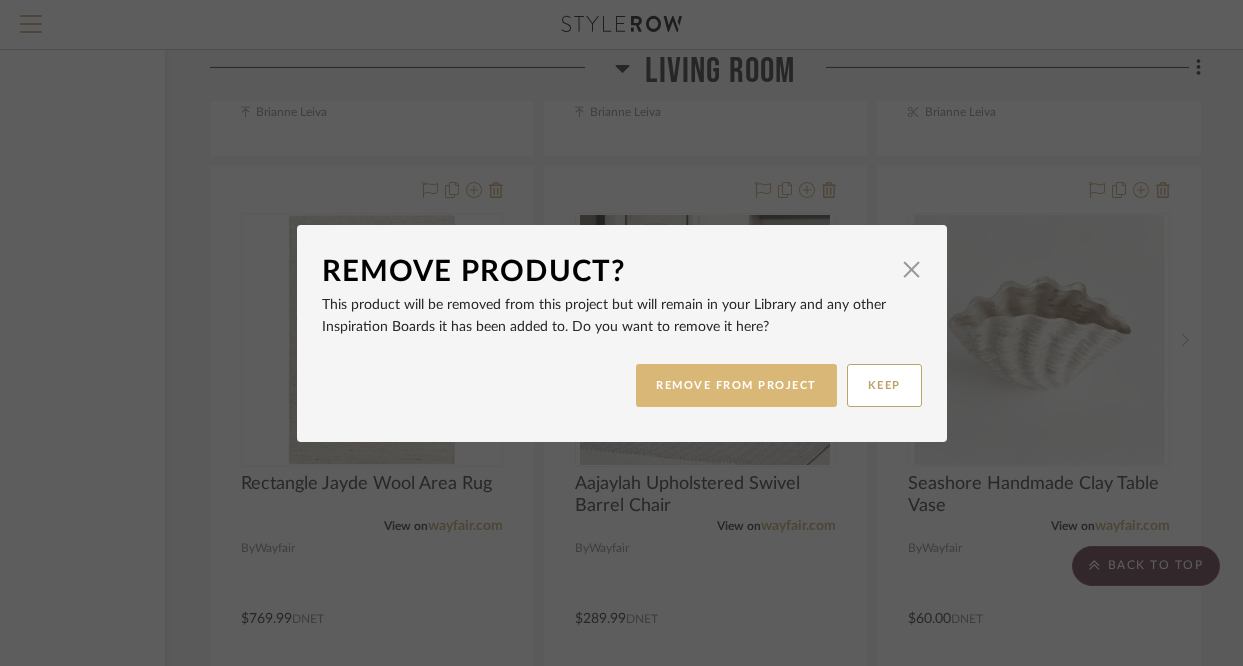 click on "REMOVE FROM PROJECT" at bounding box center (736, 385) 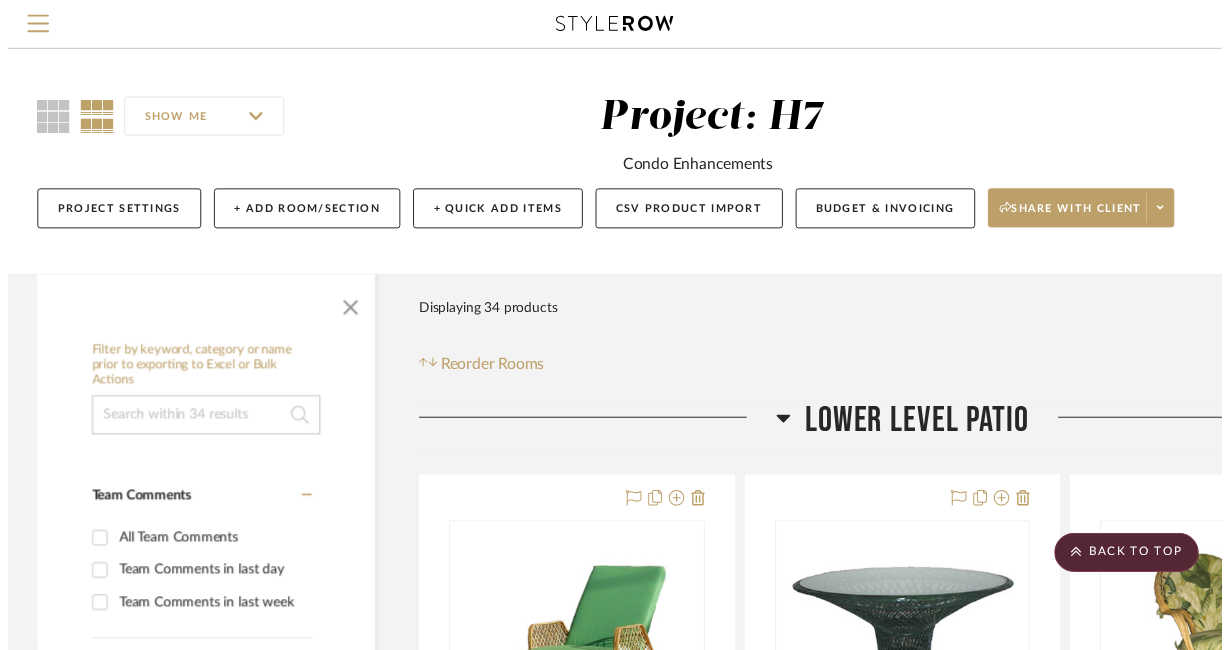 scroll, scrollTop: 3363, scrollLeft: 211, axis: both 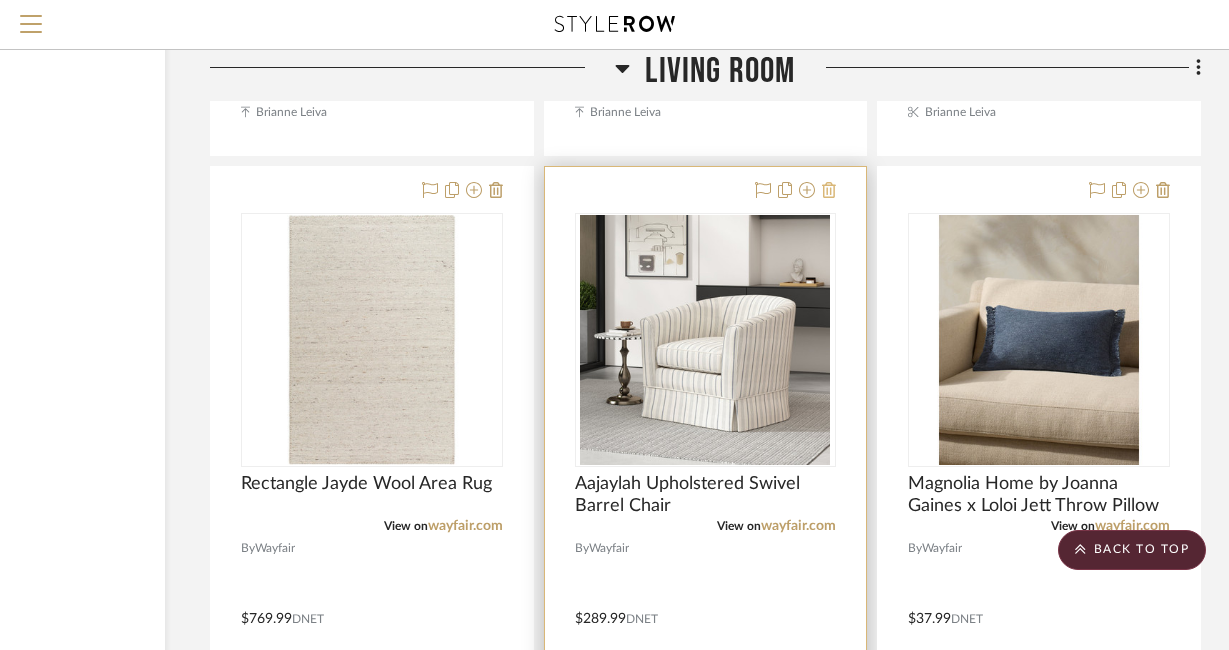 click 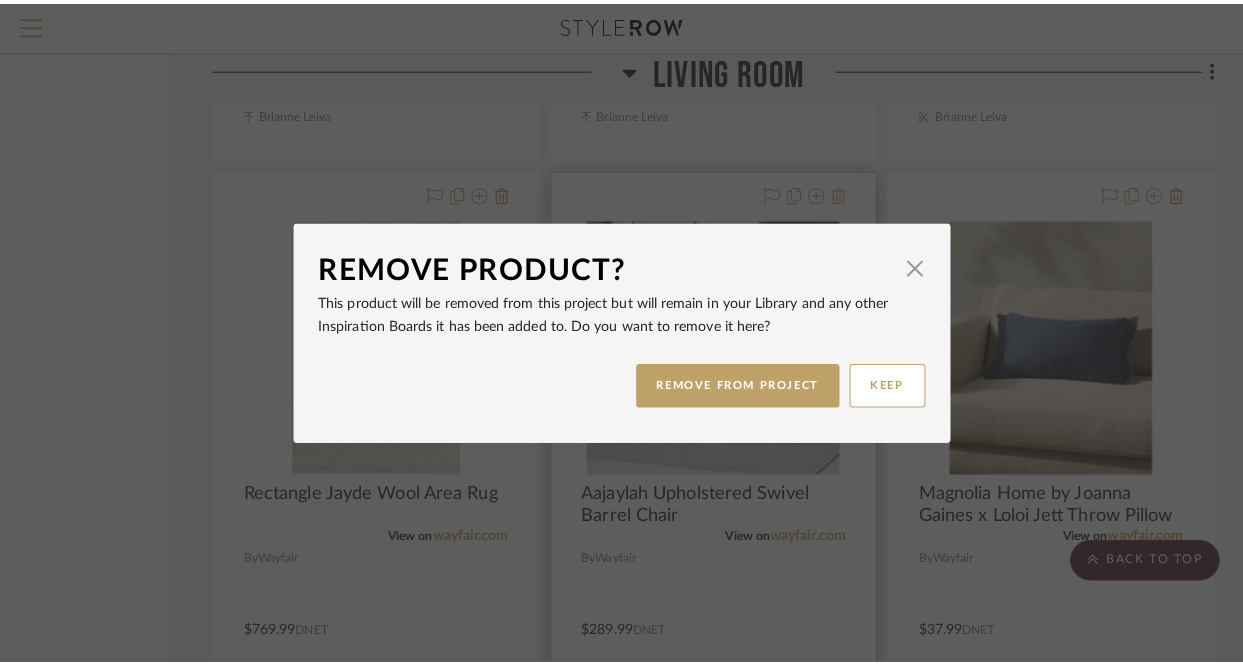 scroll, scrollTop: 0, scrollLeft: 0, axis: both 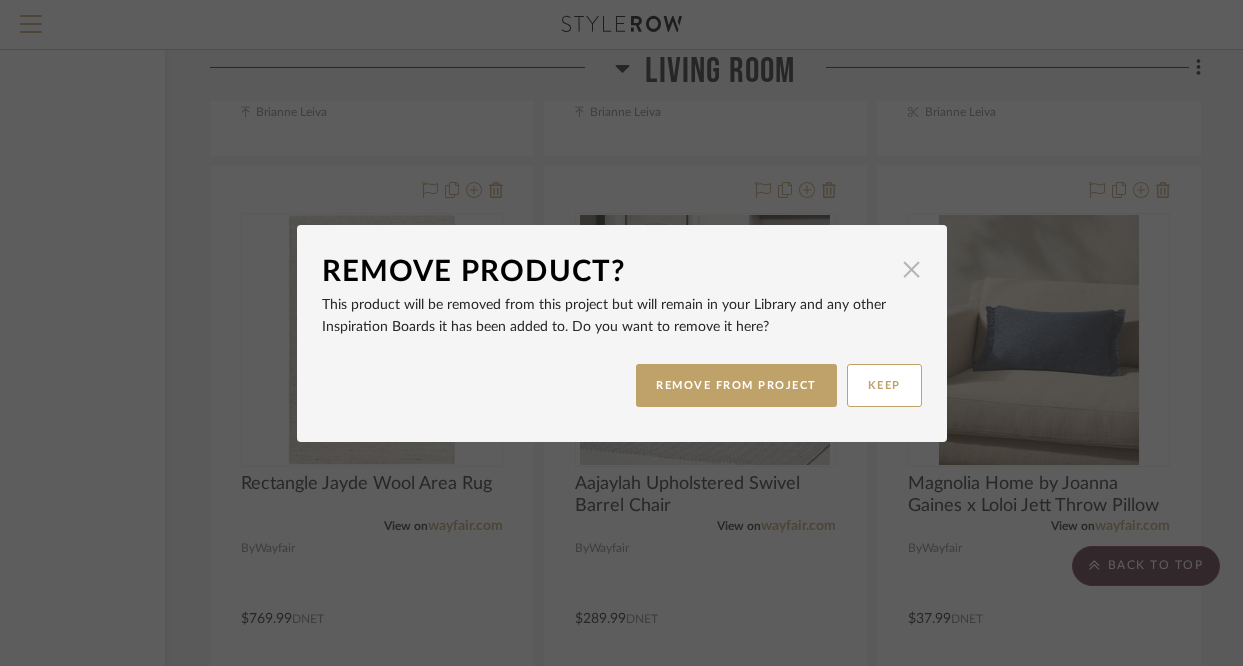 click at bounding box center (912, 270) 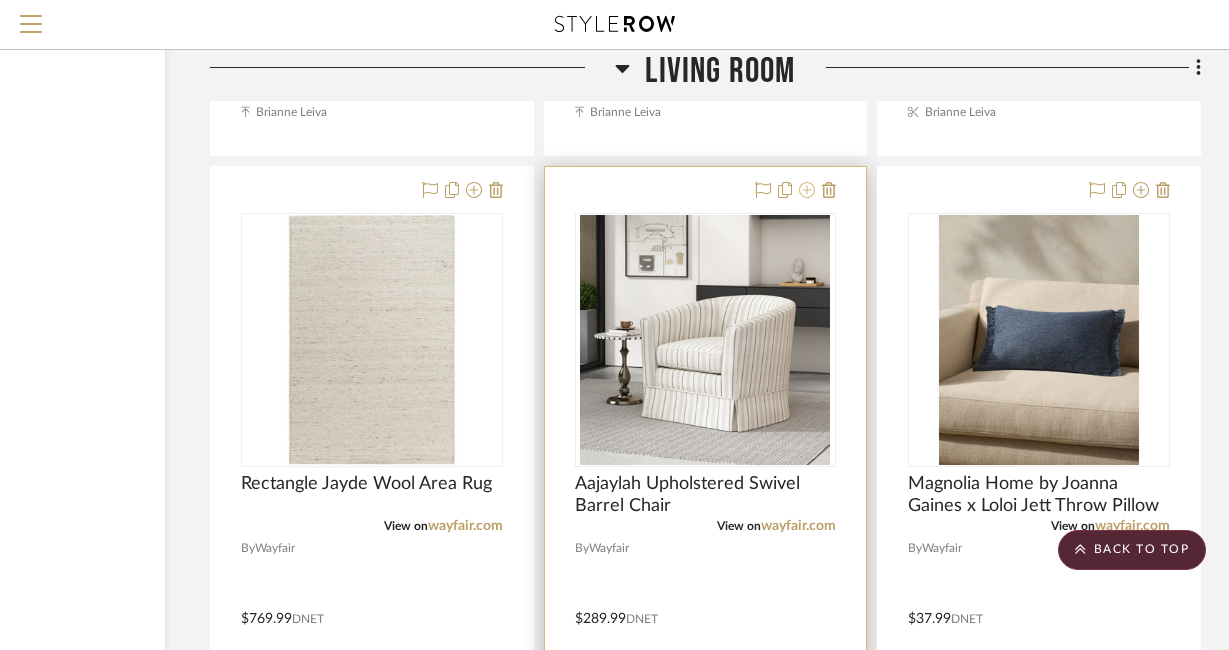 click 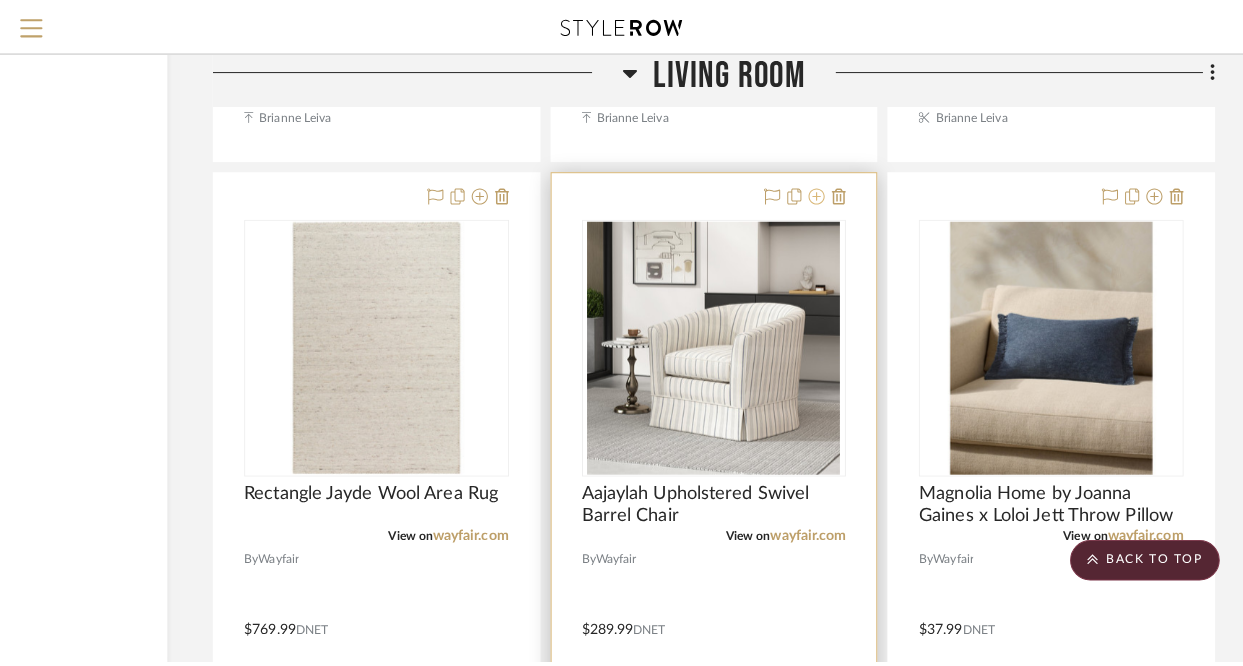 scroll, scrollTop: 0, scrollLeft: 0, axis: both 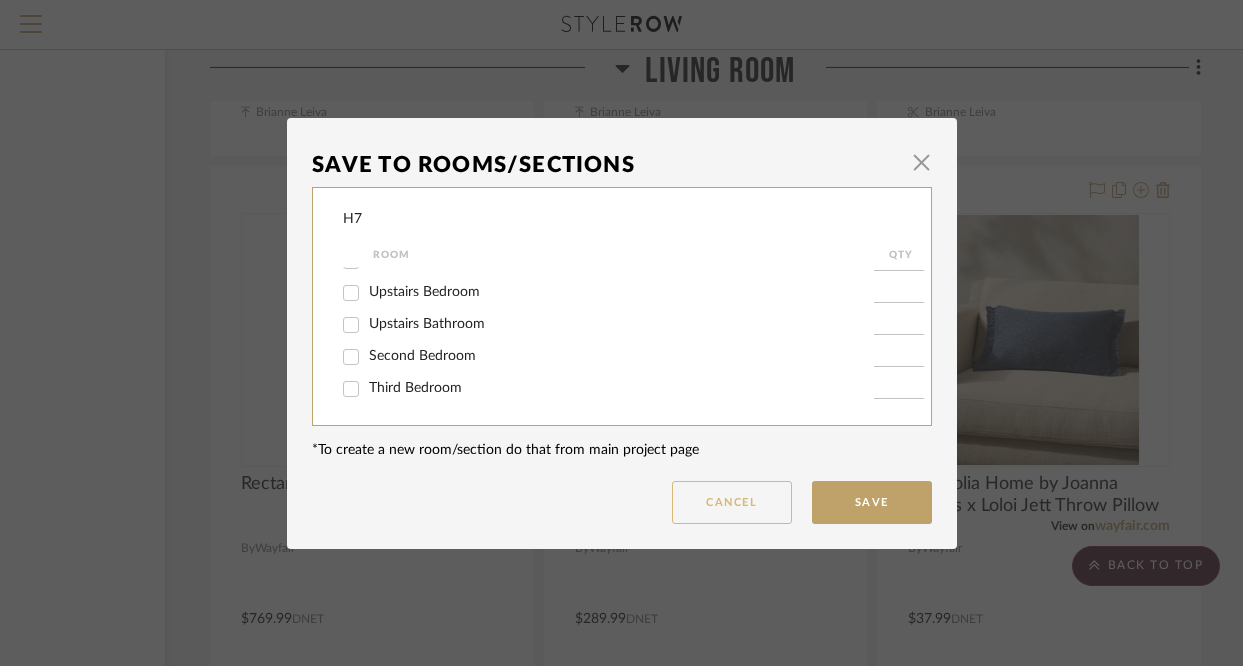 click on "Cancel" at bounding box center (732, 502) 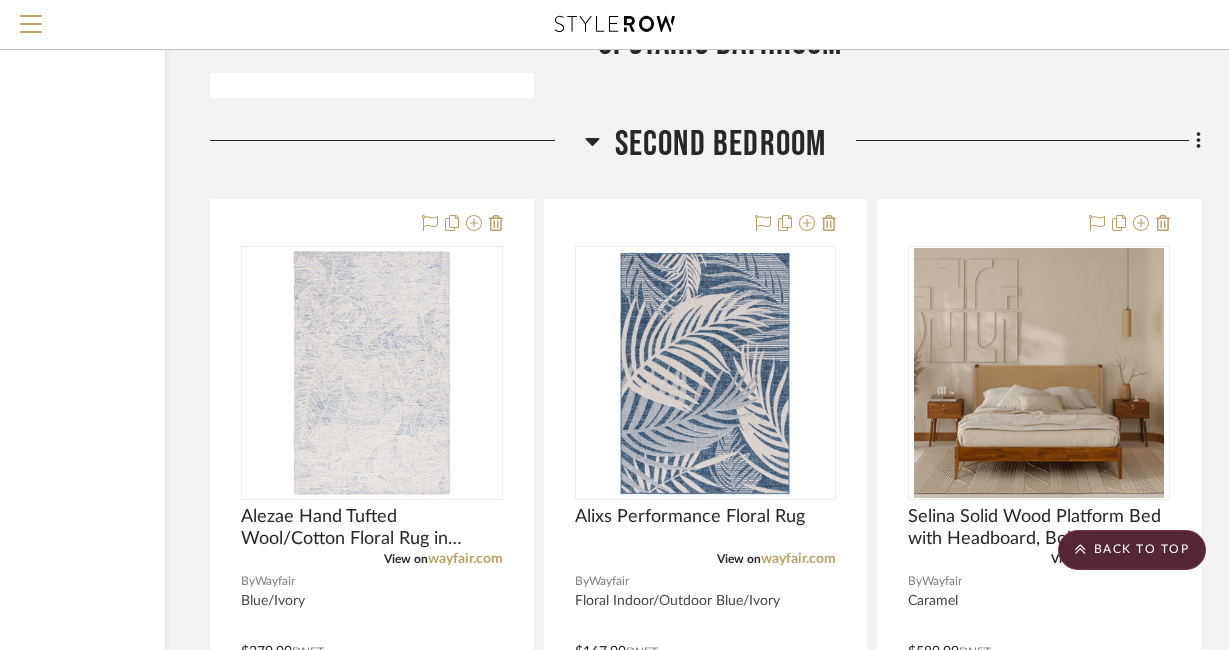scroll, scrollTop: 9319, scrollLeft: 211, axis: both 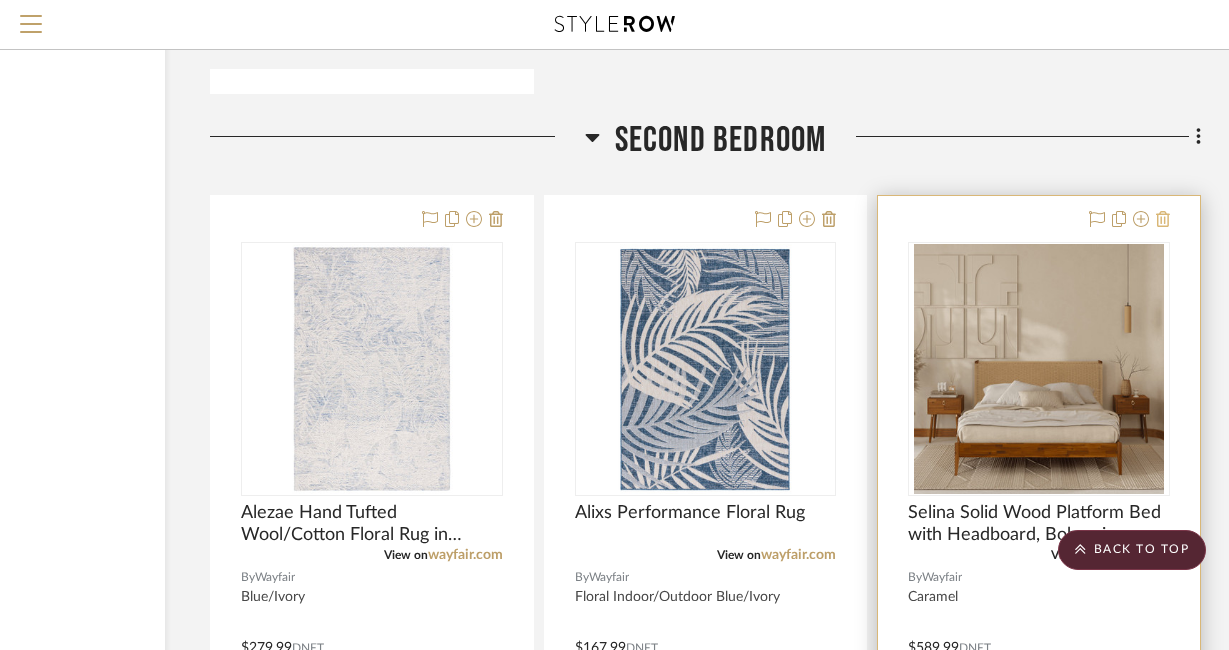 click 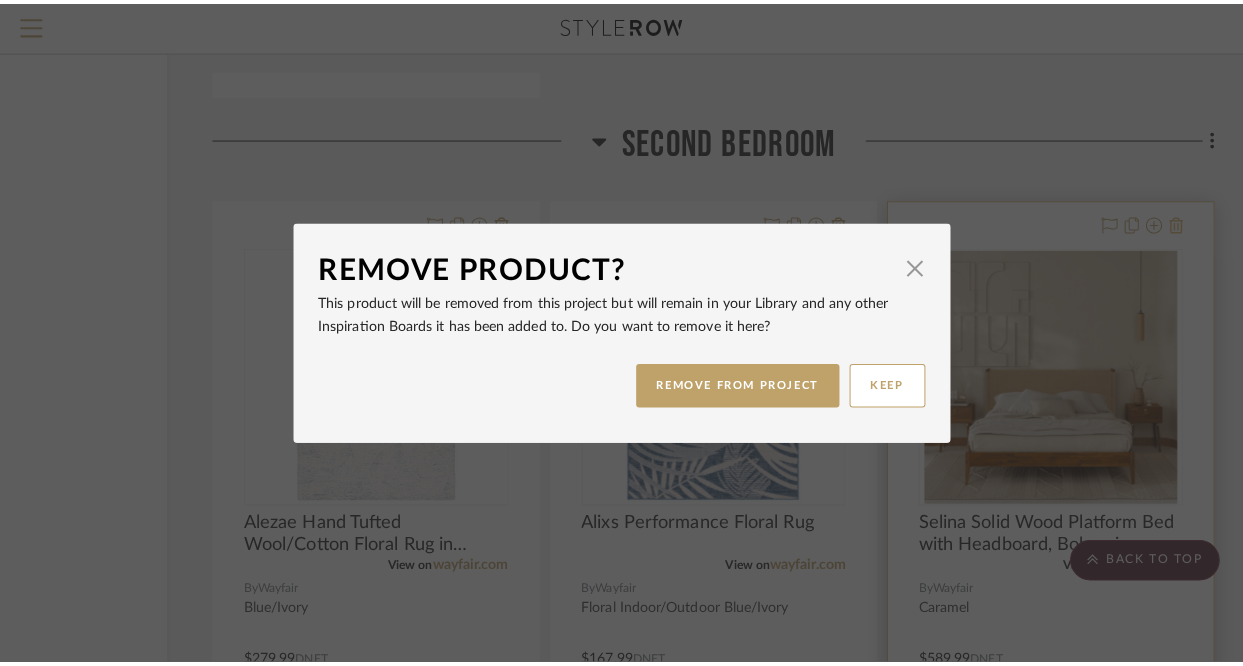 scroll, scrollTop: 0, scrollLeft: 0, axis: both 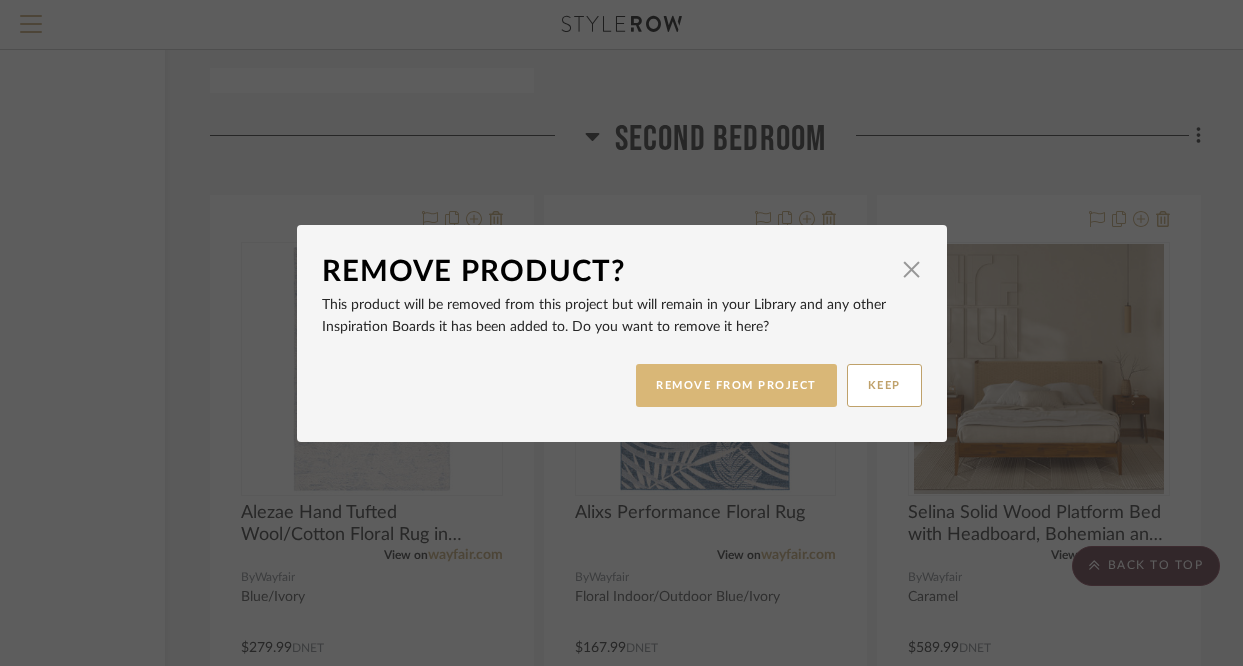 click on "REMOVE FROM PROJECT" at bounding box center [736, 385] 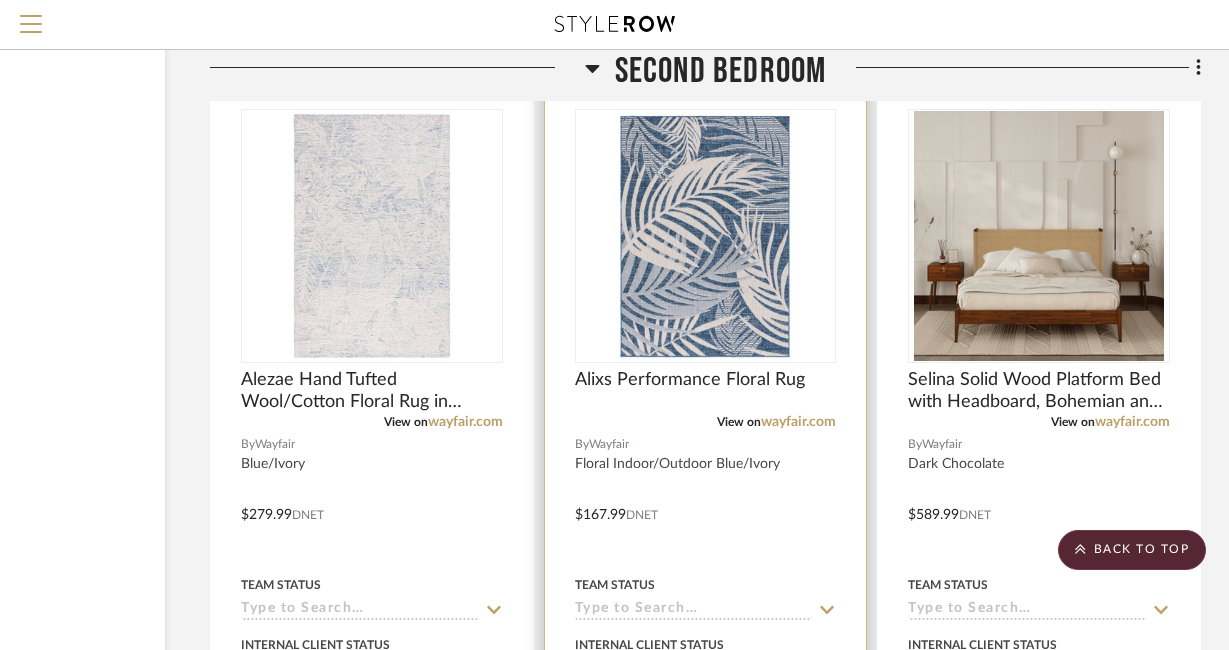 scroll, scrollTop: 9427, scrollLeft: 211, axis: both 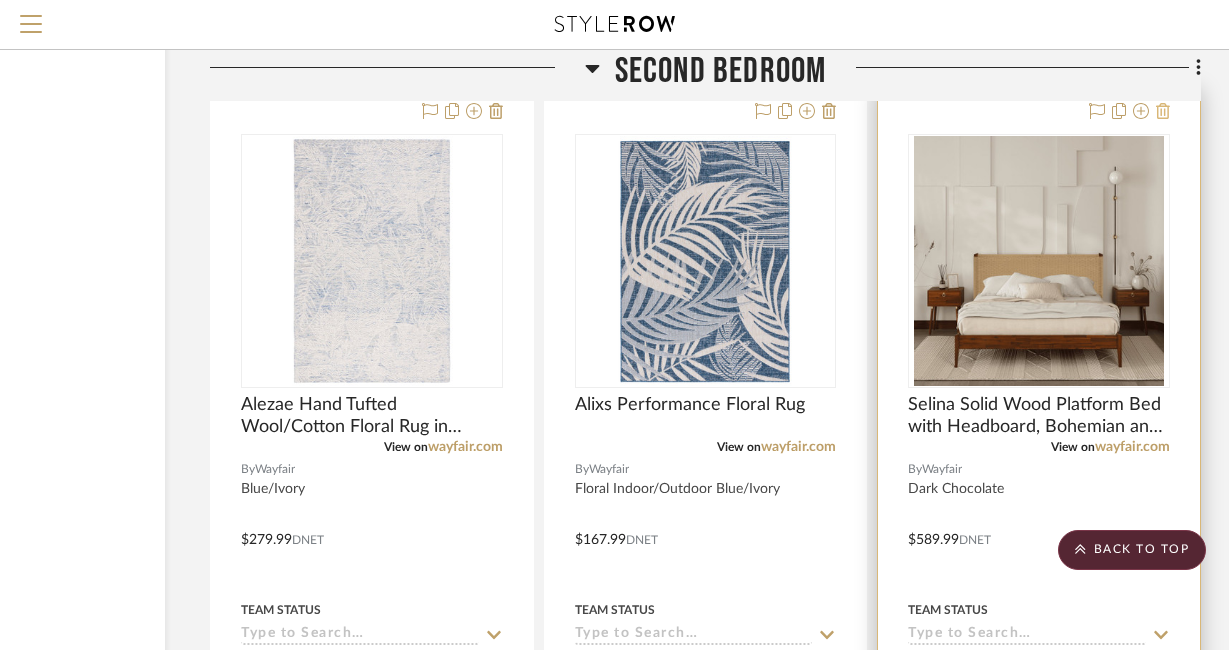 click at bounding box center (1163, 112) 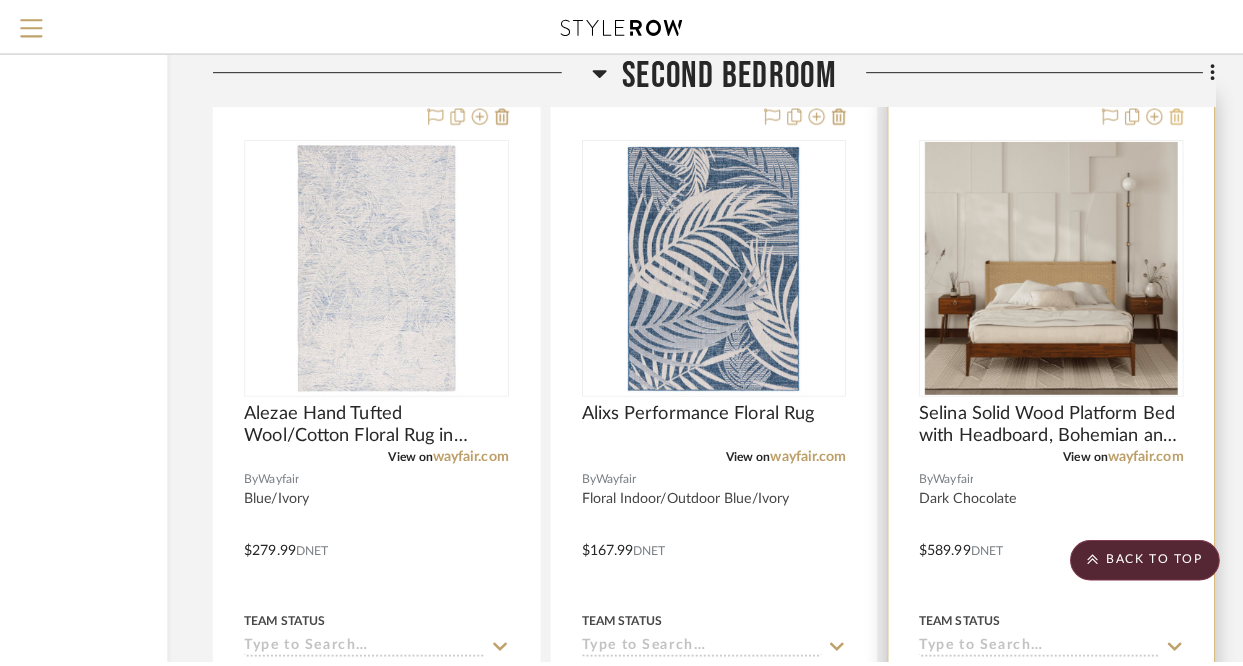 scroll, scrollTop: 0, scrollLeft: 0, axis: both 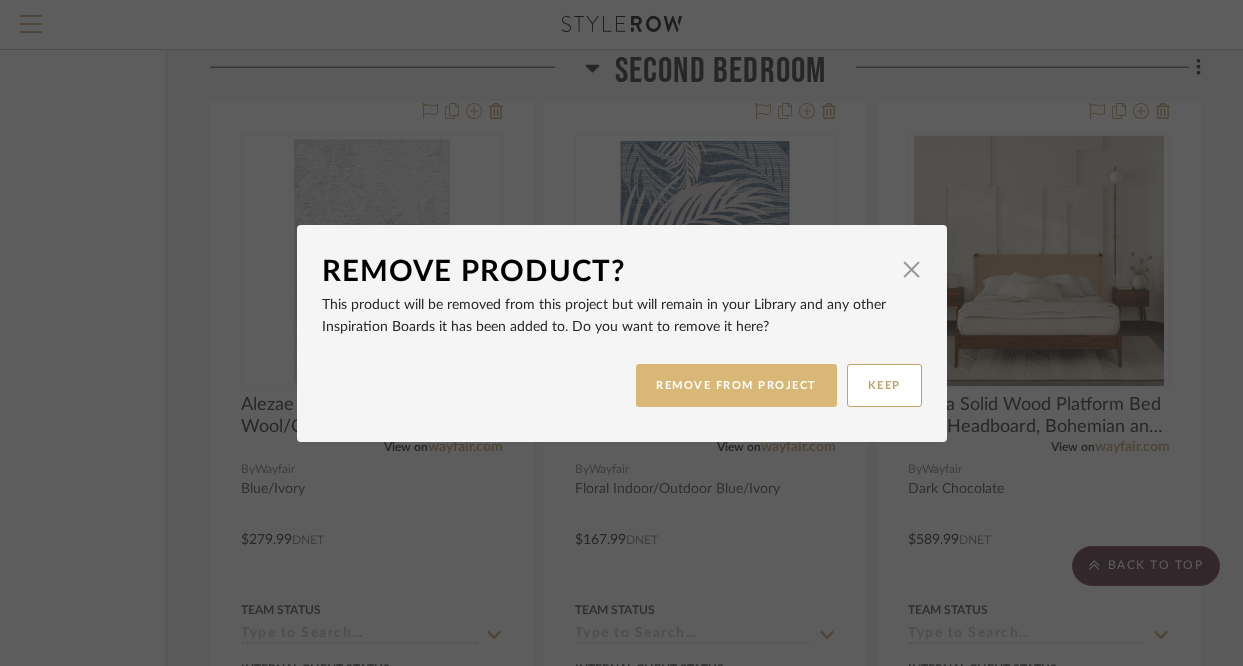 click on "REMOVE FROM PROJECT" at bounding box center [736, 385] 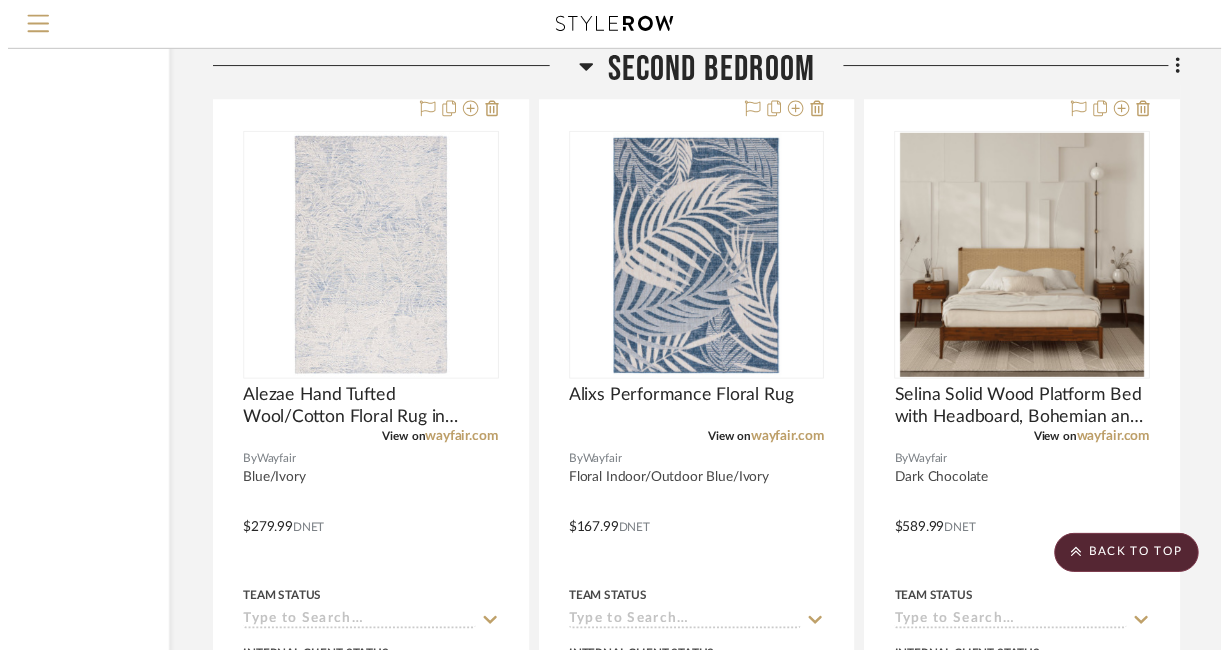 scroll, scrollTop: 9427, scrollLeft: 211, axis: both 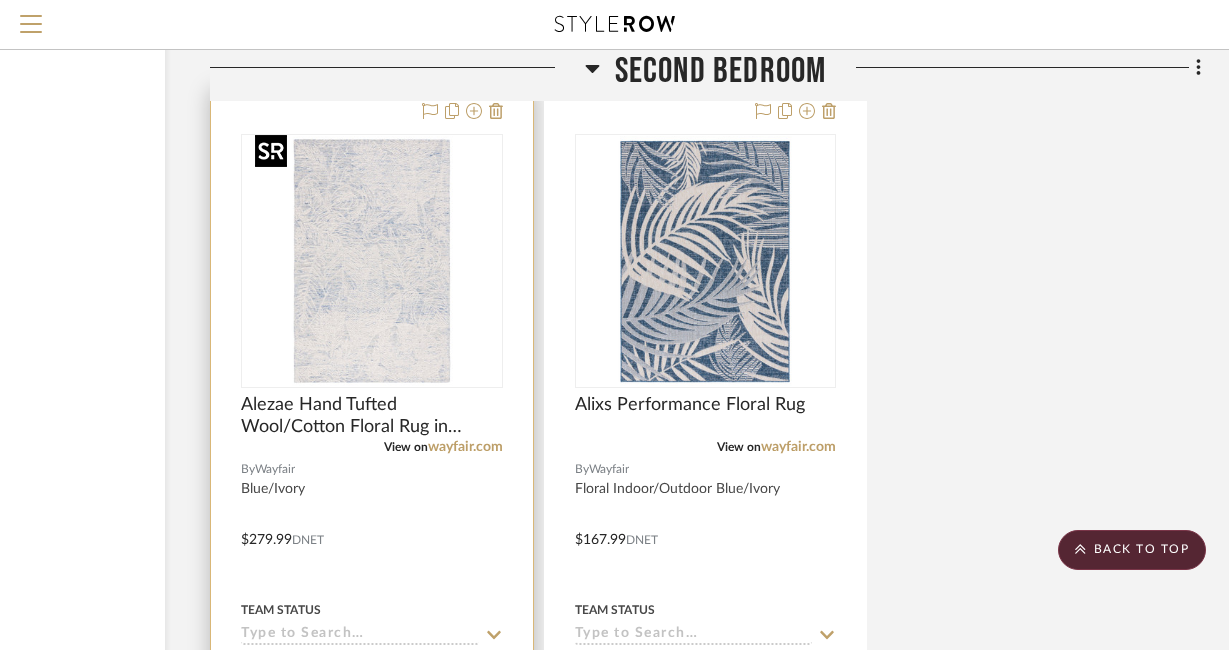 click at bounding box center (372, 261) 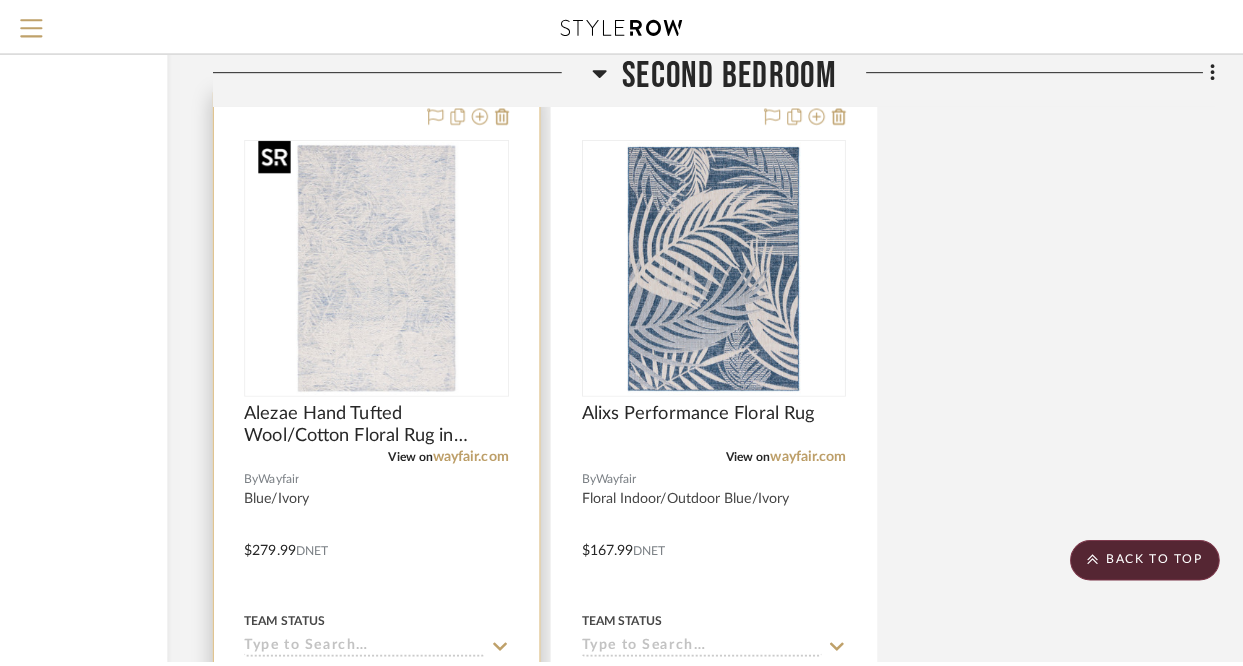 scroll, scrollTop: 0, scrollLeft: 0, axis: both 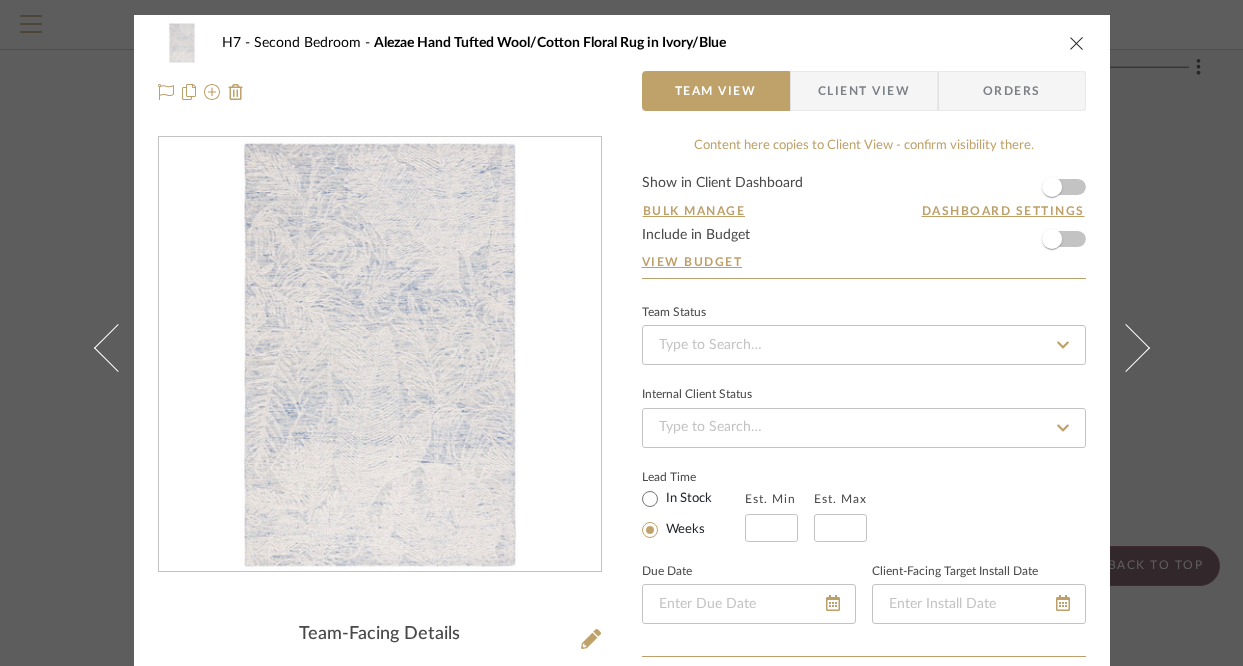 click at bounding box center [1077, 43] 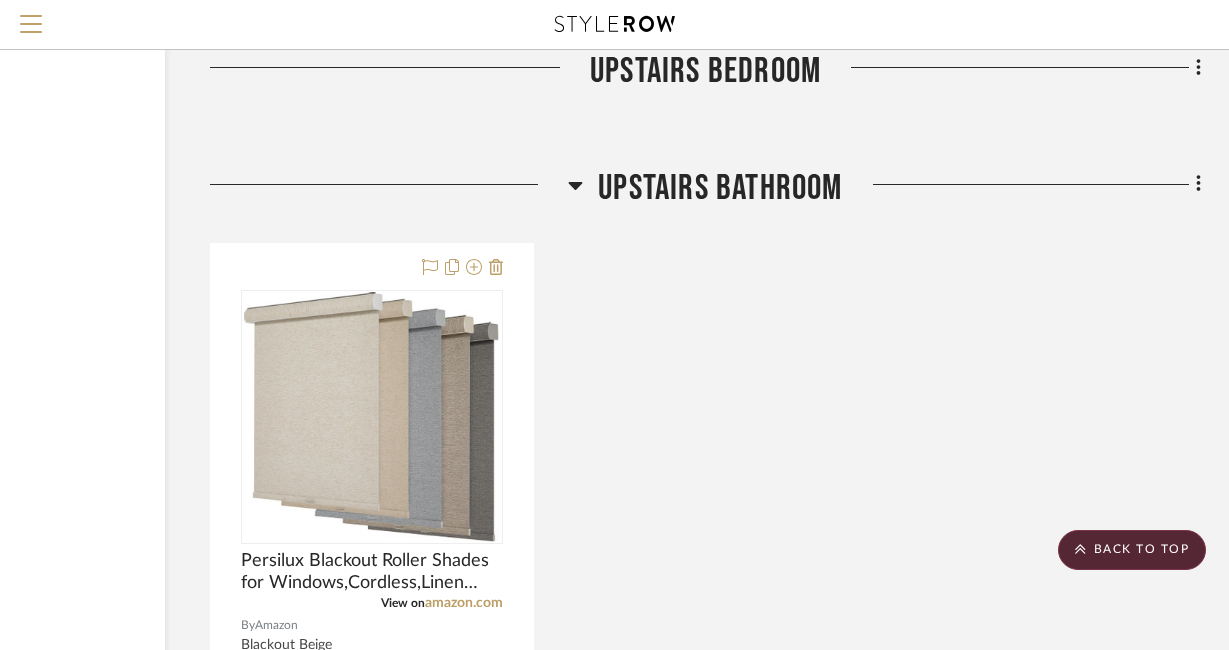 scroll, scrollTop: 8338, scrollLeft: 211, axis: both 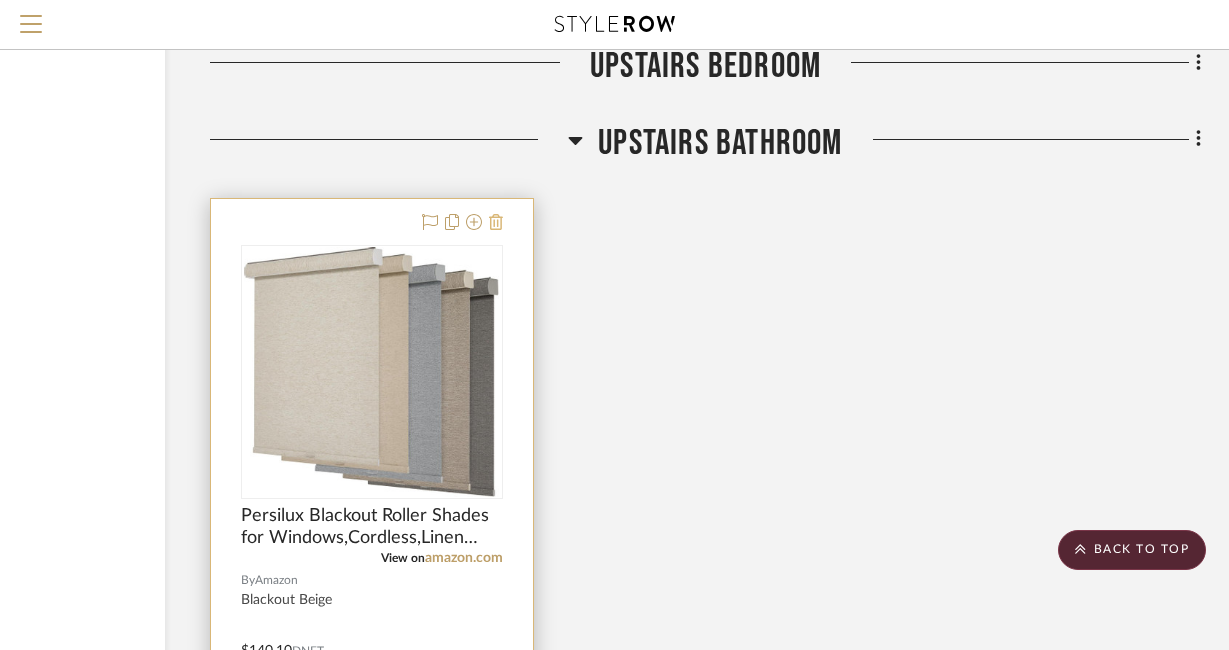 click 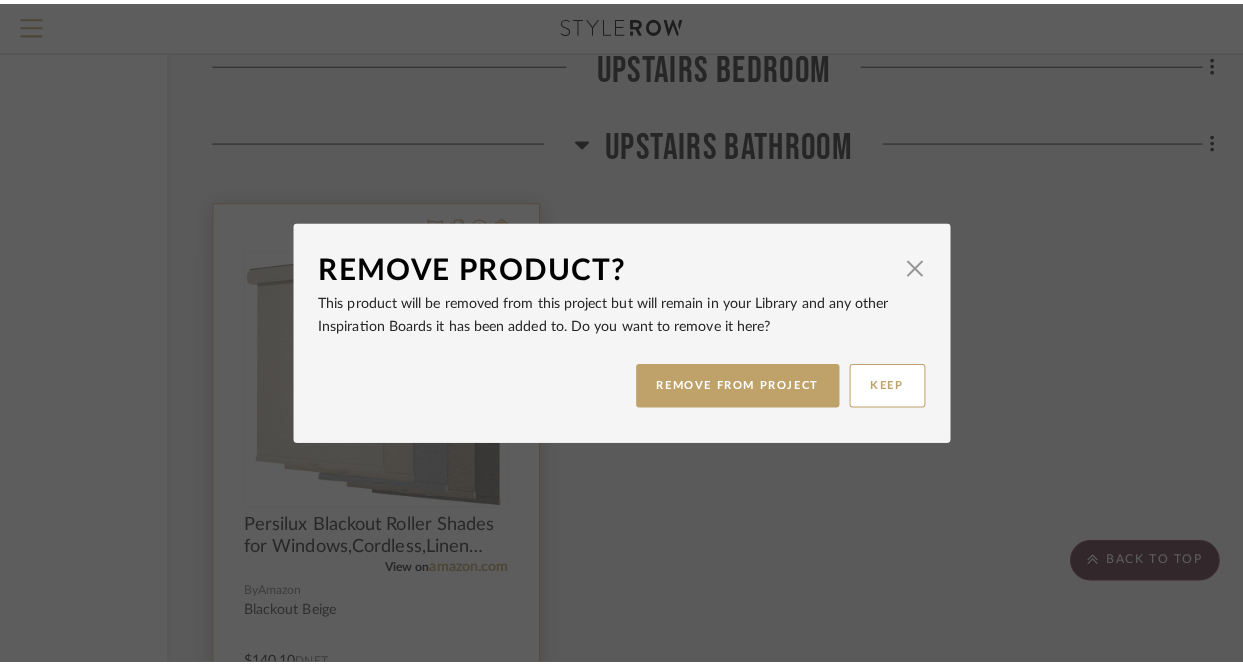 scroll, scrollTop: 0, scrollLeft: 0, axis: both 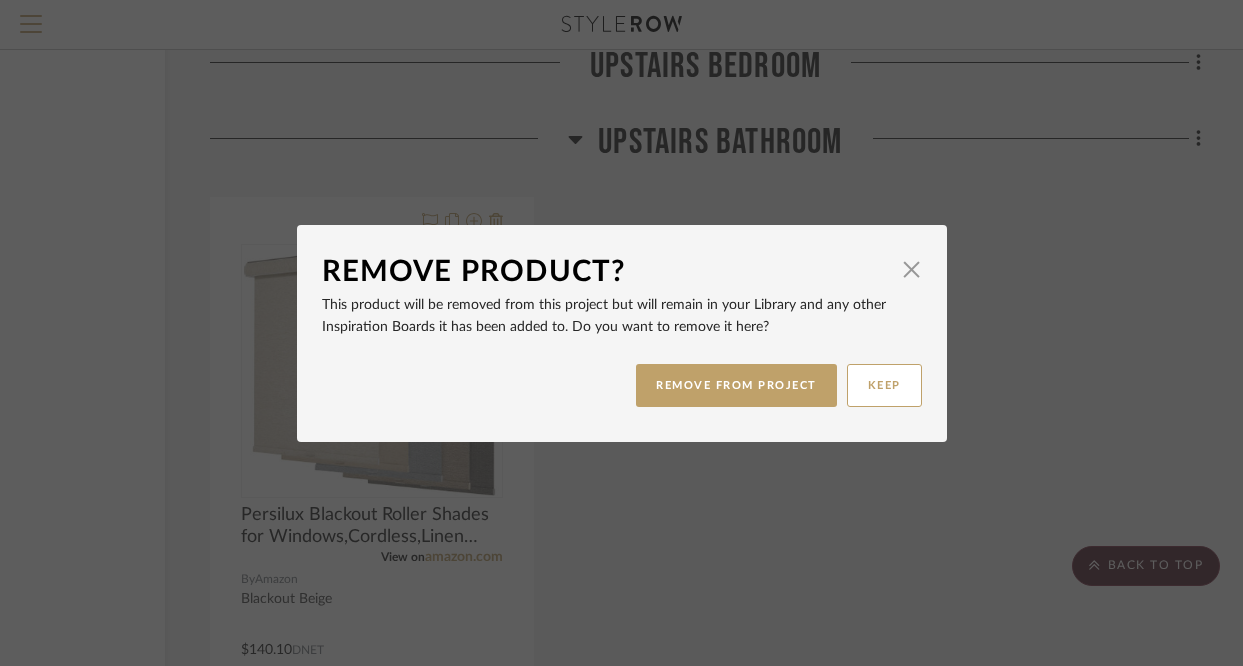 click on "REMOVE FROM PROJECT   KEEP" at bounding box center [622, 385] 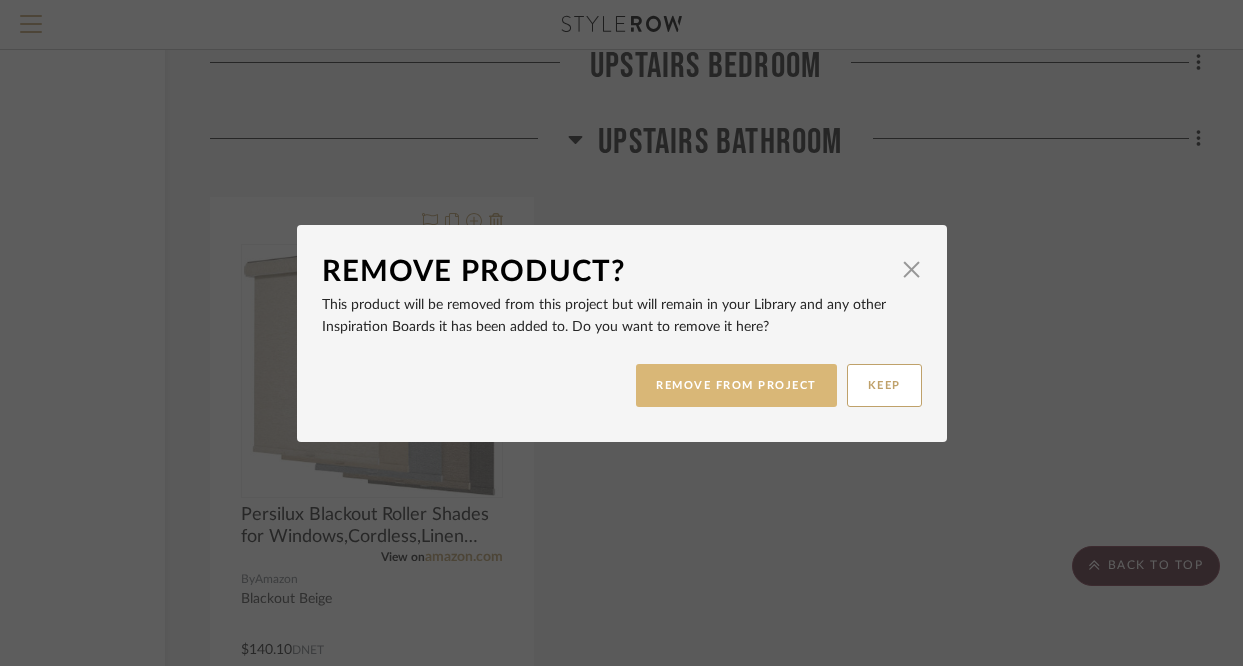 click on "REMOVE FROM PROJECT" at bounding box center (736, 385) 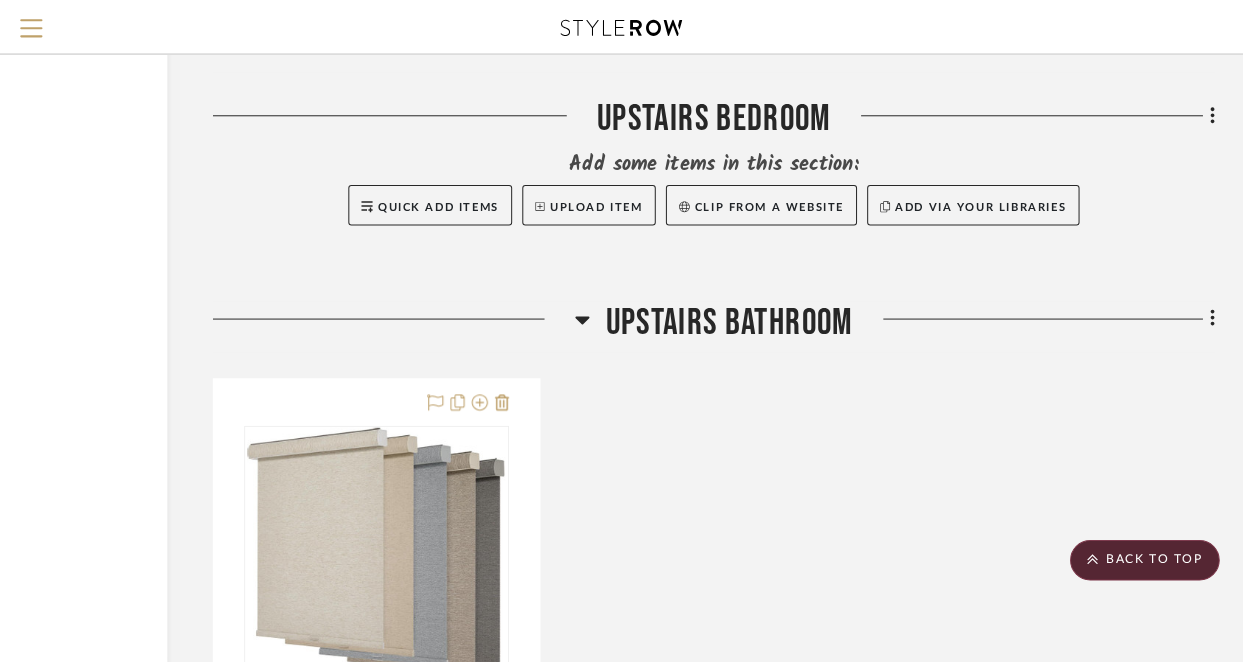 scroll, scrollTop: 0, scrollLeft: 0, axis: both 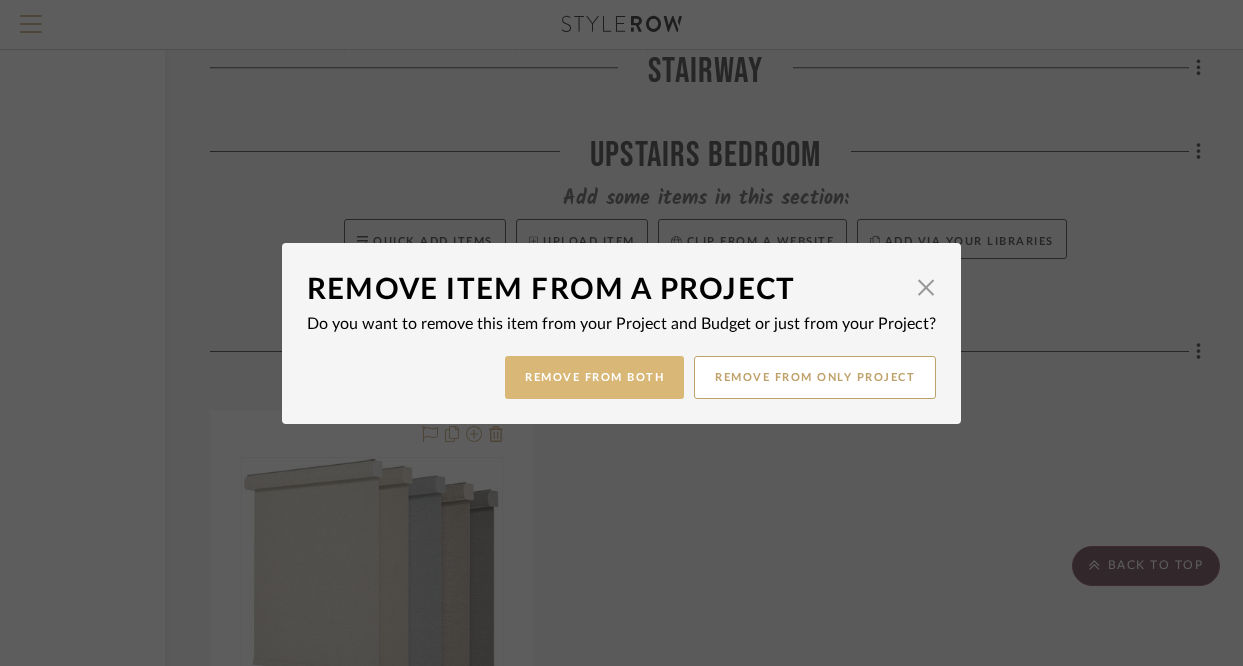 click on "Remove from Both" at bounding box center (594, 377) 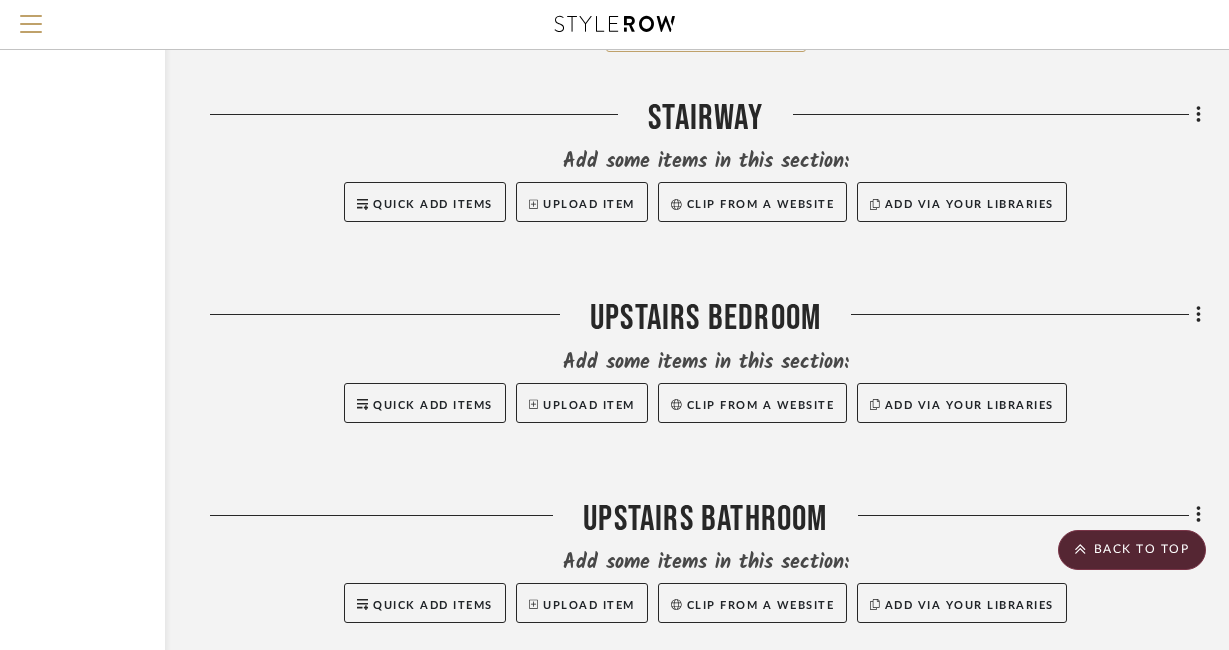 scroll, scrollTop: 7963, scrollLeft: 211, axis: both 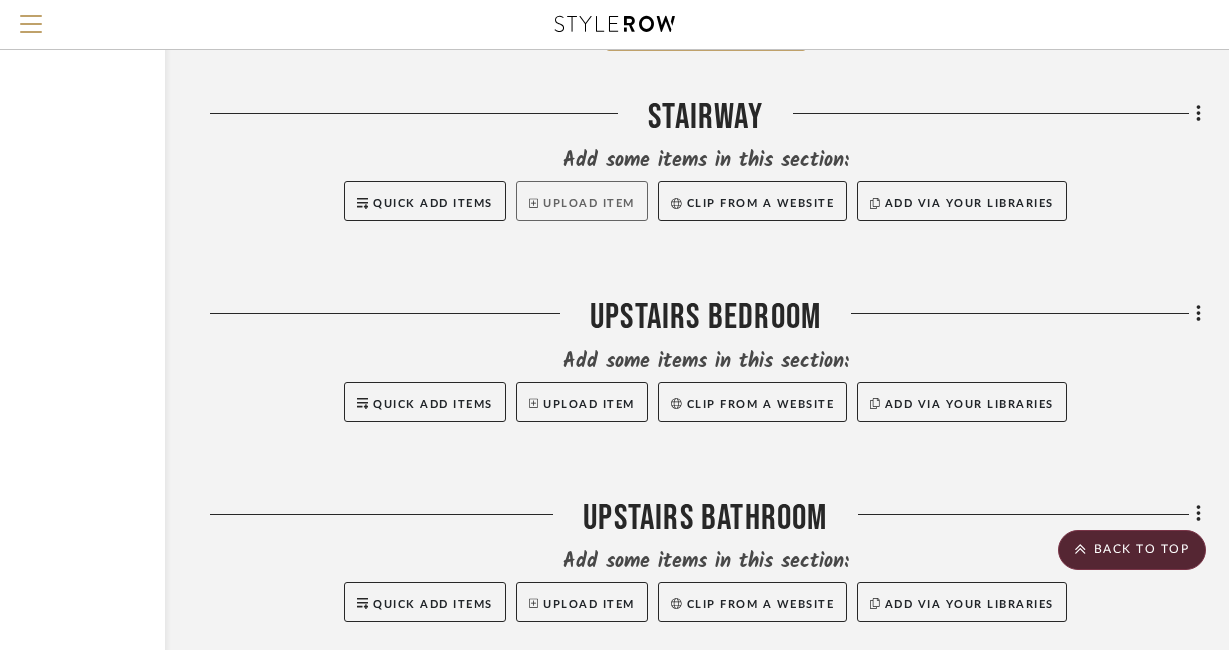 click on "Upload Item" 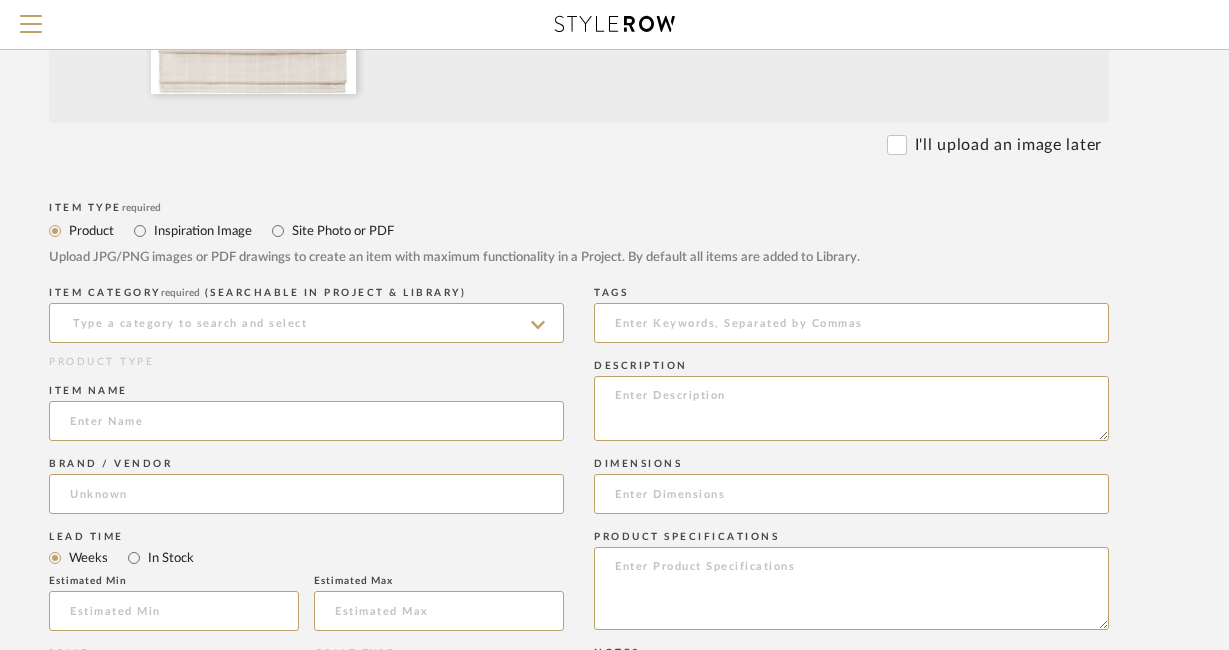 scroll, scrollTop: 614, scrollLeft: 141, axis: both 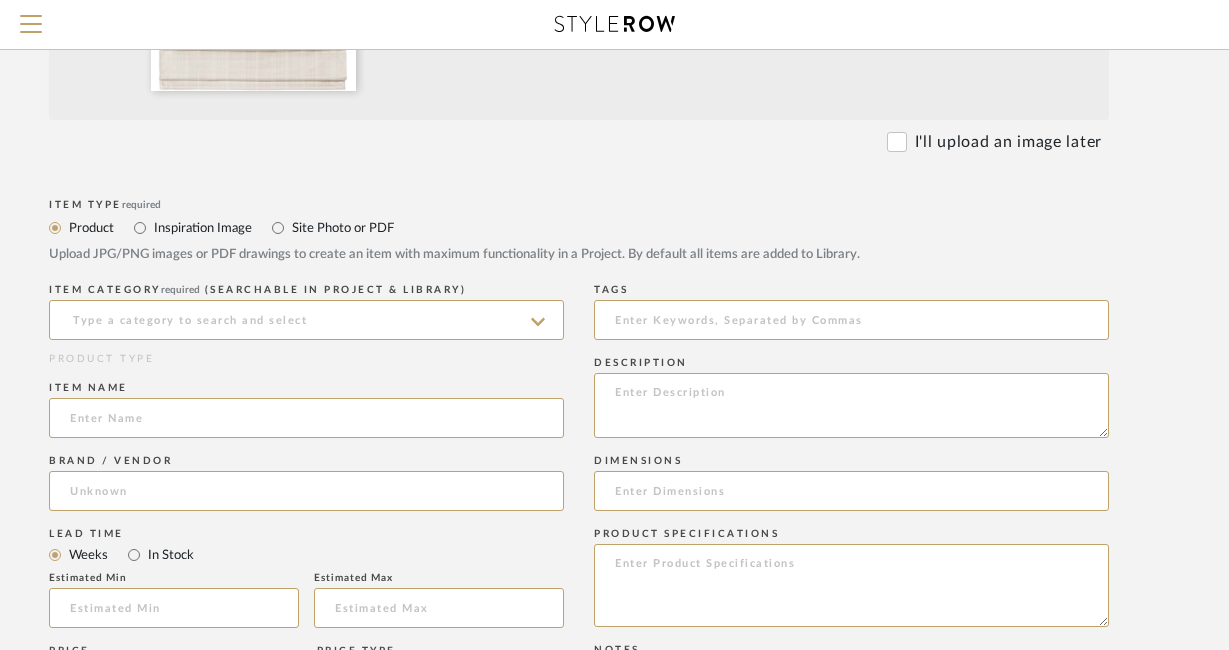 click 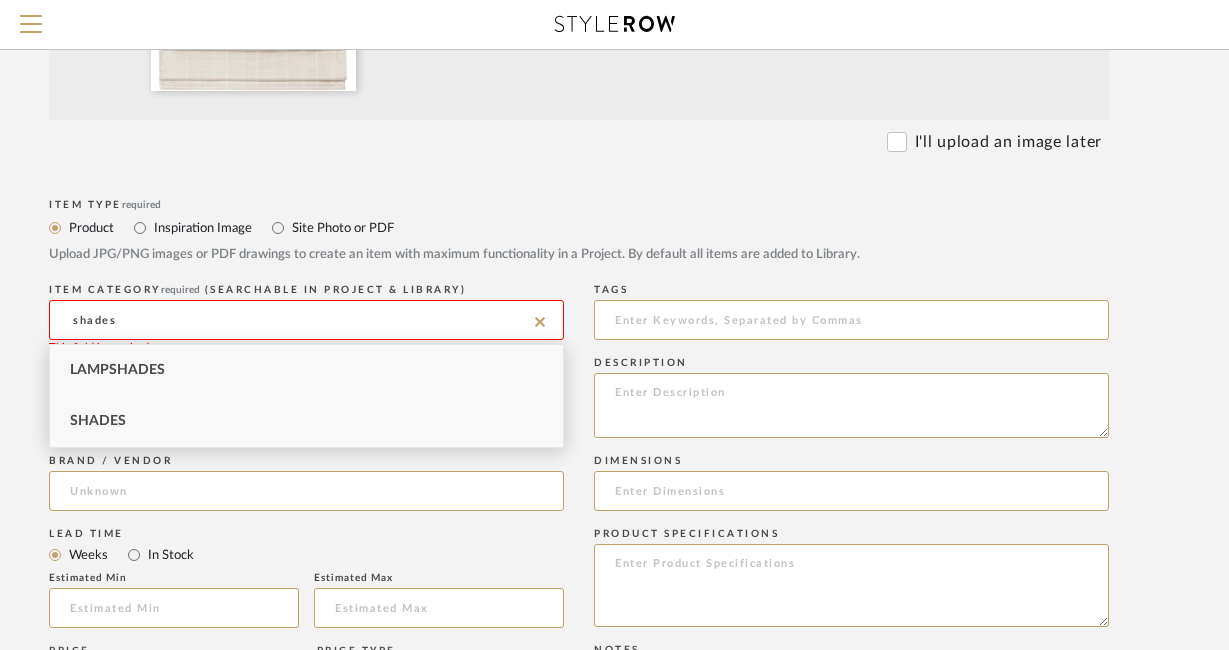 type on "shades" 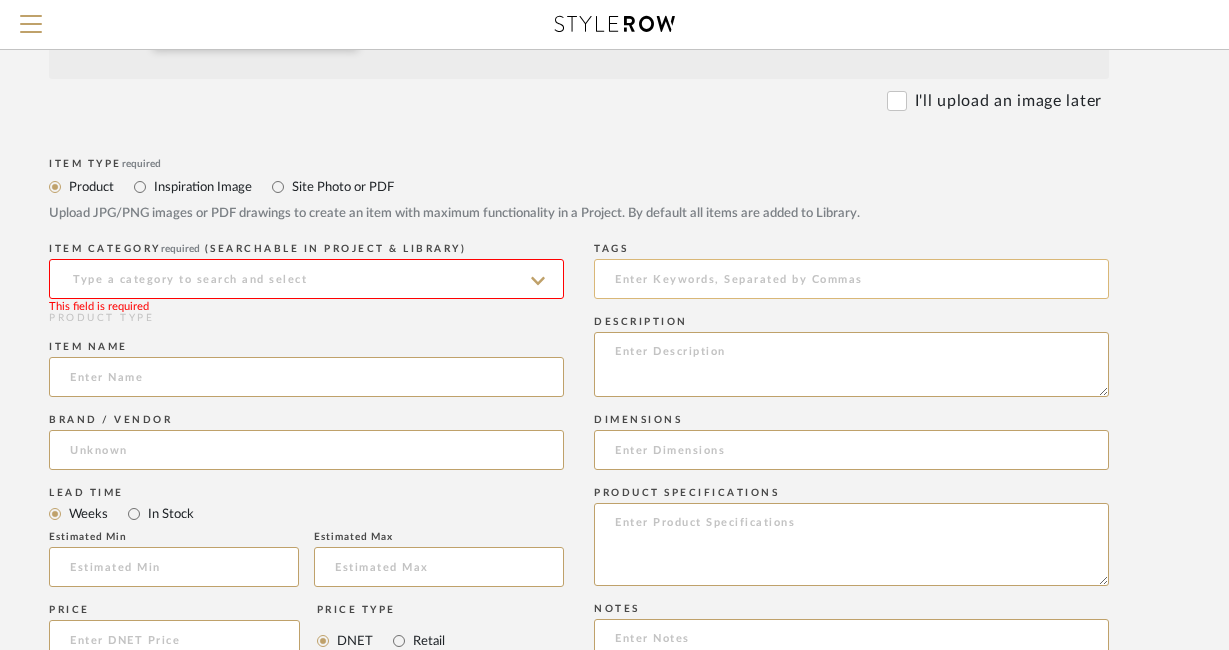scroll, scrollTop: 667, scrollLeft: 141, axis: both 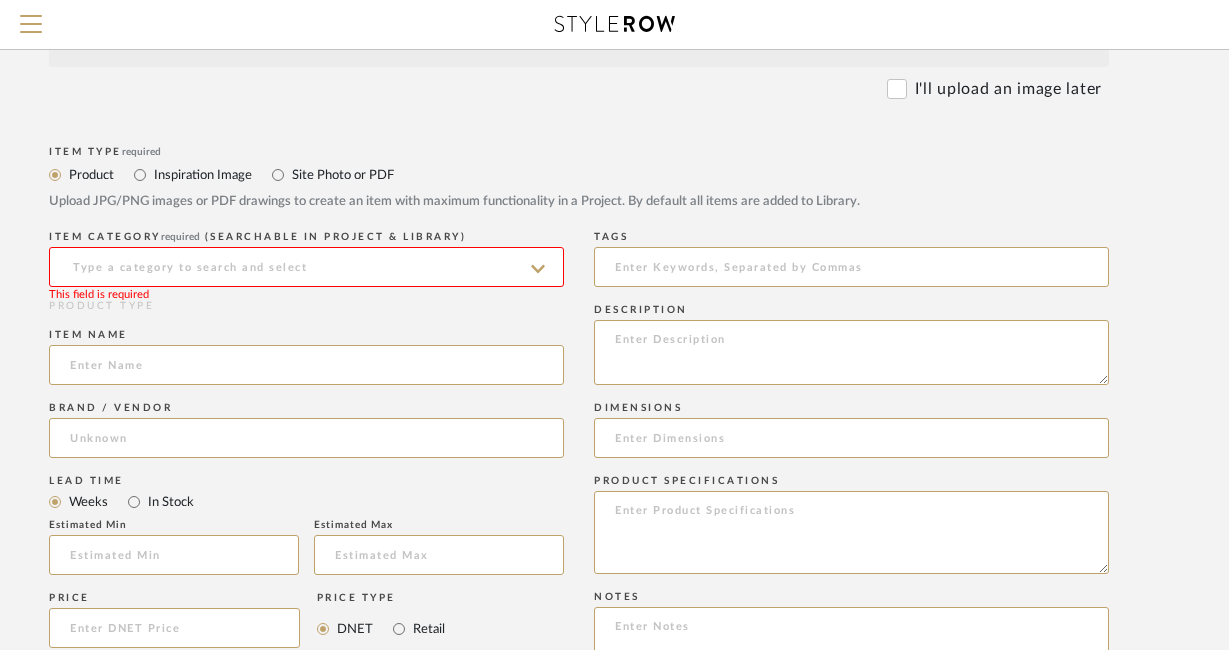 click 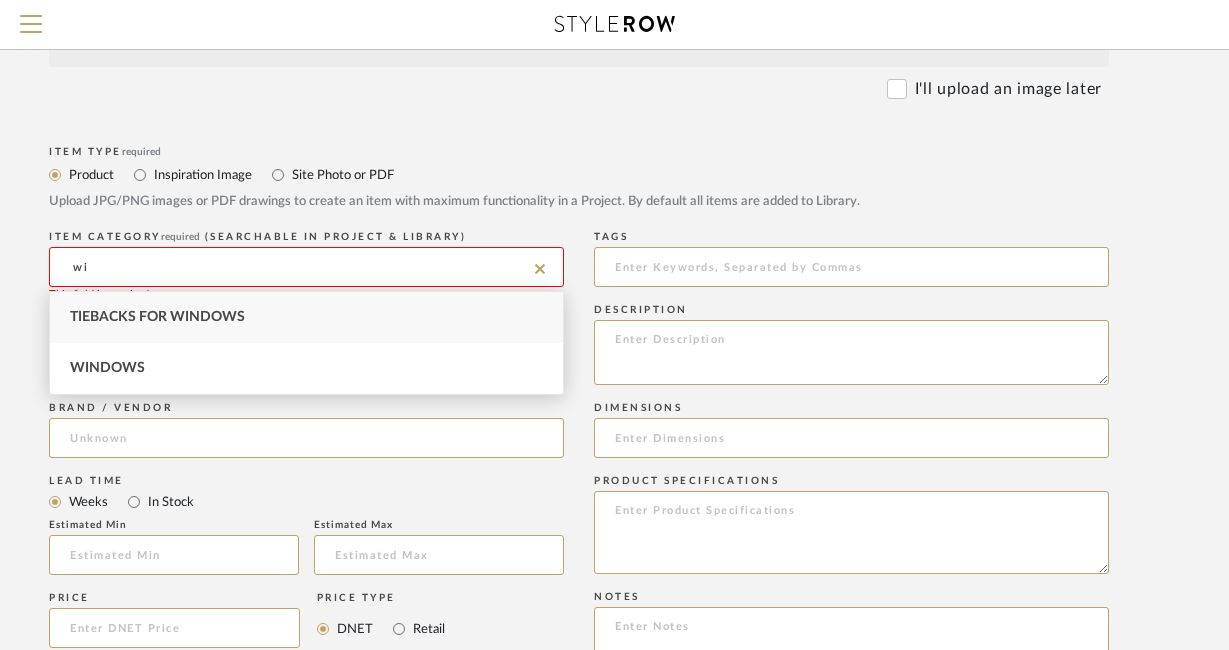 type on "w" 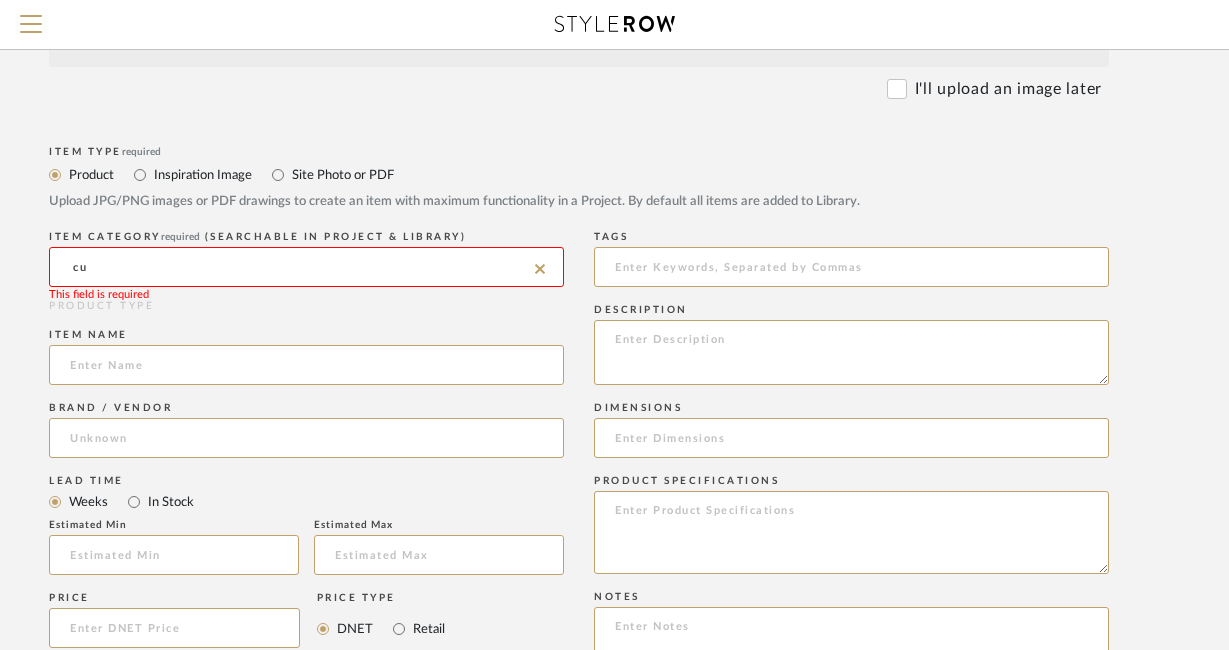 type on "c" 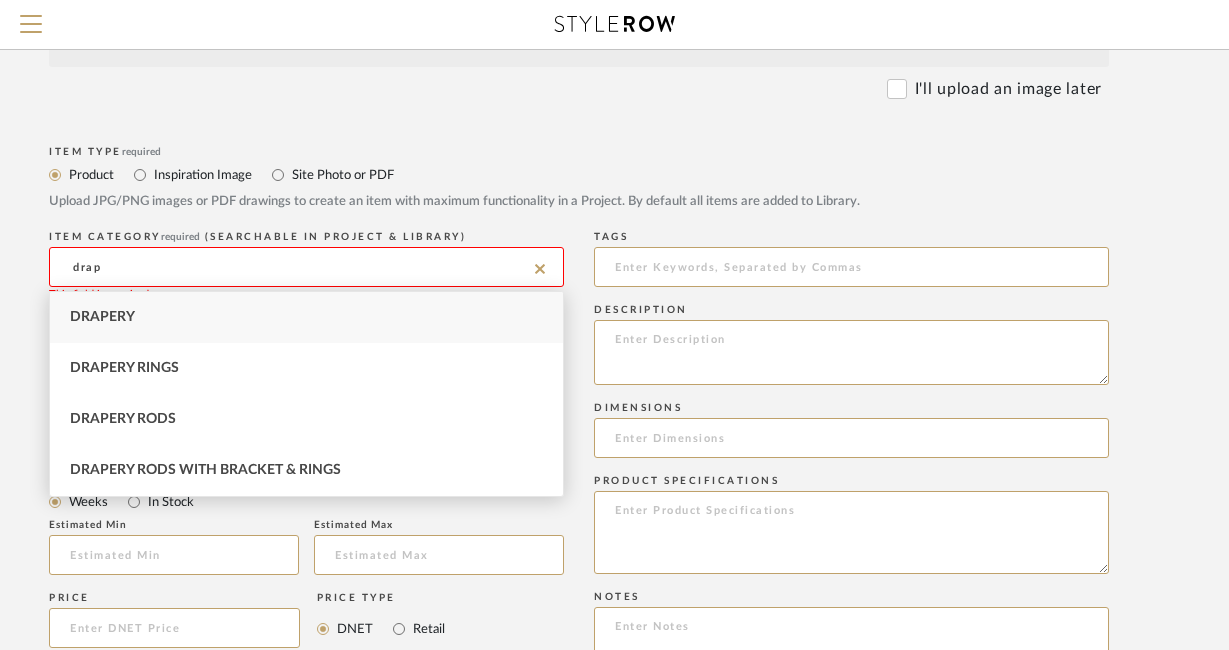 click on "Drapery" at bounding box center (306, 317) 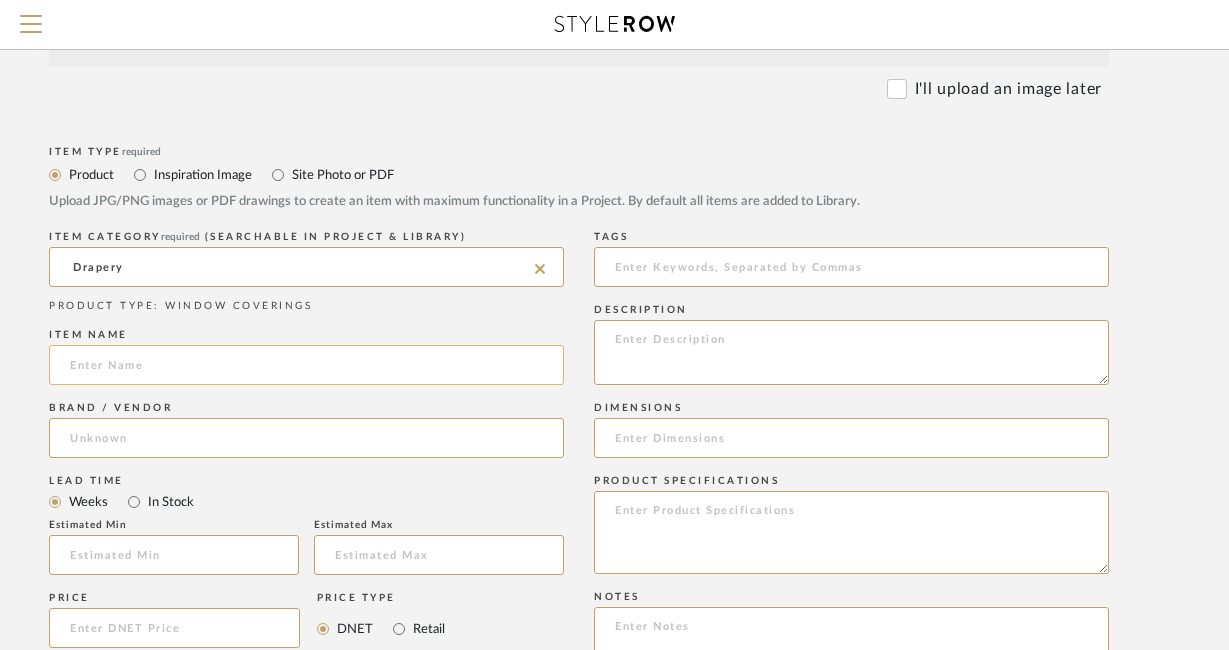 click 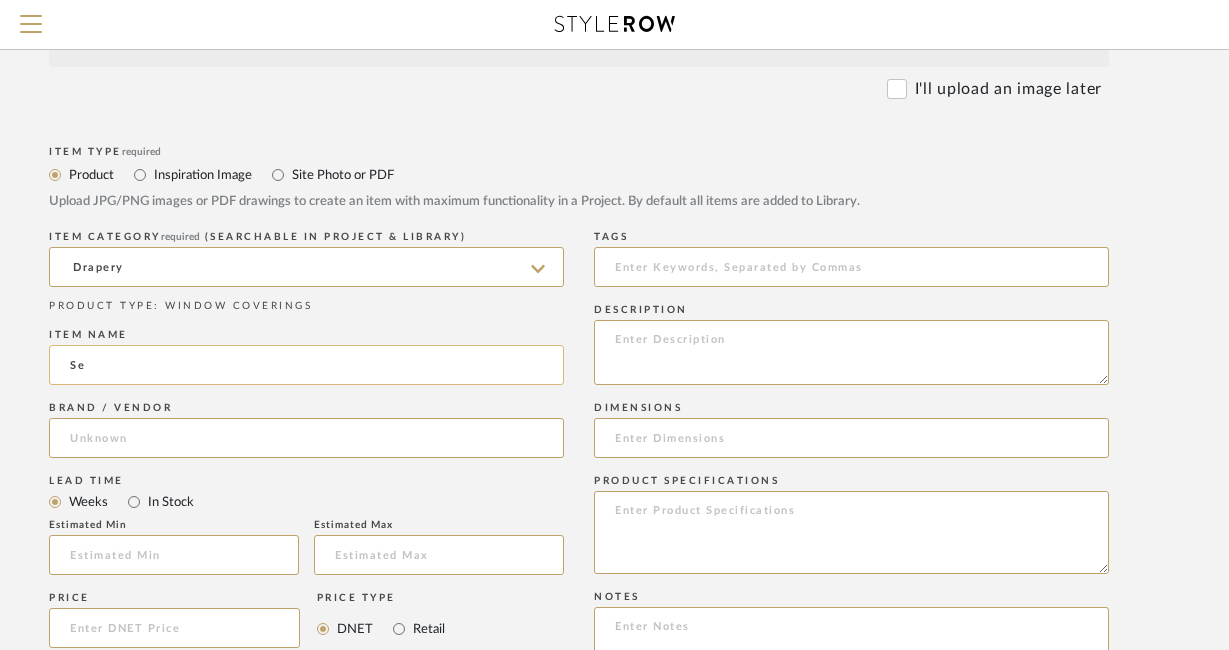 type on "S" 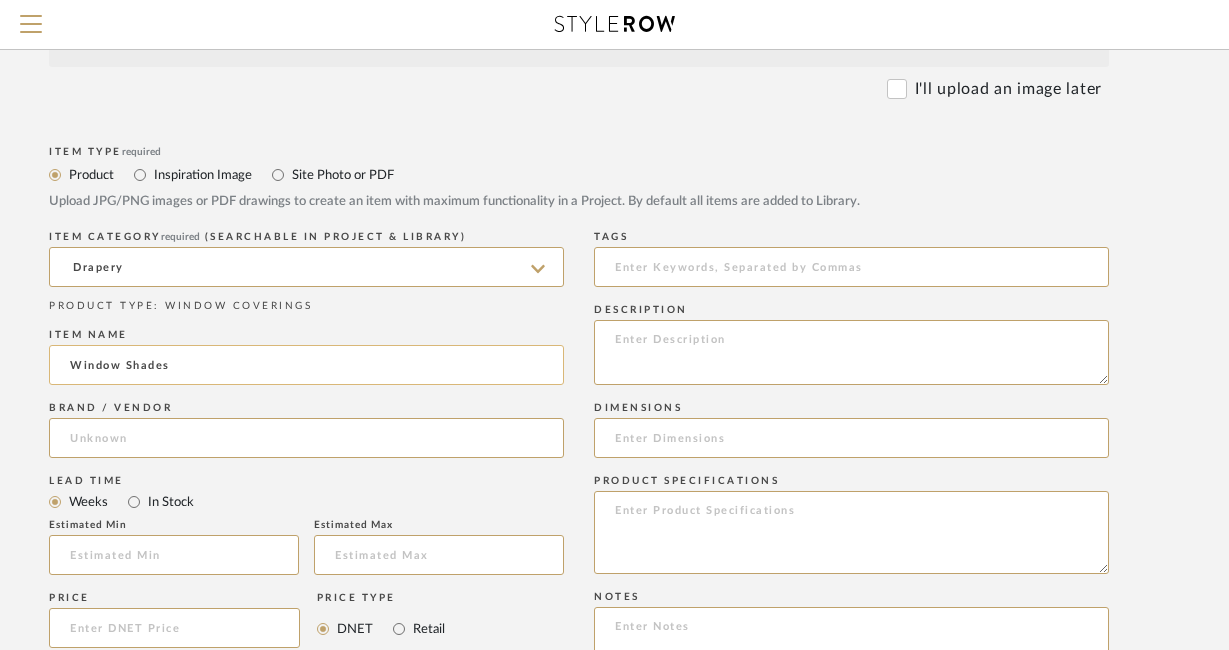 click on "Window Shades" 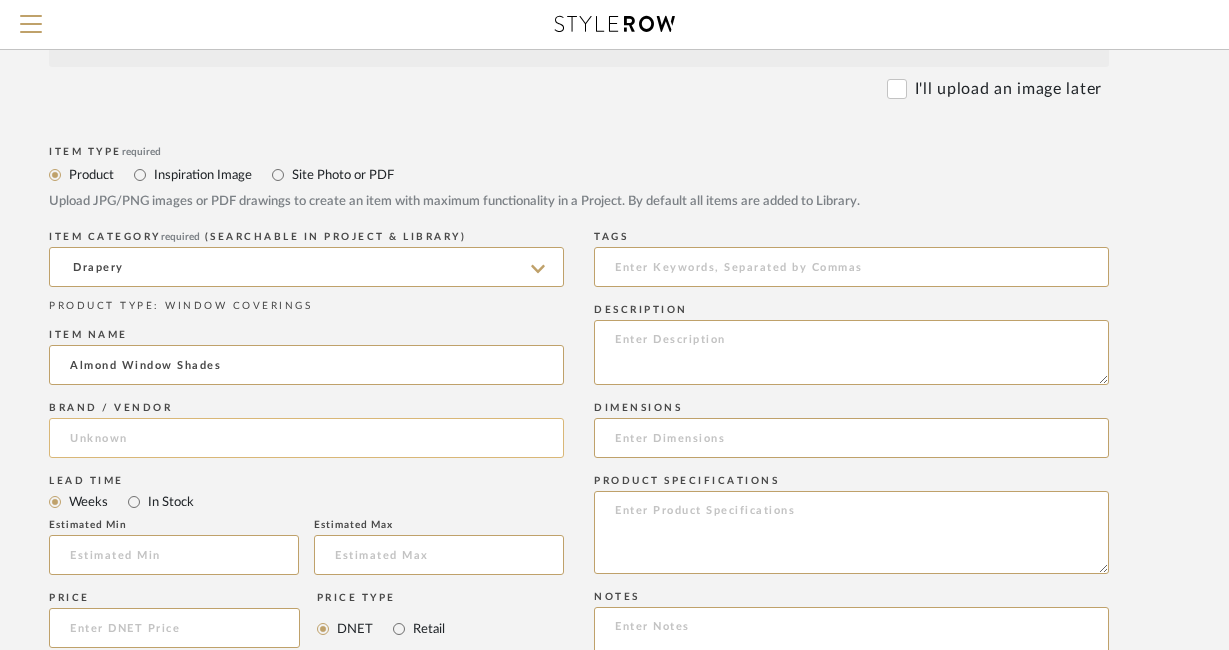 type on "Almond Window Shades" 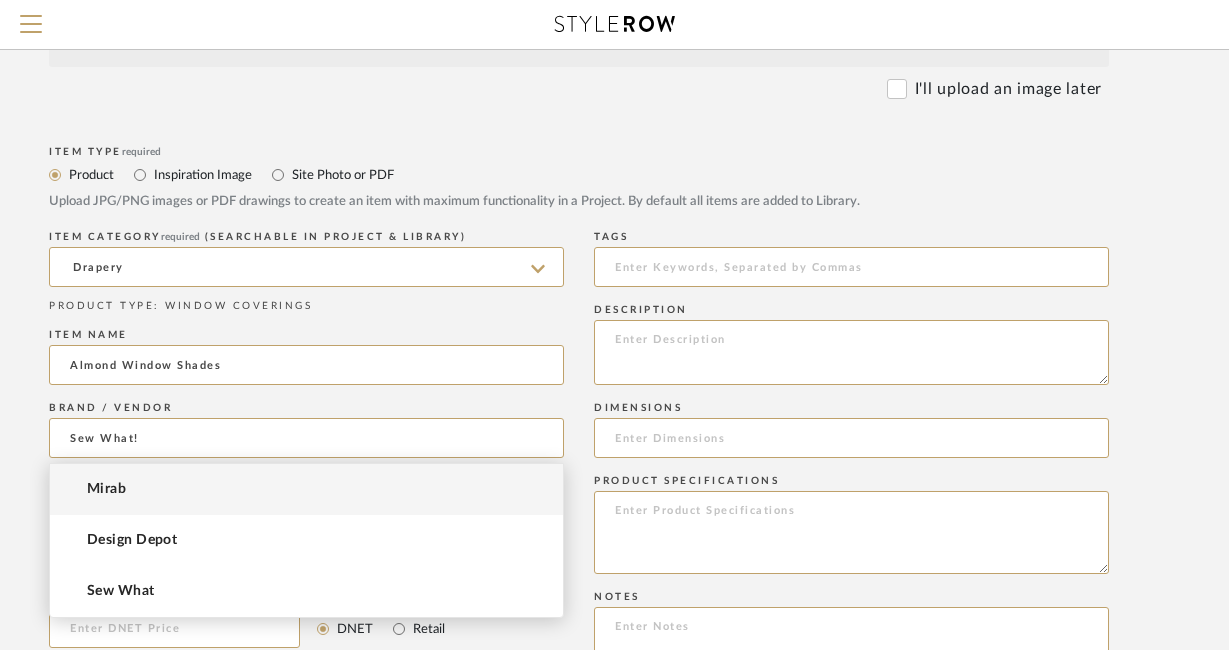 type on "Sew What!" 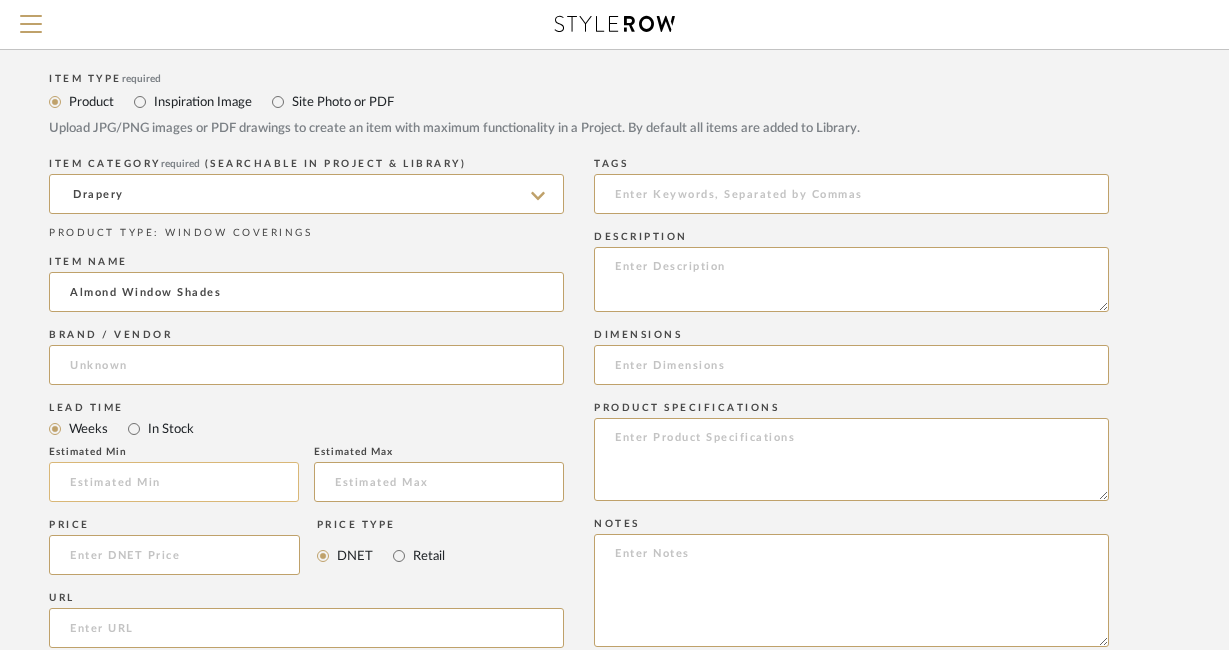 scroll, scrollTop: 774, scrollLeft: 141, axis: both 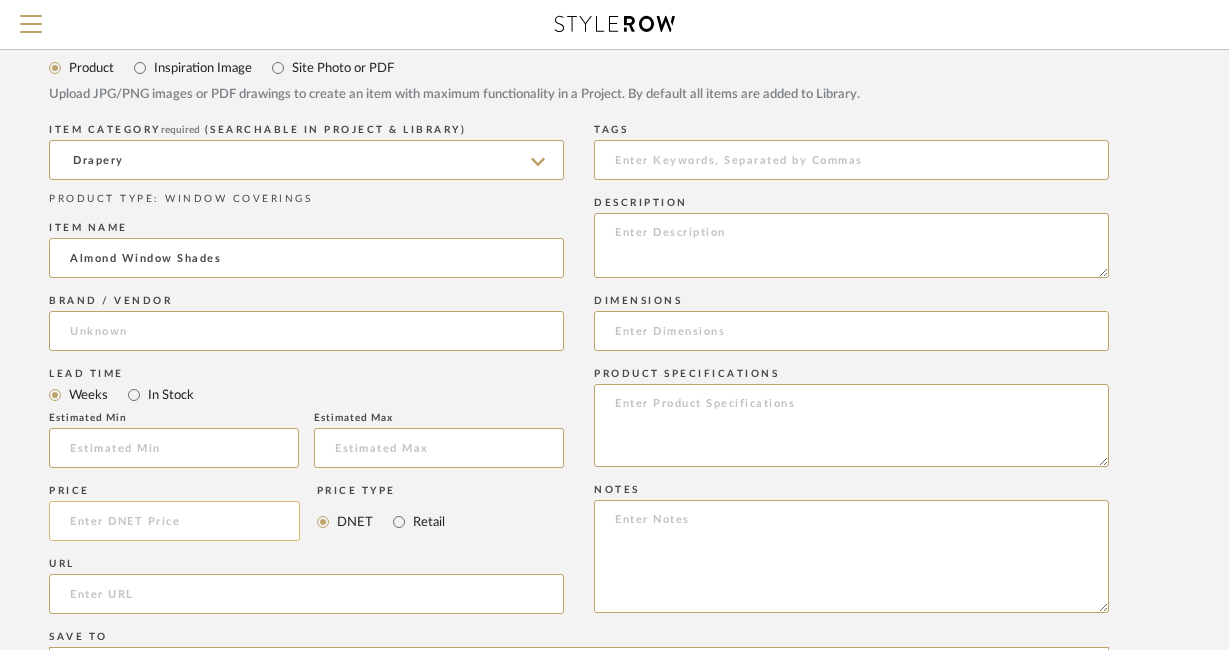 click 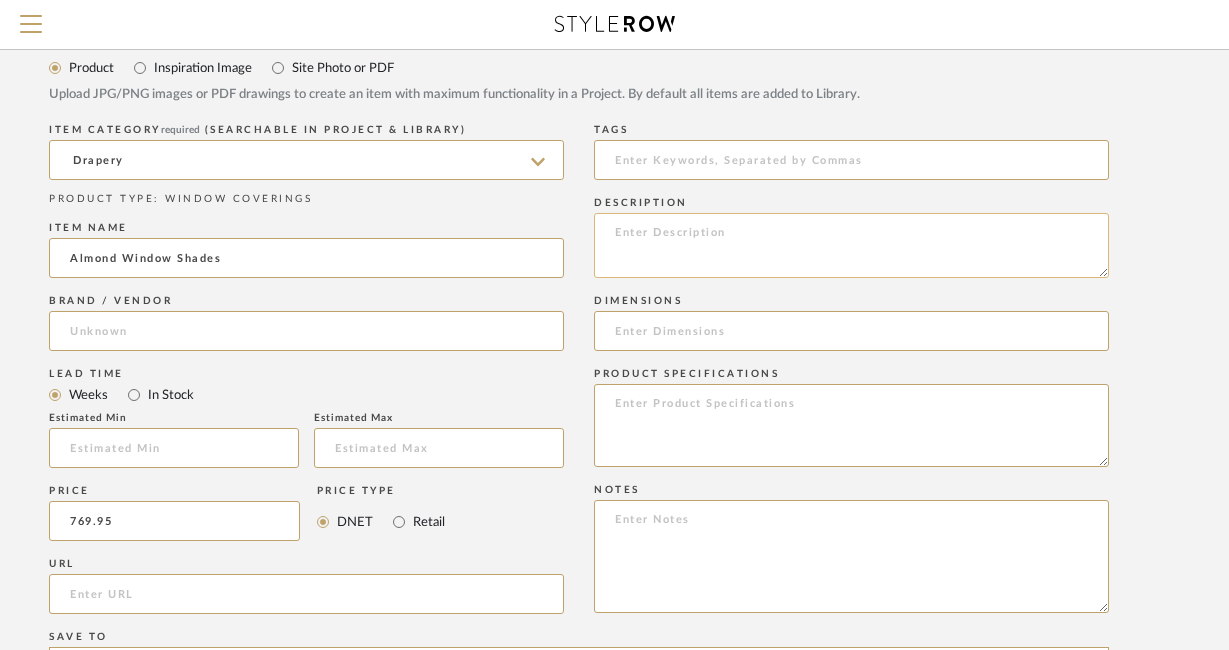 click 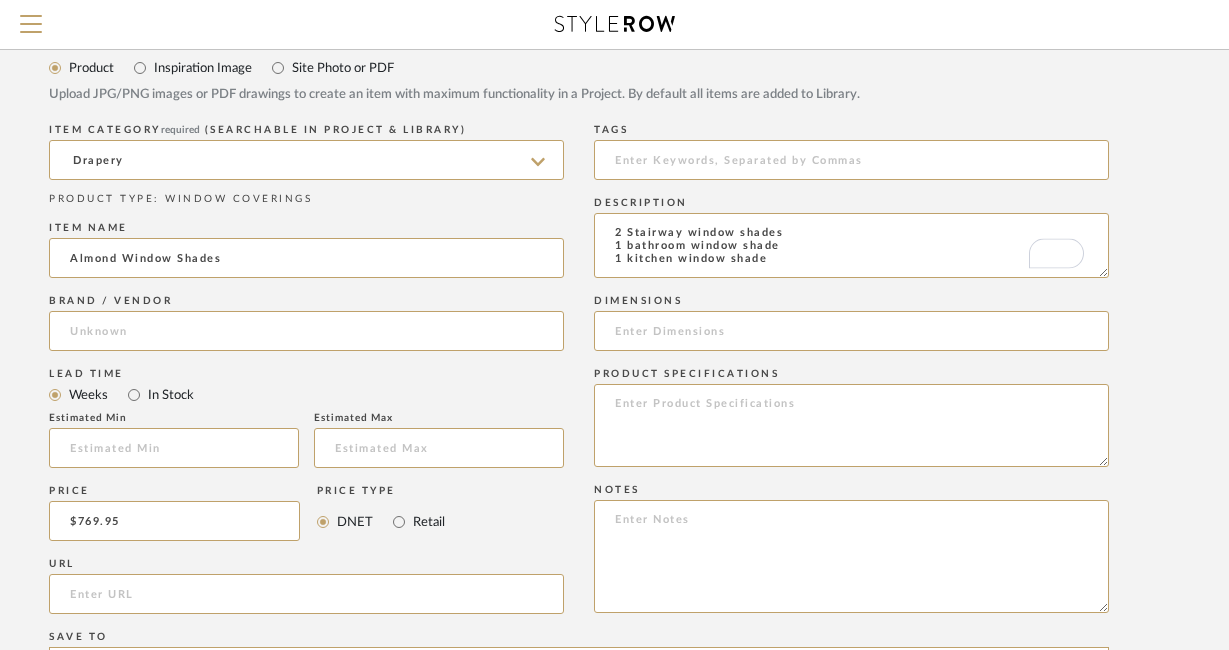 type on "2 Stairway window shades
1 bathroom window shade
1 kitchen window shade" 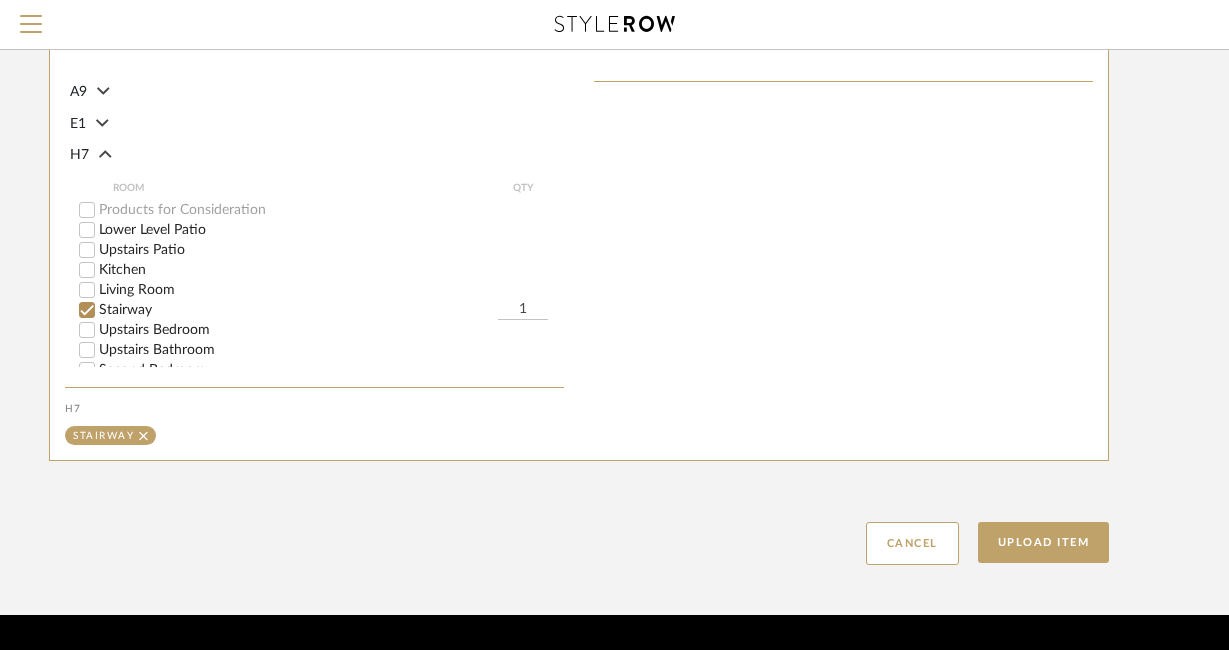 scroll, scrollTop: 1464, scrollLeft: 141, axis: both 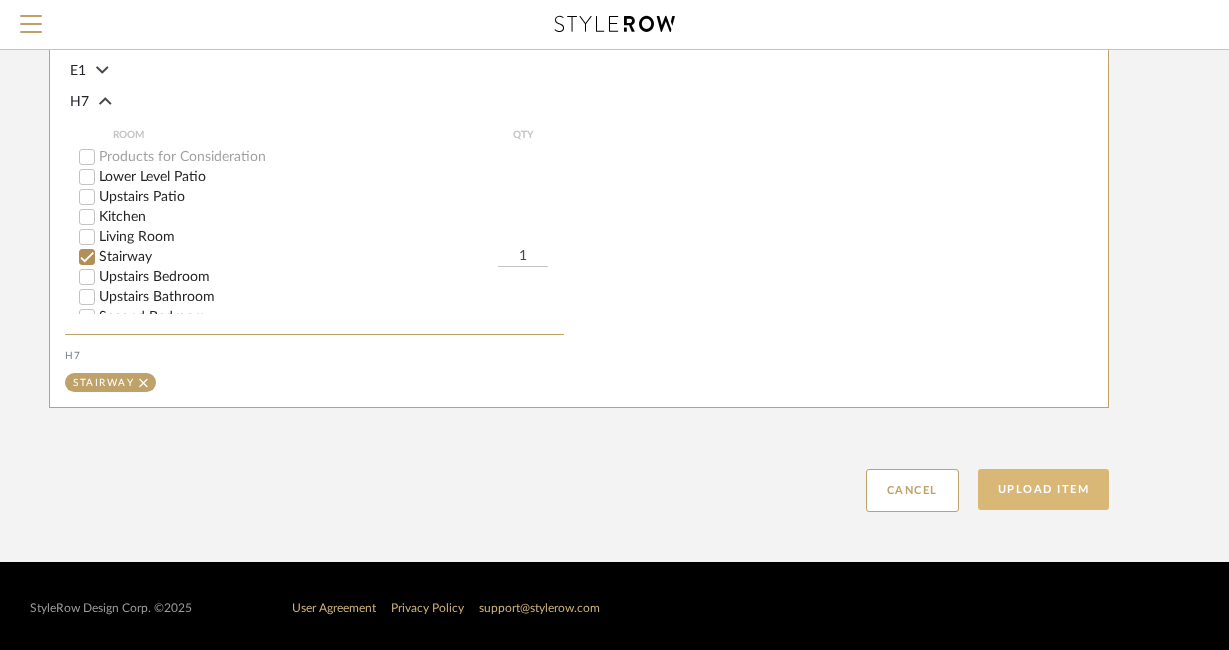 click on "Upload Item" 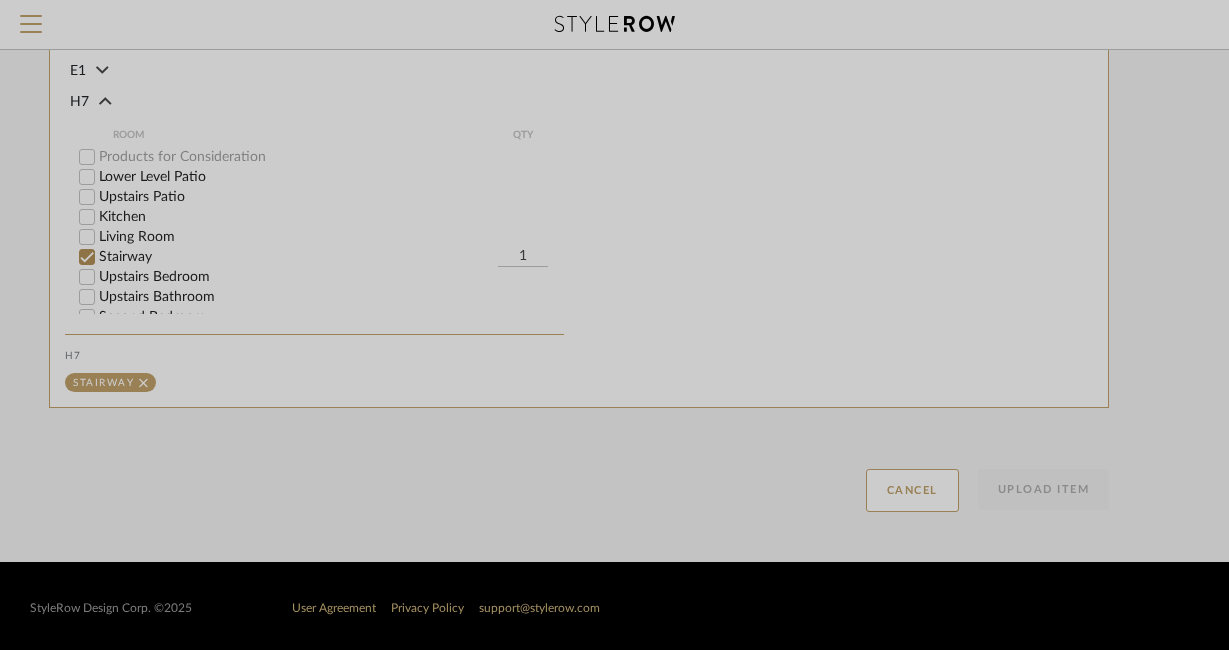 scroll, scrollTop: 1469, scrollLeft: 141, axis: both 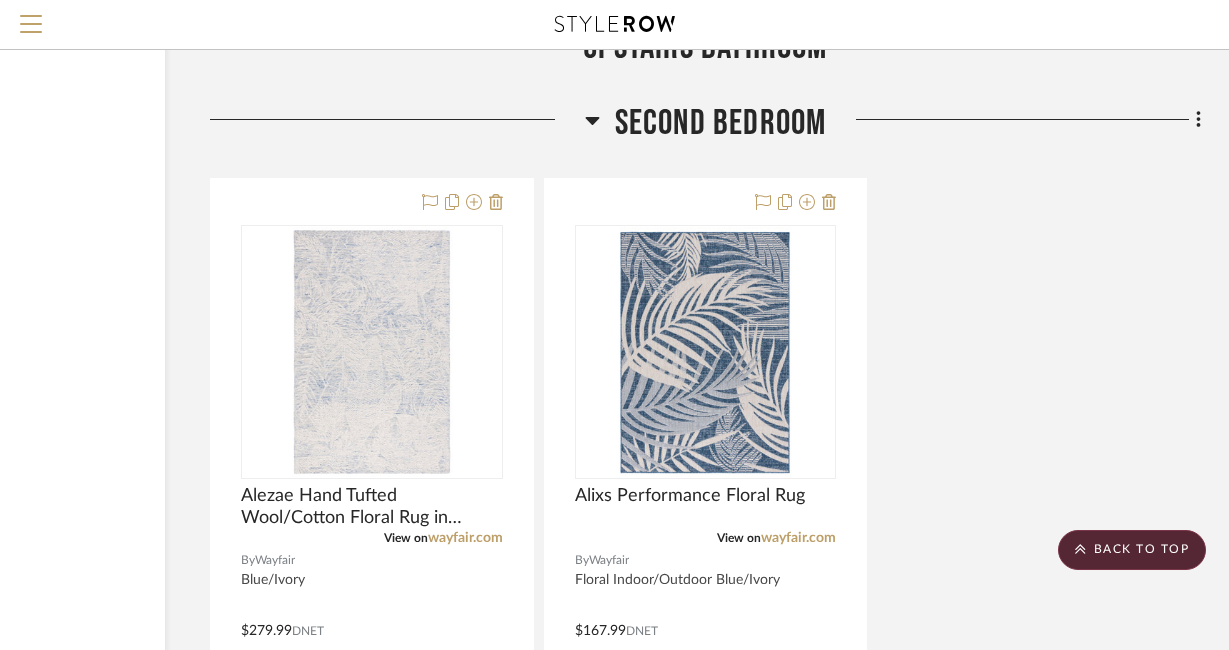 click on "Filter by keyword, category or name prior to exporting to Excel or Bulk Actions Team Comments All Team Comments Team Comments in last day Team Comments in last week Flagged Shared with Client Client Comments All Client Comments Client Comments in last day Client Comments in last week Added To PO Category  Seating   (9)   Beds    (2)   Accessories    (7)   Rugs   (7)   Outdoor   (3)   Window Coverings   (2)  Brand Design Depot  (3)  Hummingbird Furnishings  (4)  Mirab  (2)  Wayfair  (20)  Upload Method Clipped  (24)  Uploaded  (6)  Added By [FIRST] [LAST]  (30)  Item Type Product  (30)  Lead Time Weeks In Stock Price 0  7,500 +  0 7500  Filter Products   Displaying 31 products  Reorder Rooms LOADING Lower Level Patio  Caribe Adjustable Chaise  View on  hummingbirdfurnishings.com  By  Hummingbird Furnishings  Code: DW5070. Price does not include GST
$793.50  DNET  Team Status Internal Client Status client Comments:  Submit   Lower Level Patio  (2)    [FIRST] [LAST]  Caribe Dining Table w/ 42″ 10mm Glass" 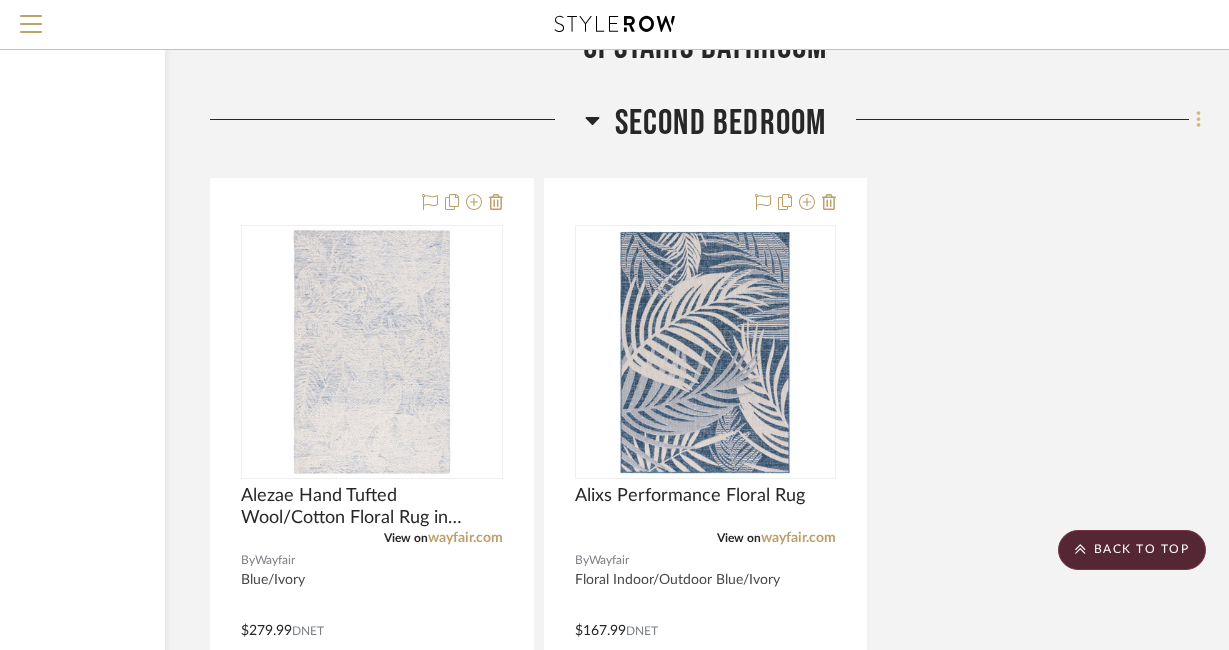 click 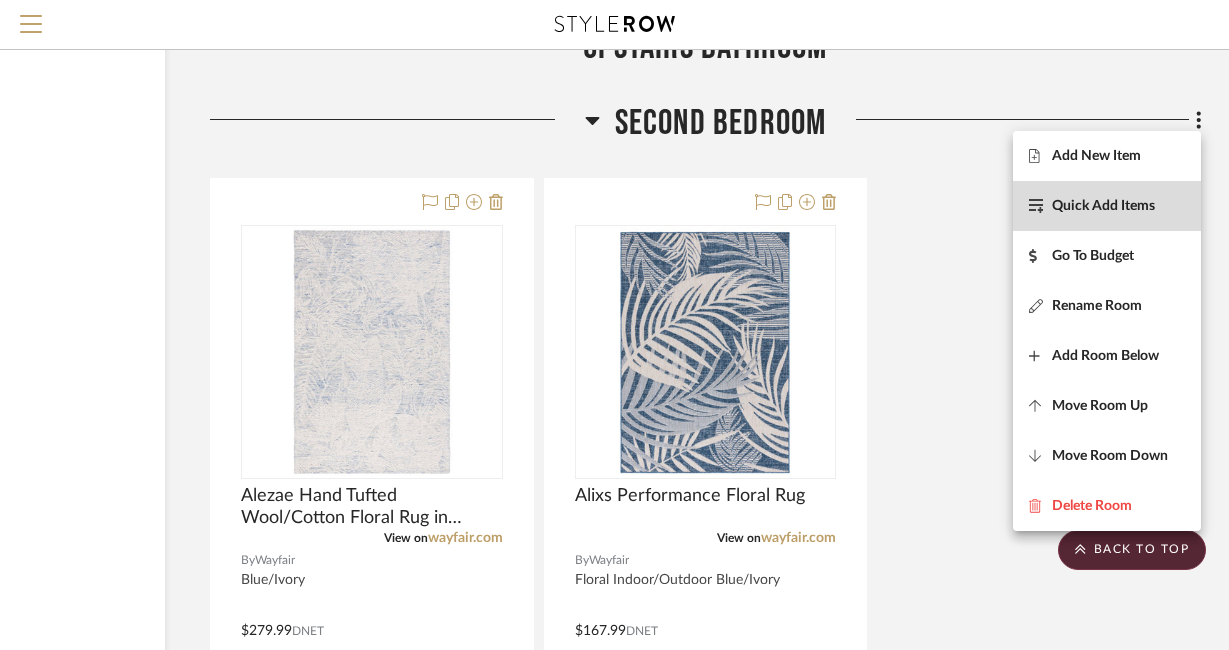 click on "Quick Add Items" at bounding box center [1103, 206] 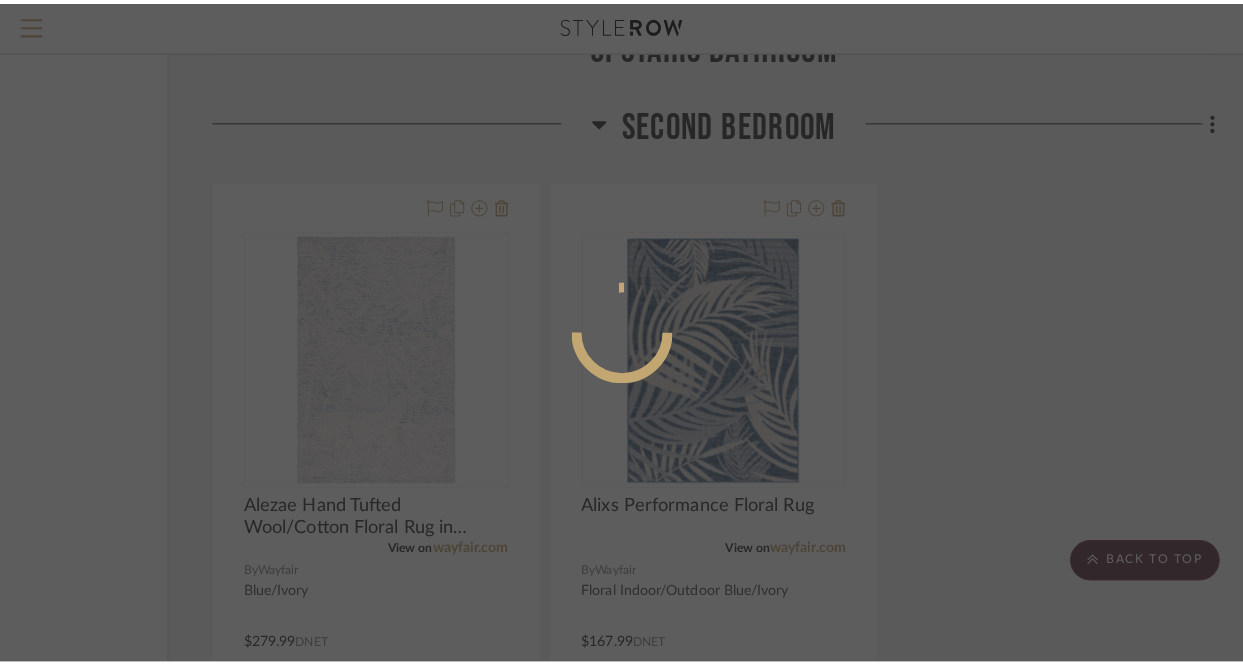 scroll, scrollTop: 0, scrollLeft: 0, axis: both 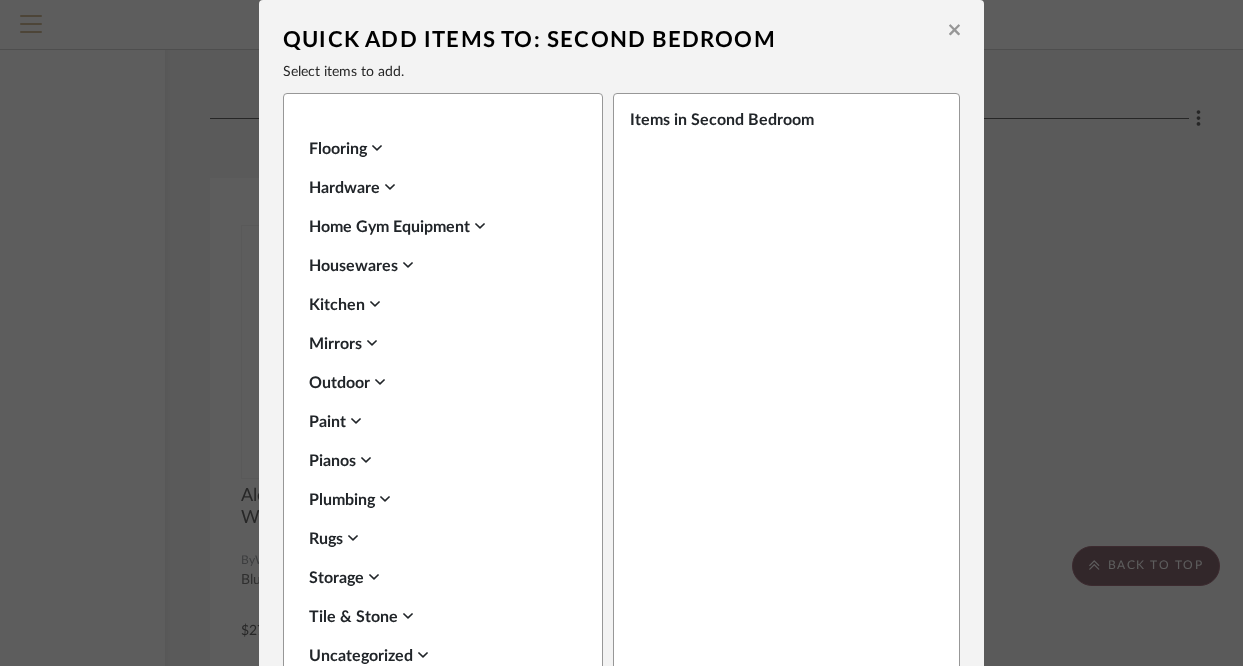 click 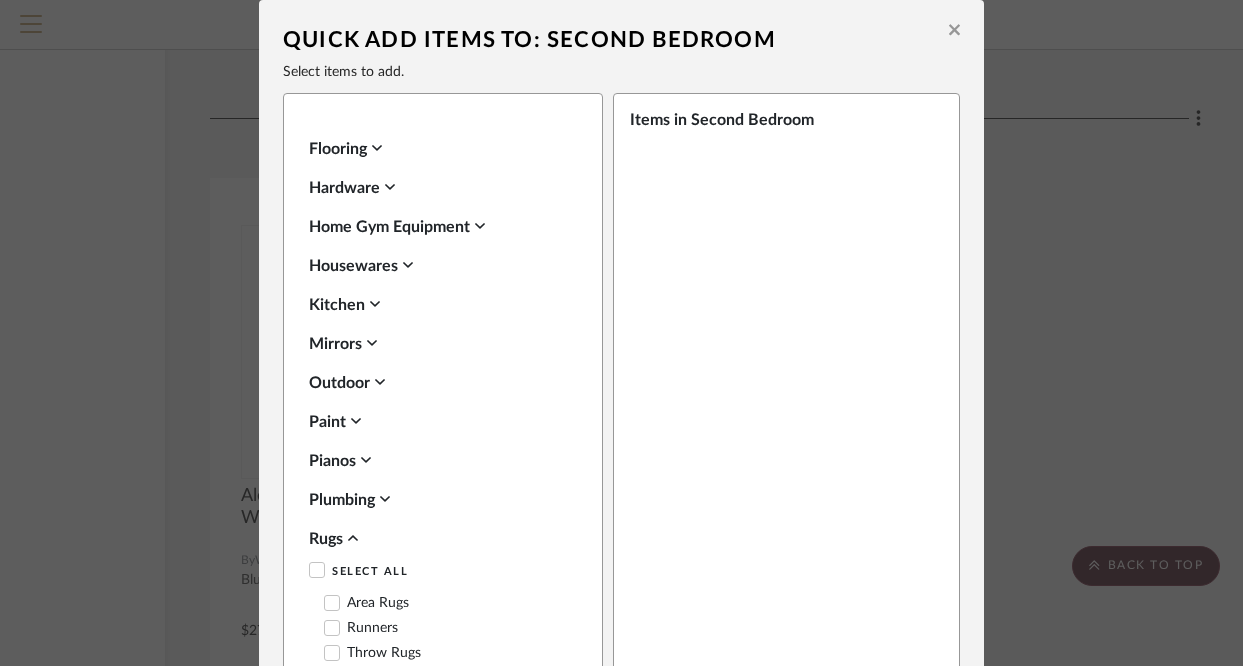 click on "Quick Add Items to: Second Bedroom Select items to add. Seating  Lighting  Tables  Fabric & Textiles  Wallcoverings  Accessories   Appliances  Architectural Elements  Architectural Finishes  Art  Bath  Bedding  Beds   Carpet  Children's Furniture  Closets  Electronics  Flooring  Hardware  Home Gym Equipment  Housewares  Kitchen  Mirrors  Outdoor  Paint  Pianos  Plumbing  Rugs  Select All Area Rugs Runners Throw Rugs Storage  Tile & Stone  Uncategorized  Window Coverings  Items in Second Bedroom Next  Cancel" at bounding box center [621, 384] 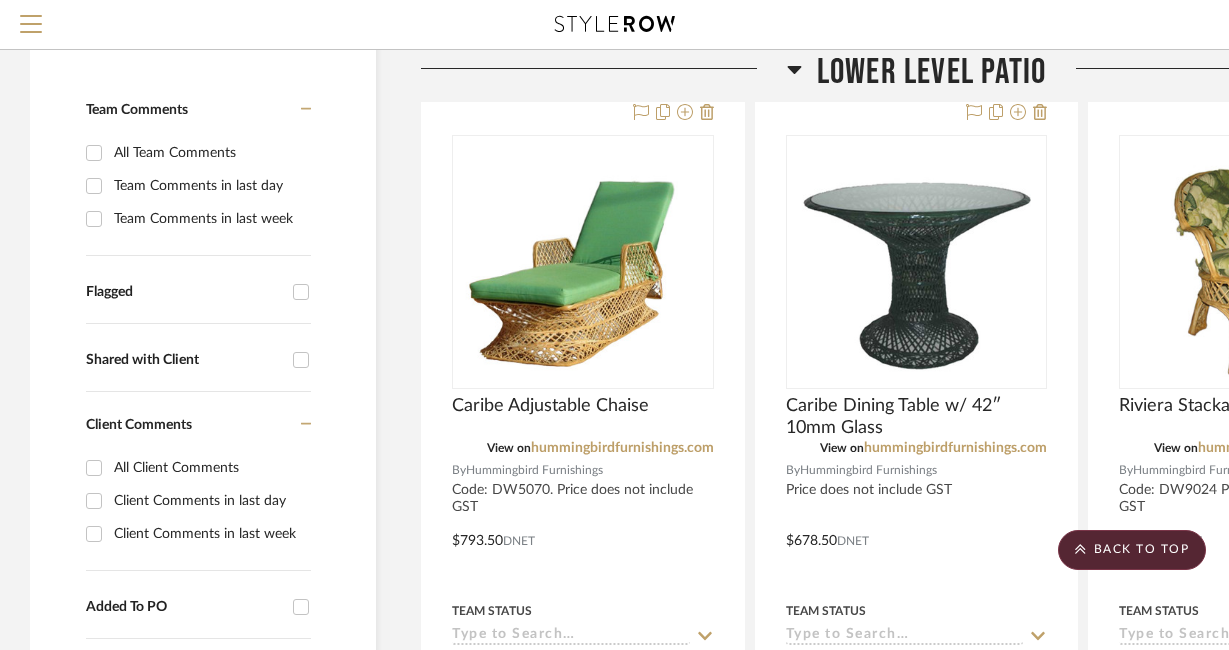 scroll, scrollTop: 0, scrollLeft: 0, axis: both 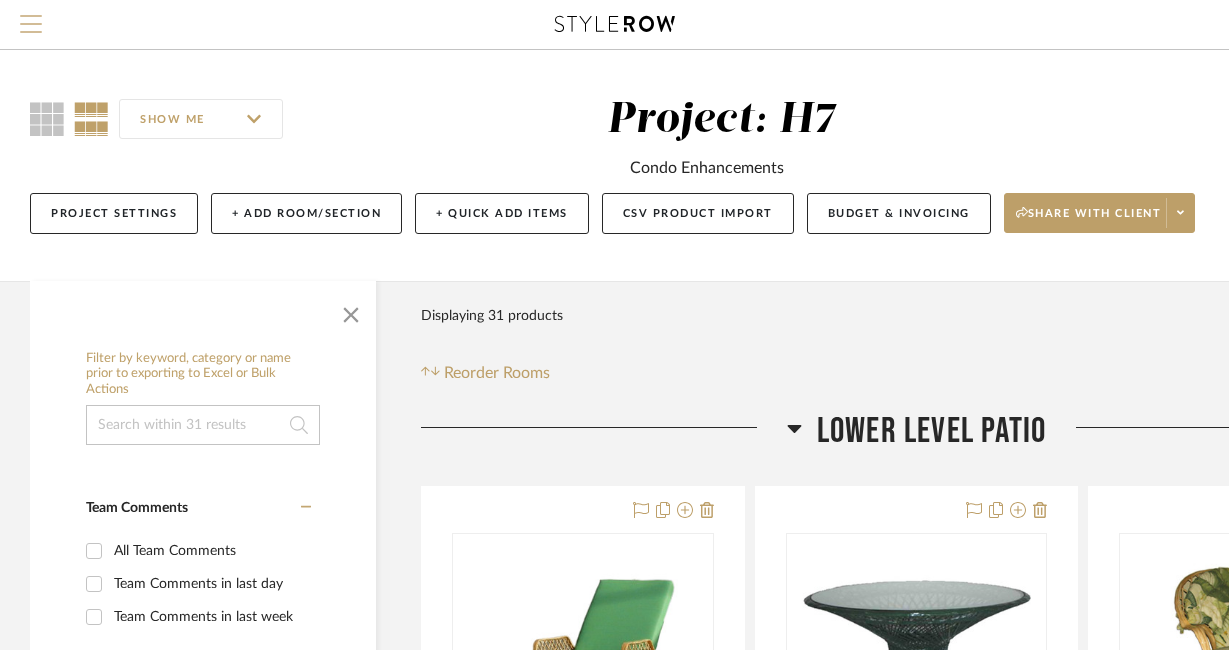 click at bounding box center (31, 24) 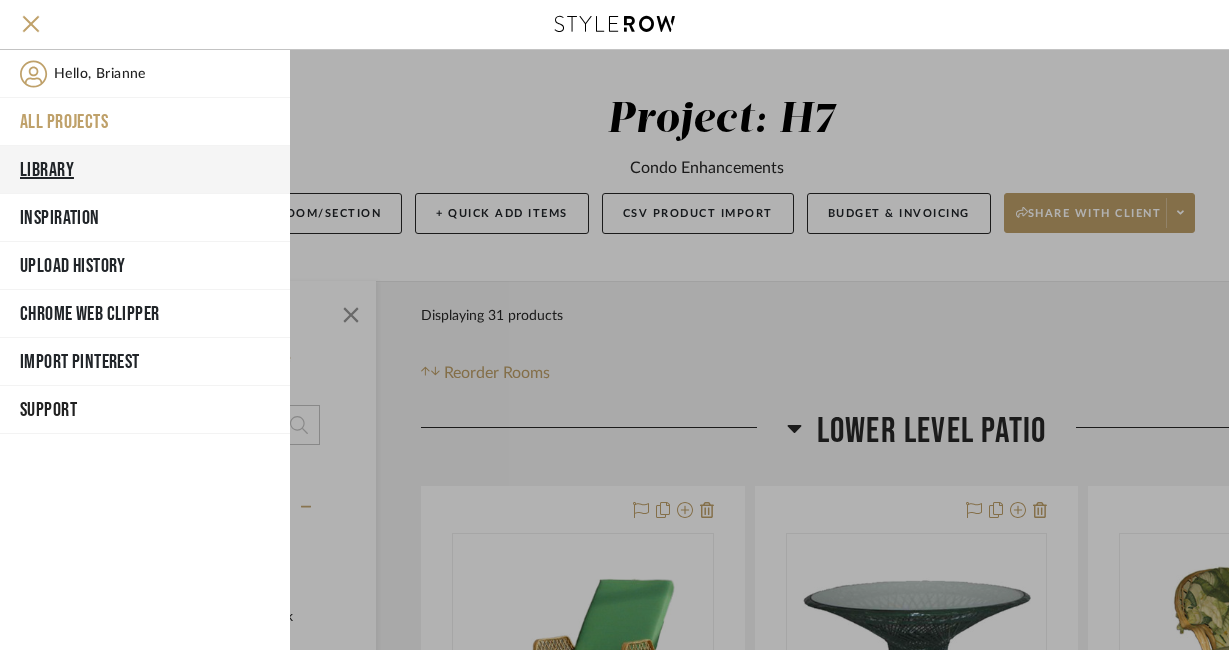 click on "Library" at bounding box center [145, 170] 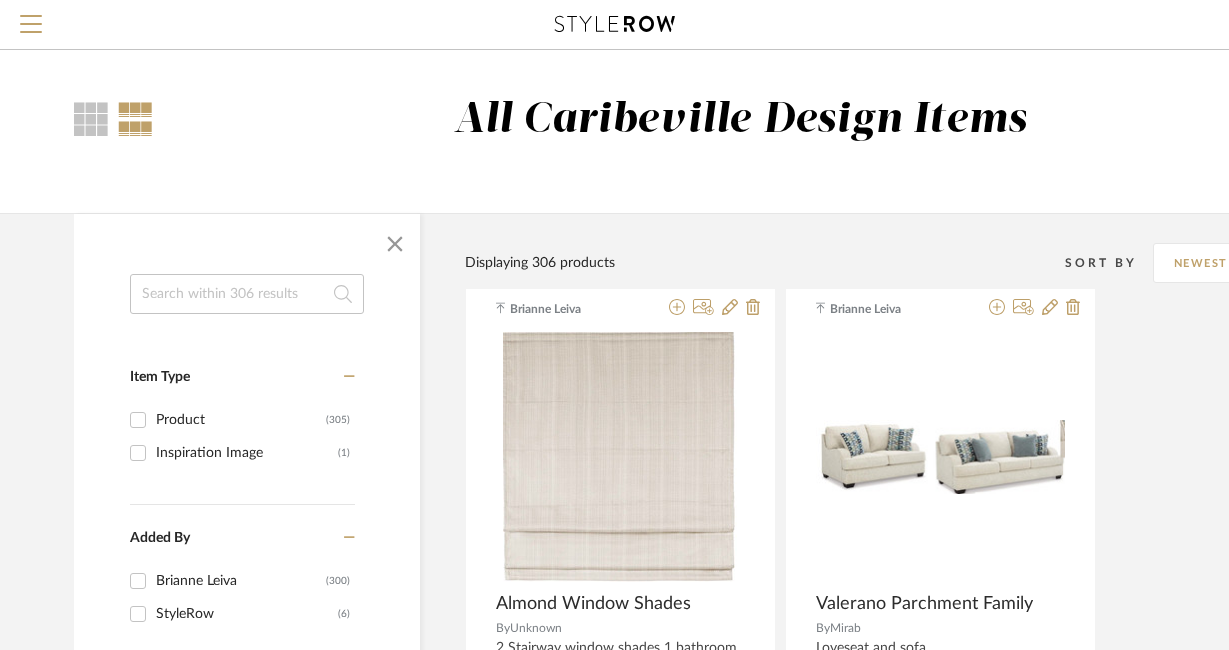 click 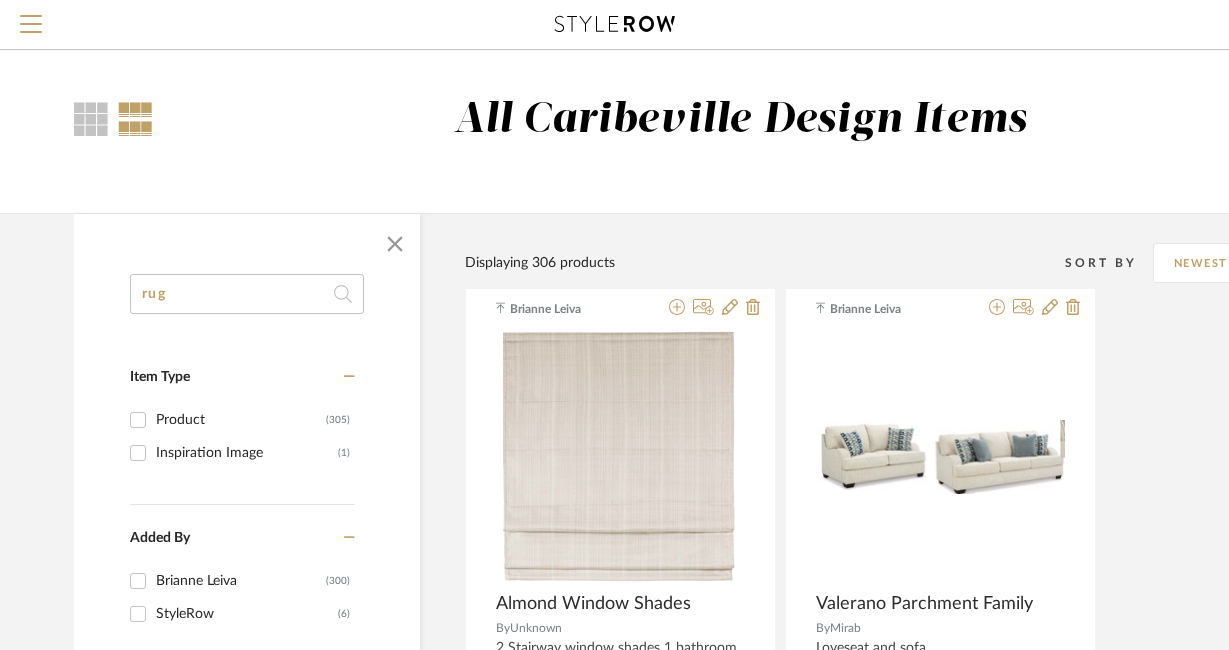 type on "rug" 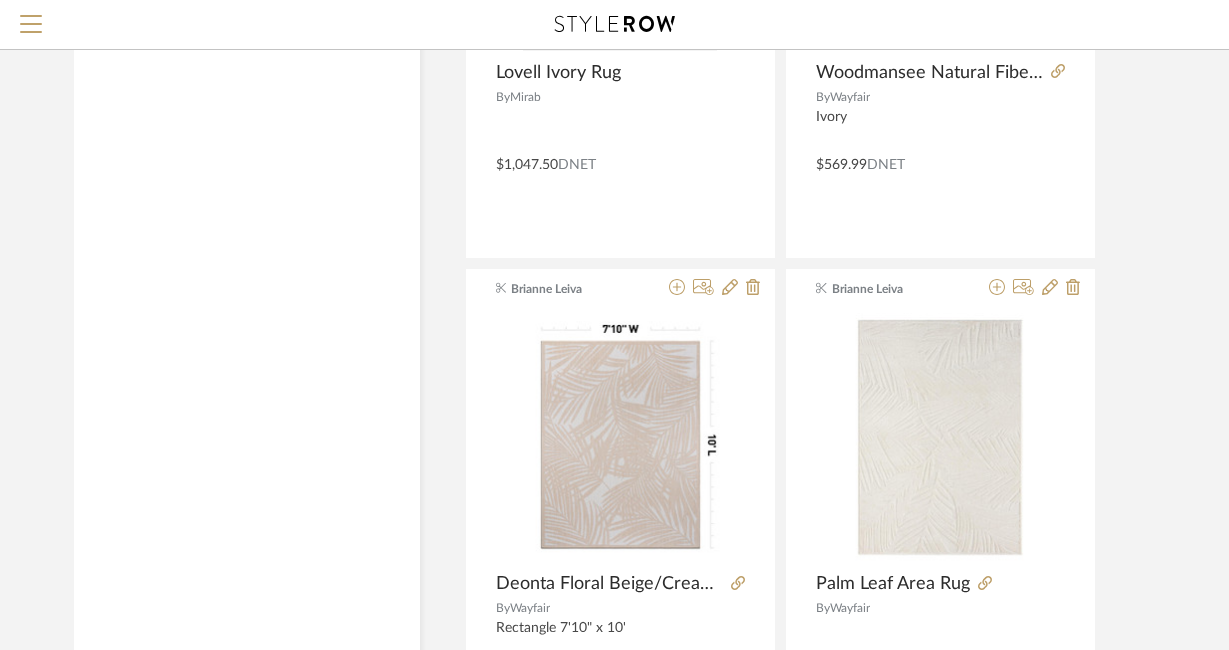 scroll, scrollTop: 4783, scrollLeft: 0, axis: vertical 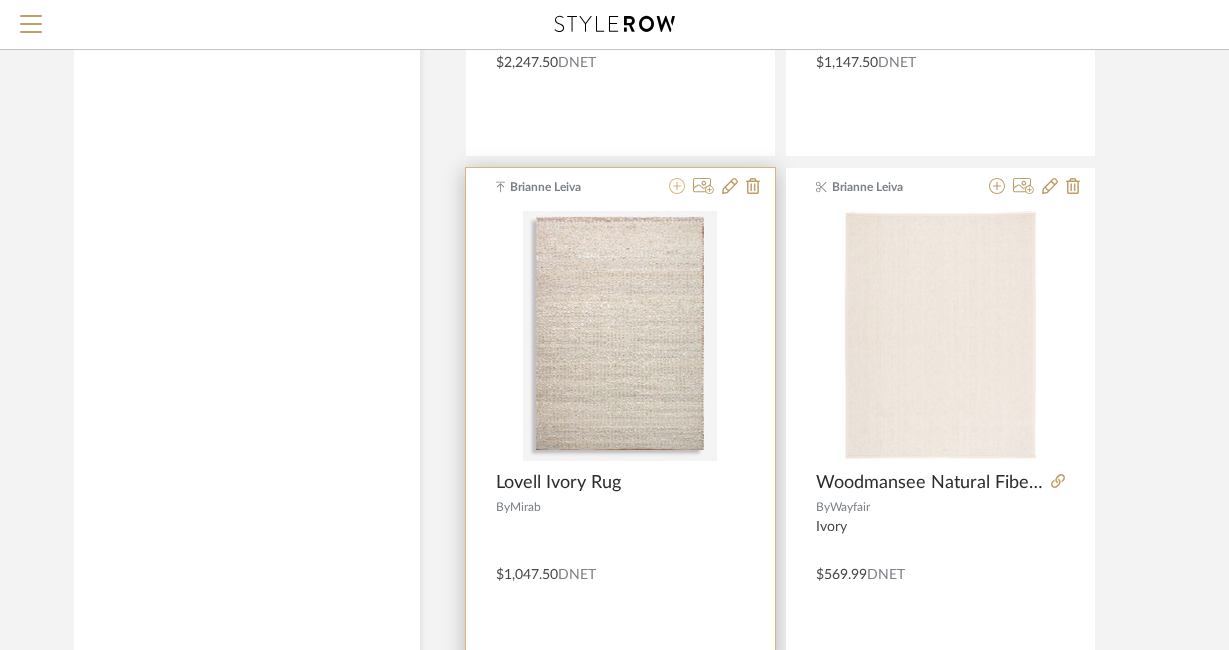 click 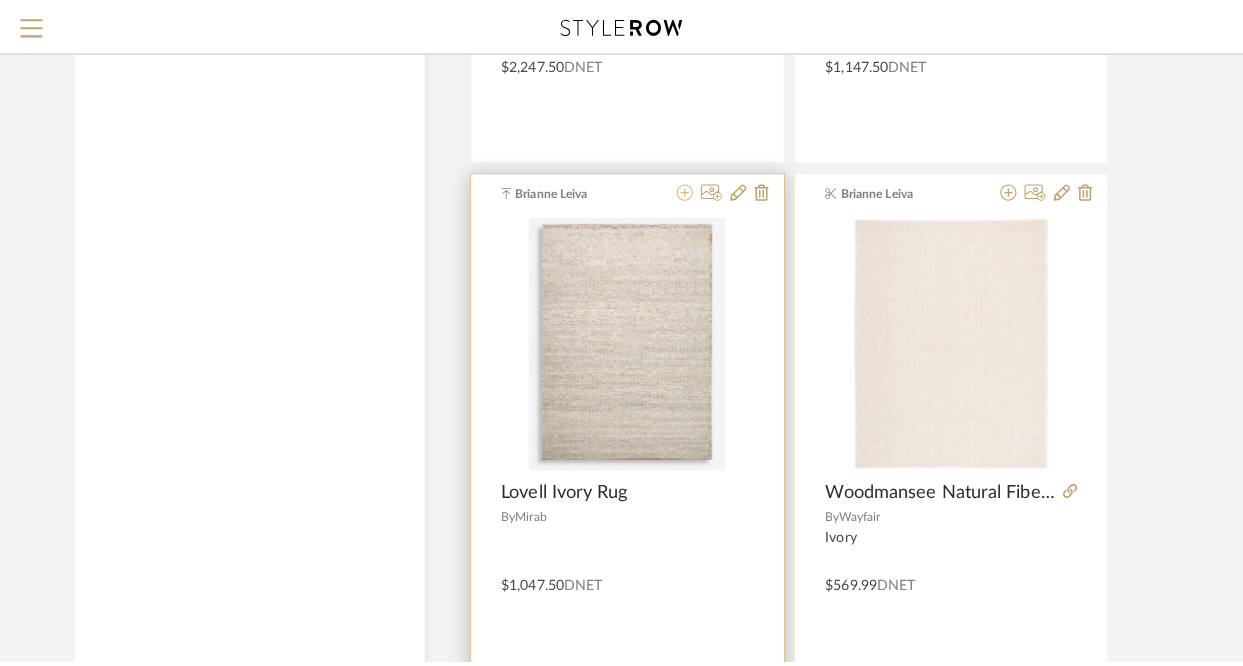 scroll, scrollTop: 0, scrollLeft: 0, axis: both 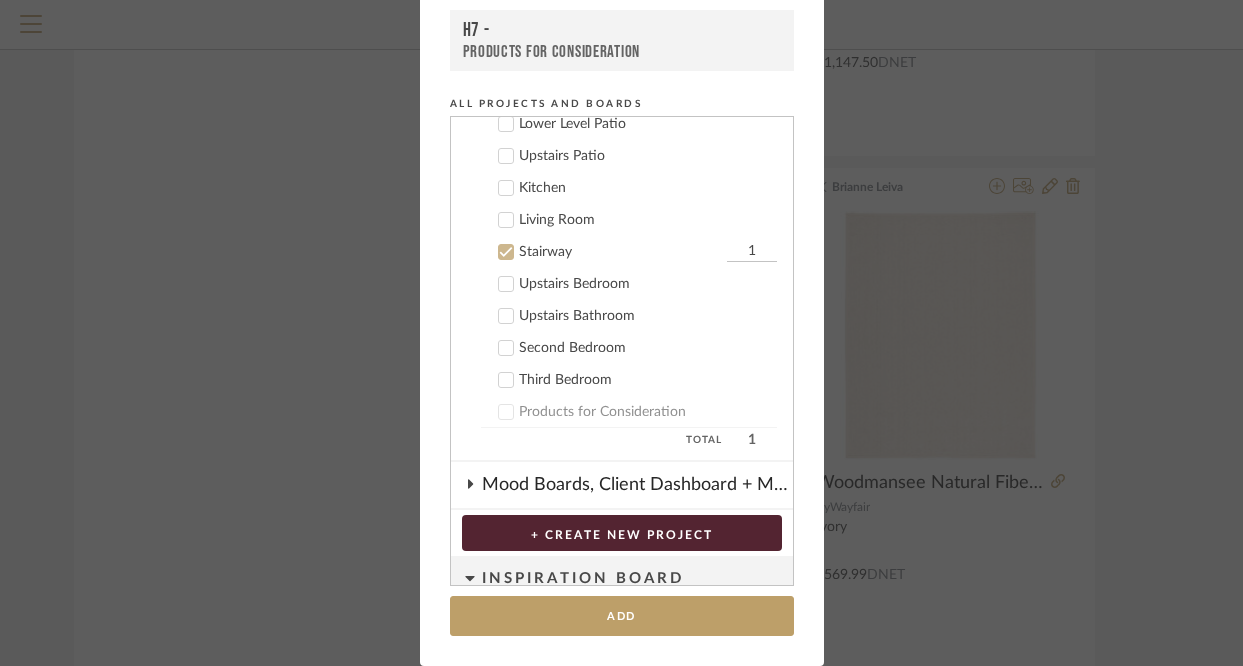 click on "Second Bedroom" at bounding box center (648, 348) 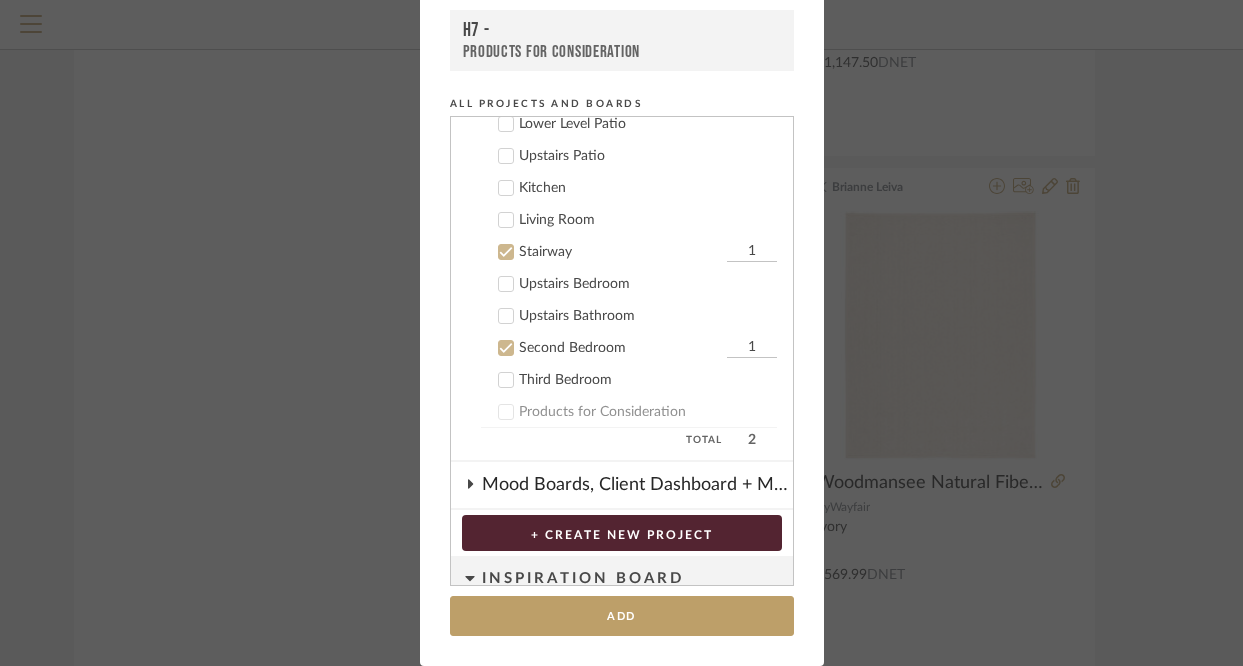 click on "Stairway  1" at bounding box center [629, 252] 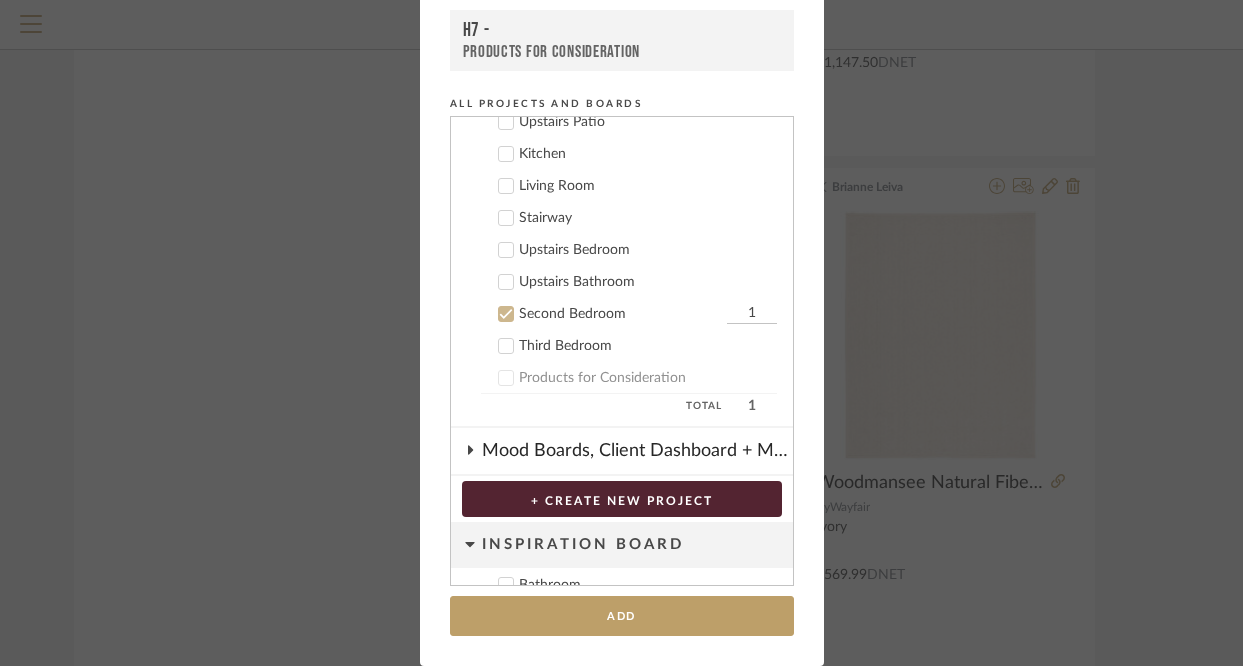 scroll, scrollTop: 234, scrollLeft: 0, axis: vertical 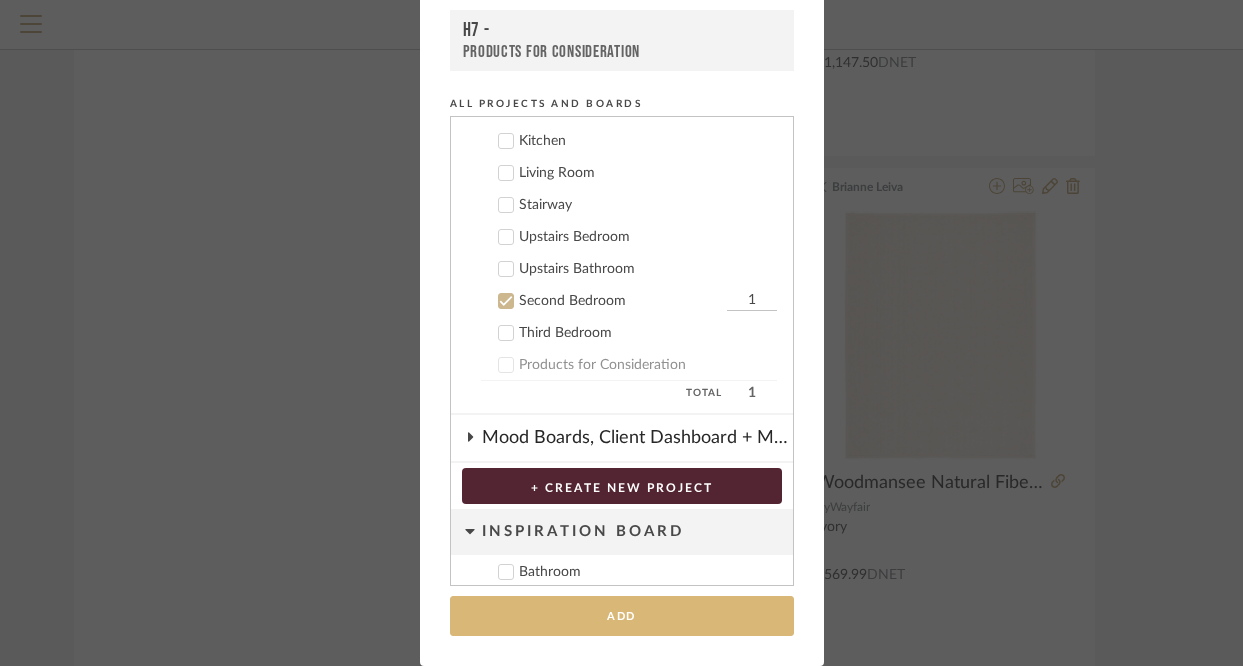 click on "Add" at bounding box center (622, 616) 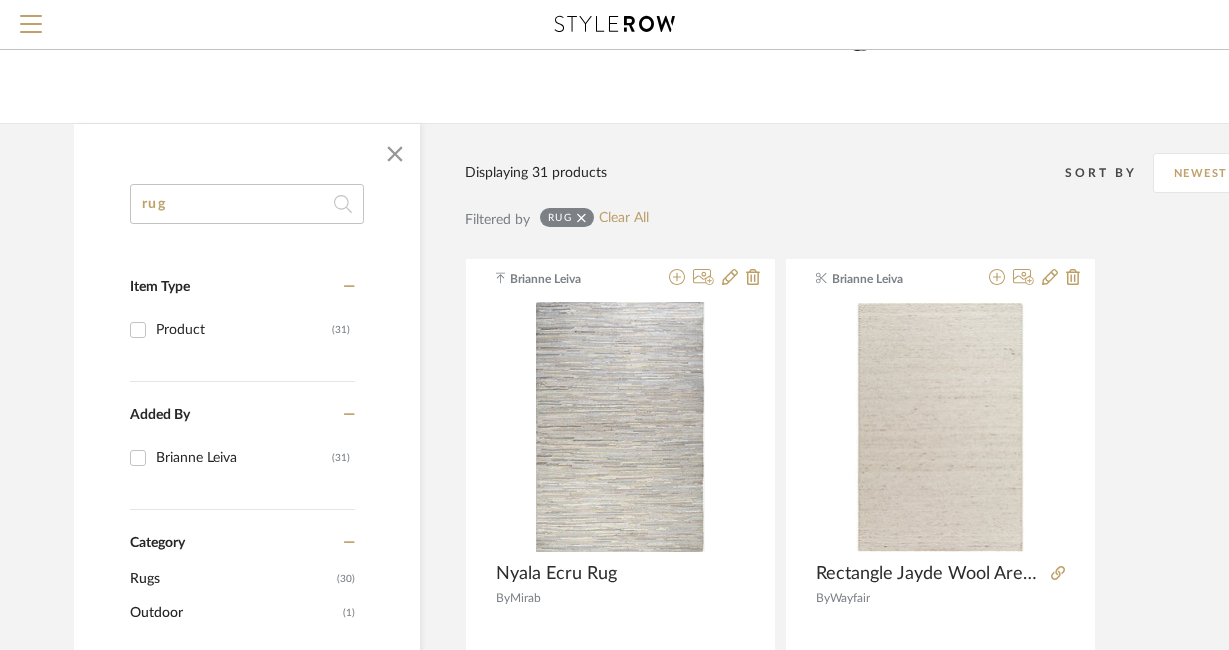 scroll, scrollTop: 0, scrollLeft: 0, axis: both 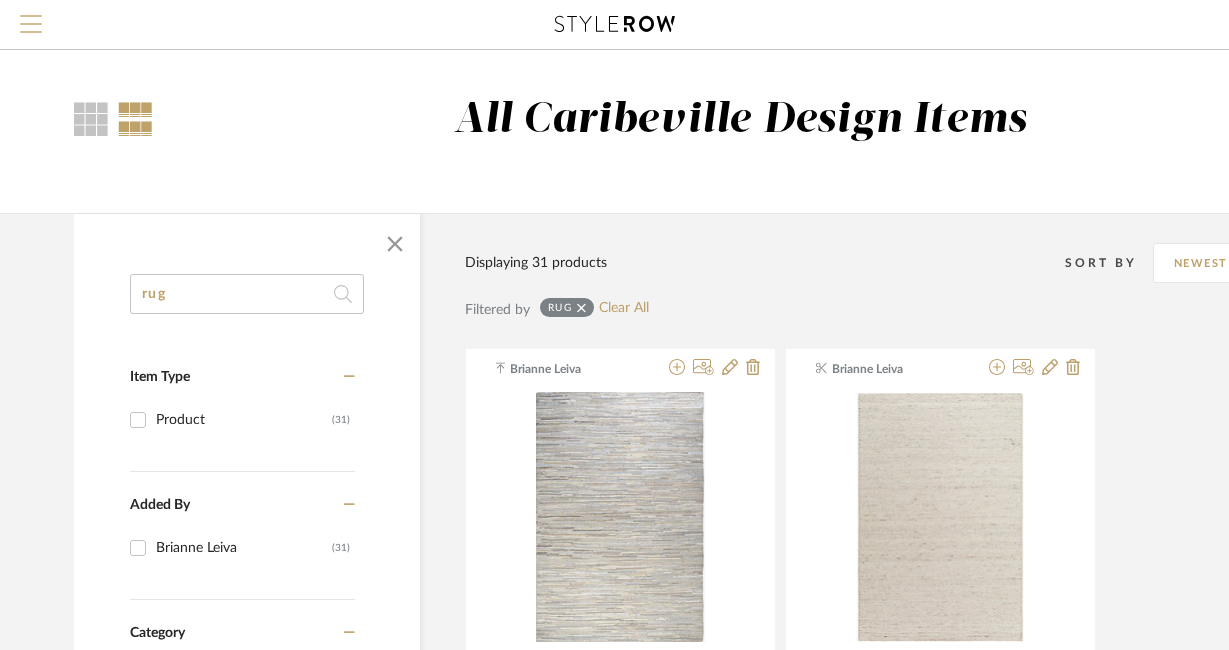 click at bounding box center [31, 30] 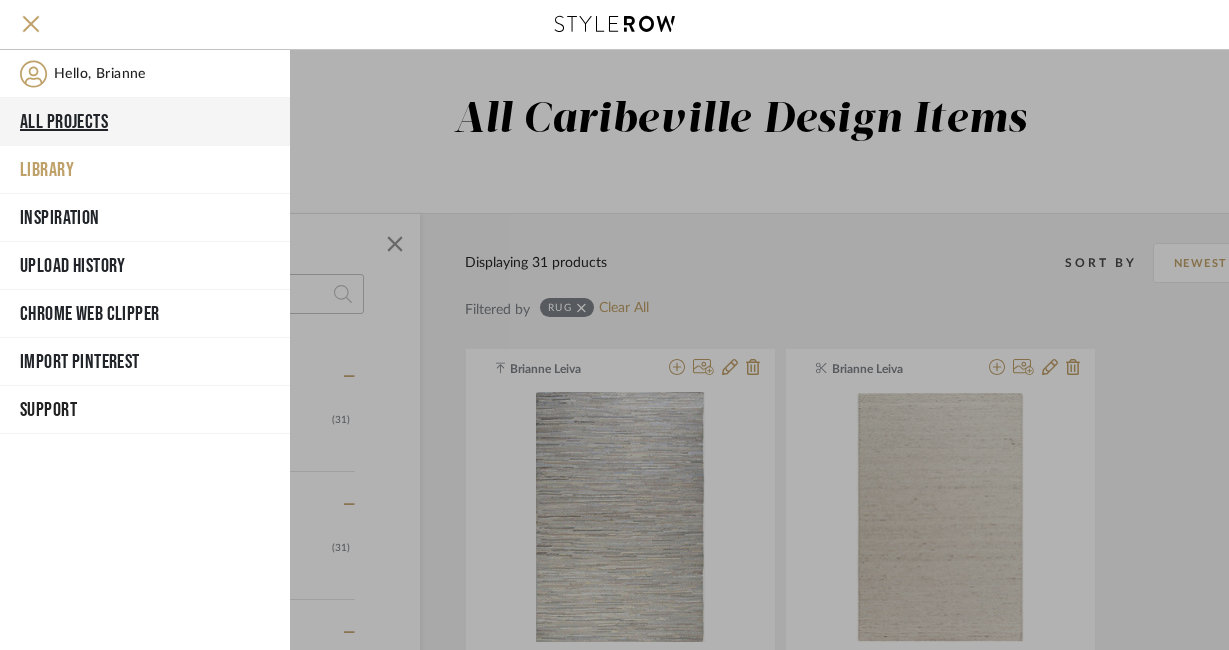 click on "All Projects" at bounding box center (145, 122) 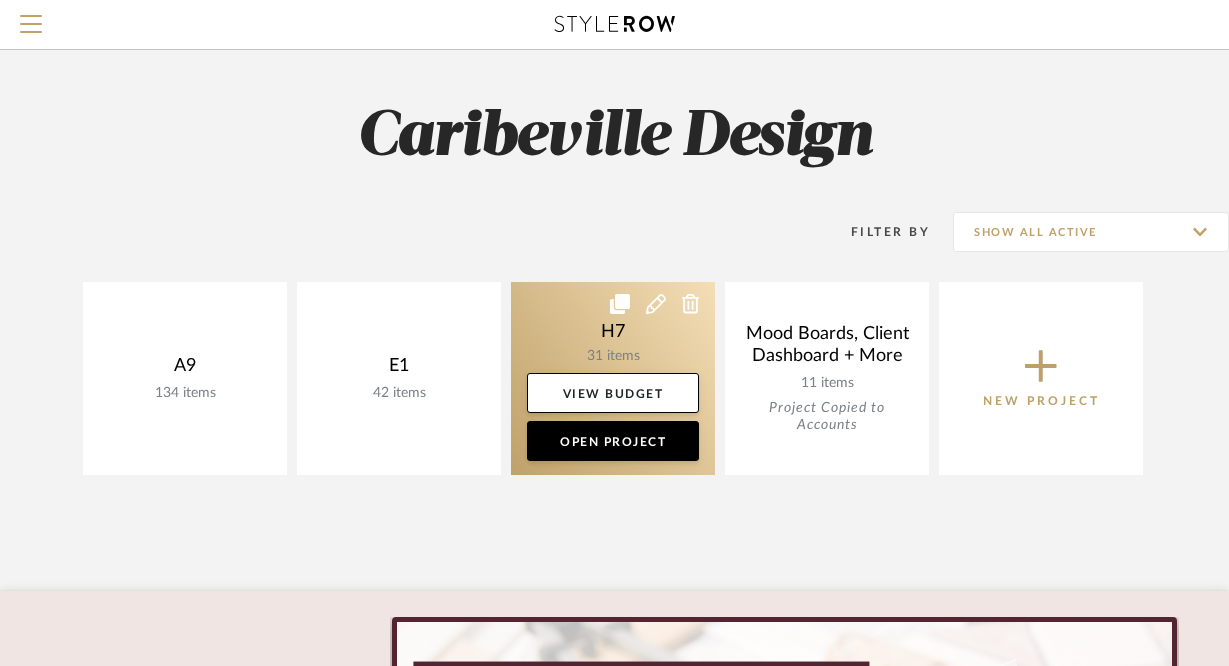click 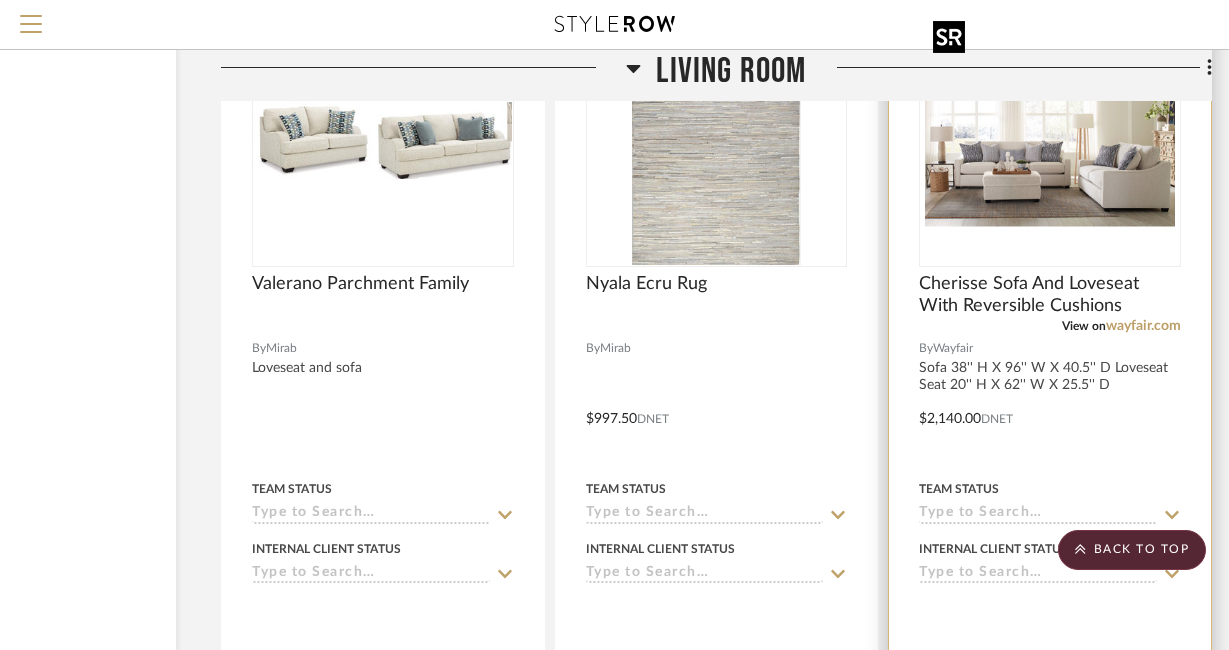 scroll, scrollTop: 2678, scrollLeft: 200, axis: both 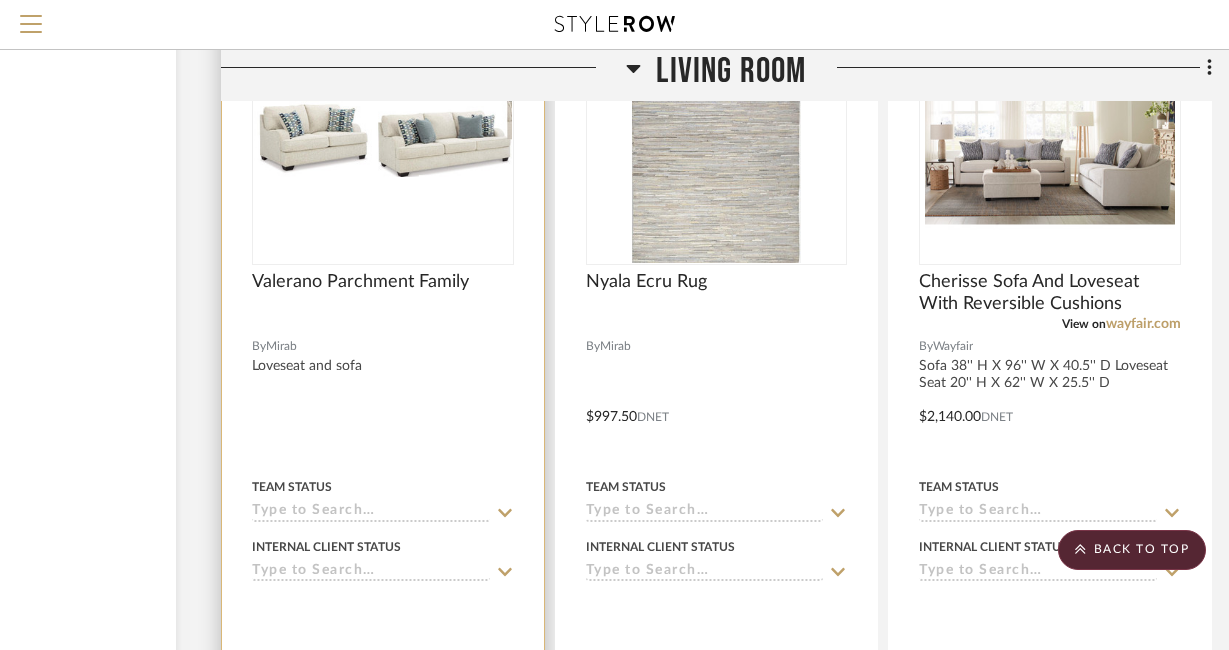 click at bounding box center [383, 138] 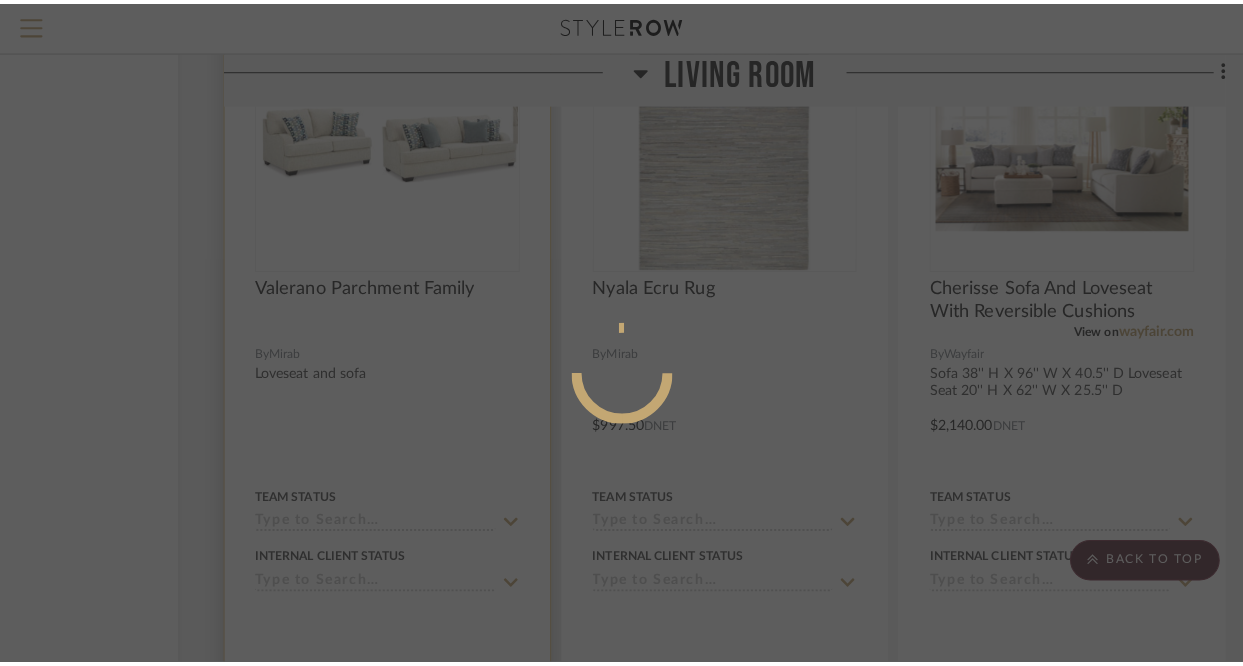 scroll, scrollTop: 0, scrollLeft: 0, axis: both 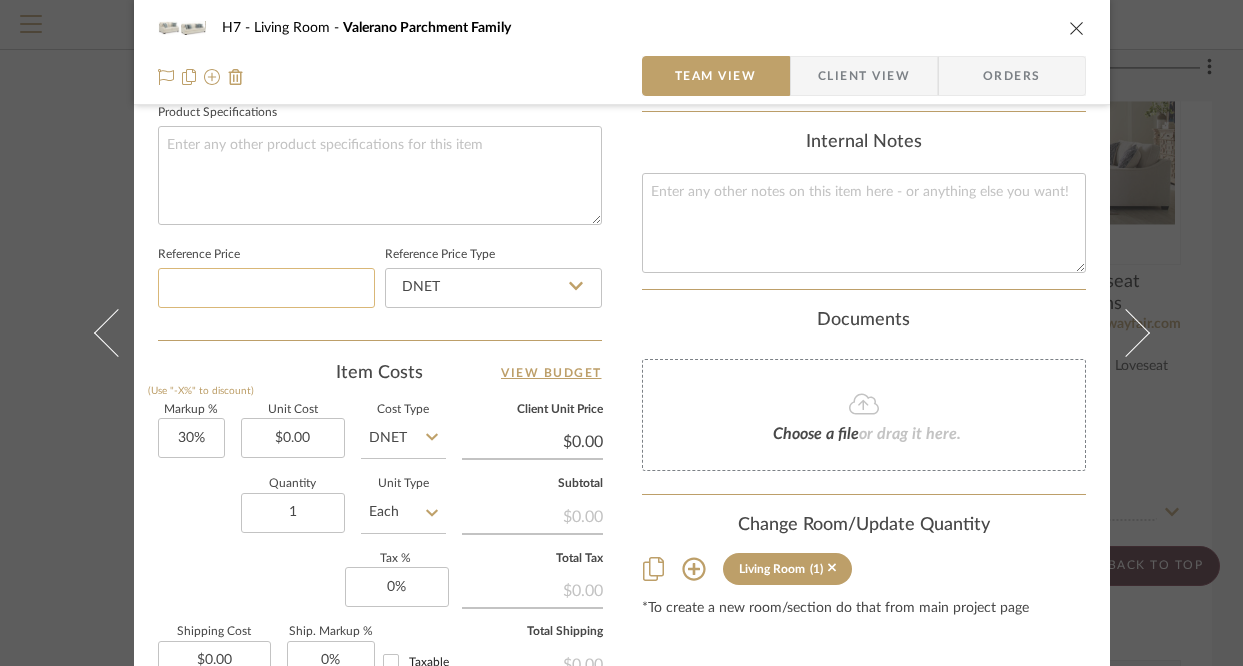 click 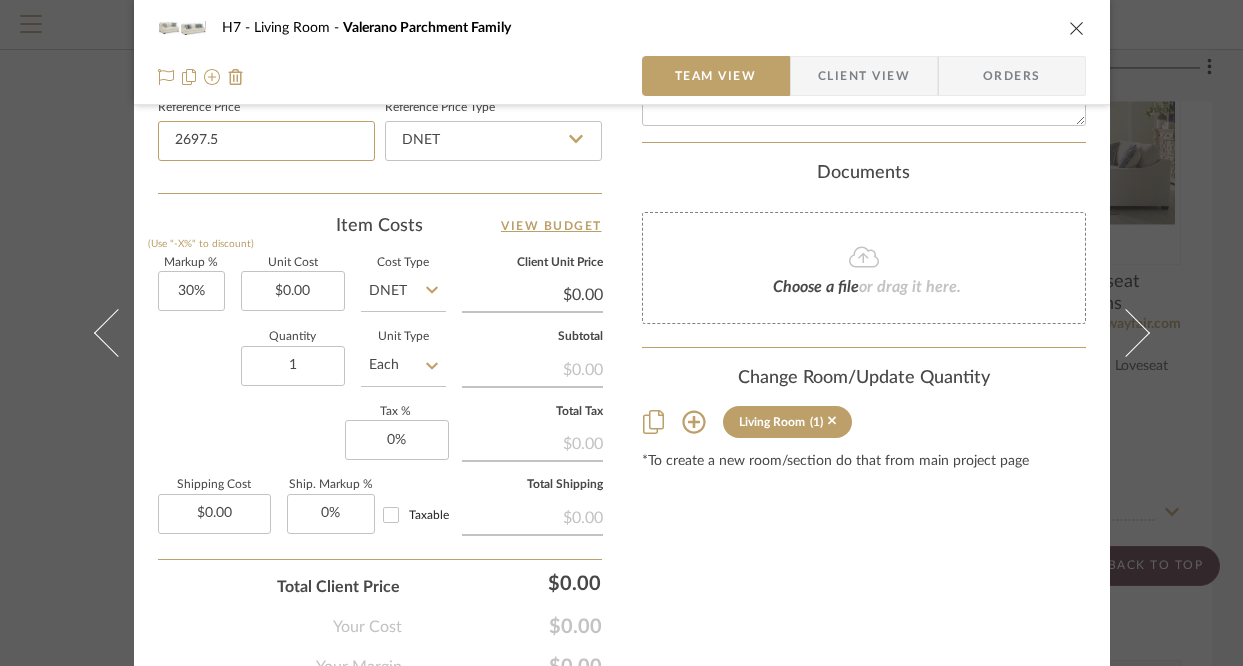scroll, scrollTop: 1189, scrollLeft: 0, axis: vertical 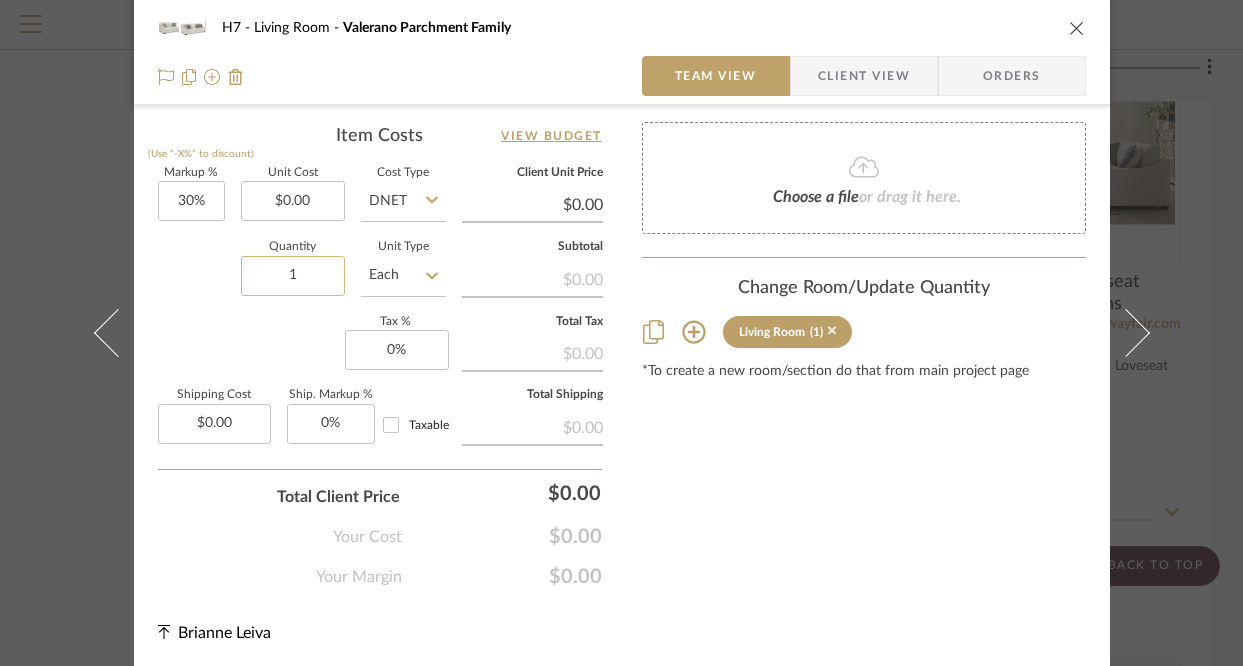 type on "$2,697.50" 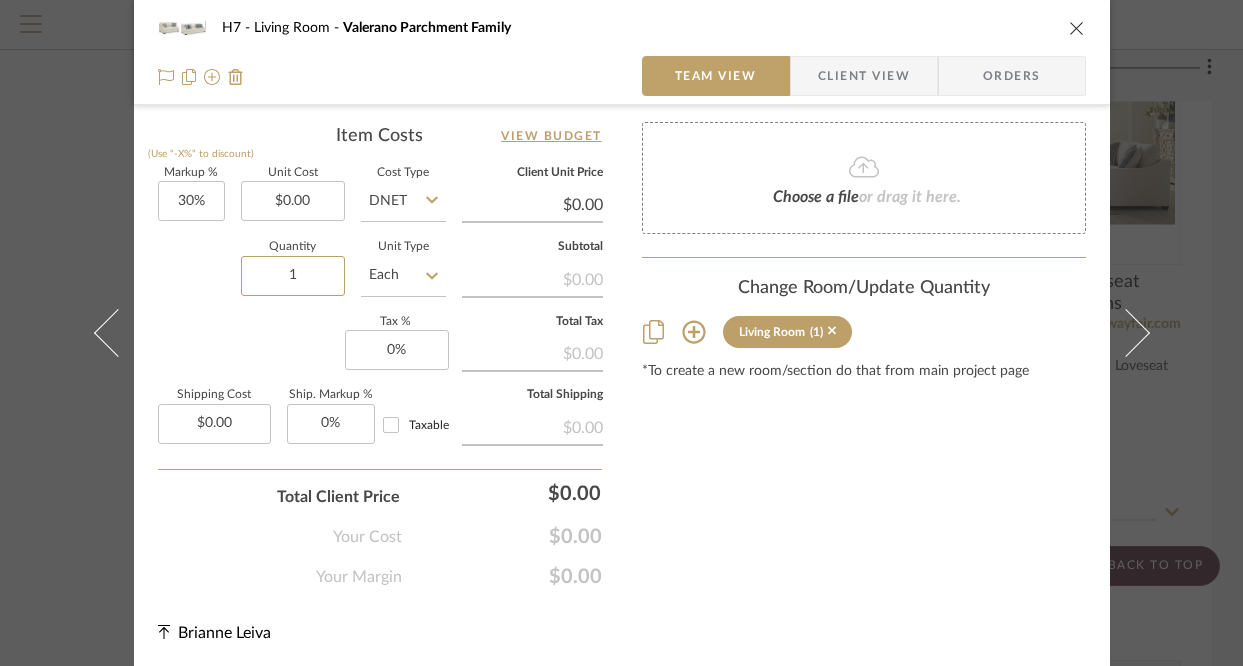 type 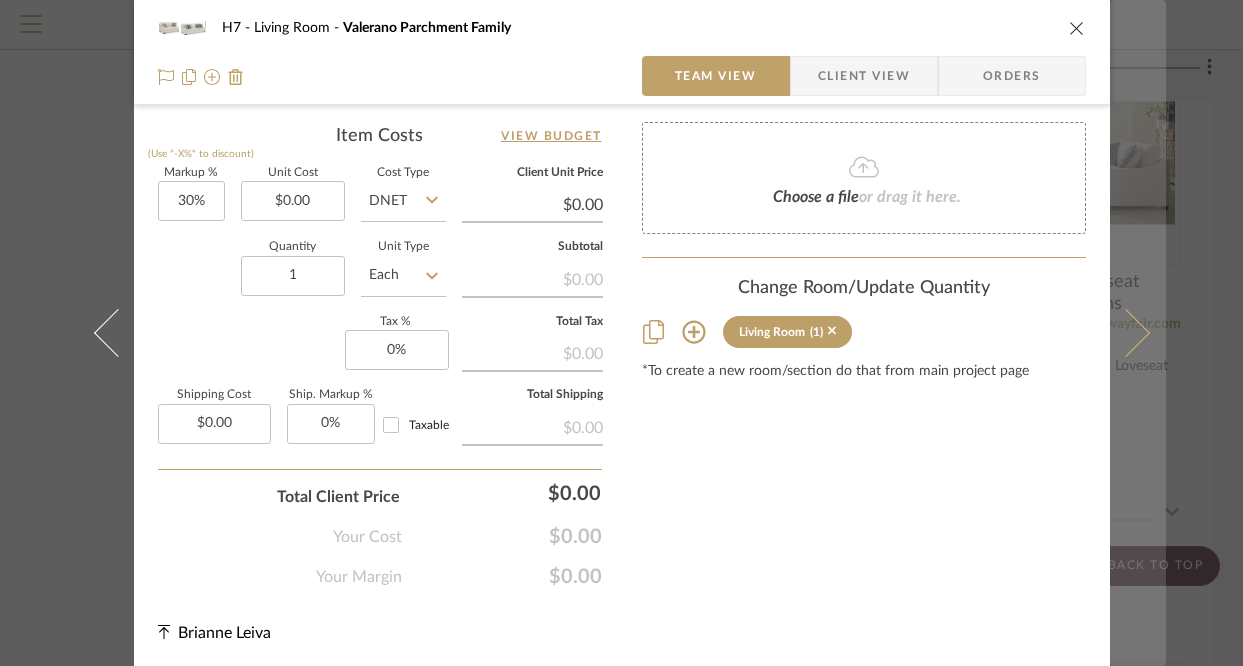 click at bounding box center [1125, 333] 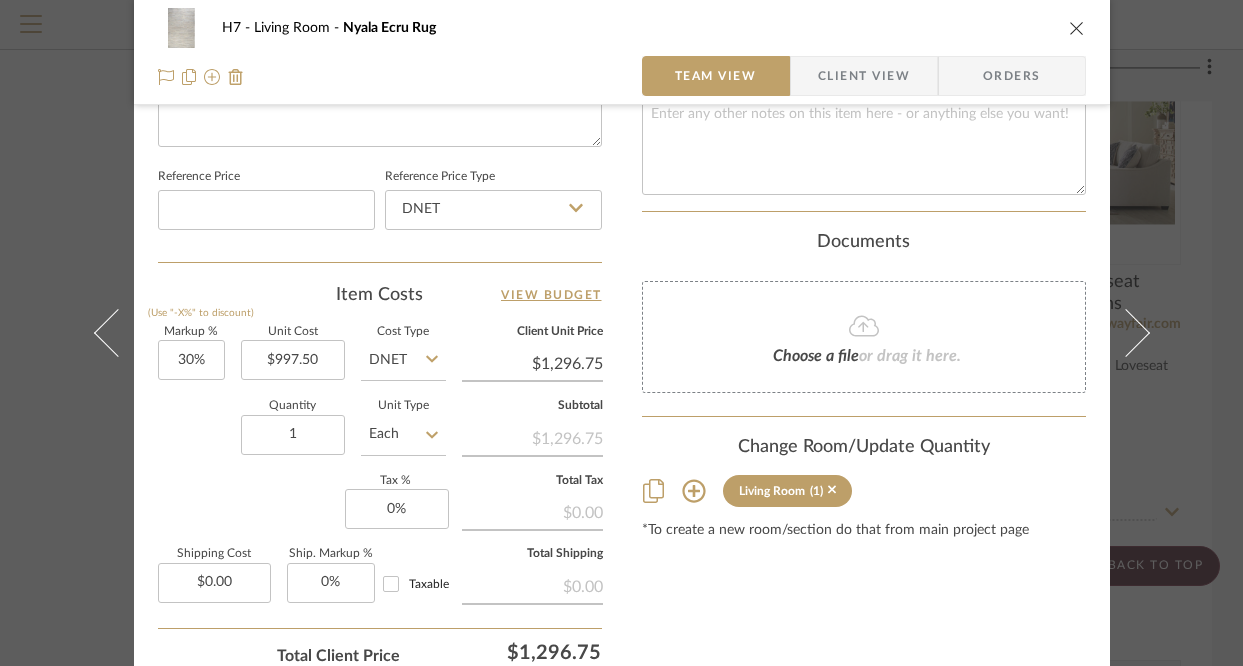 scroll, scrollTop: 971, scrollLeft: 0, axis: vertical 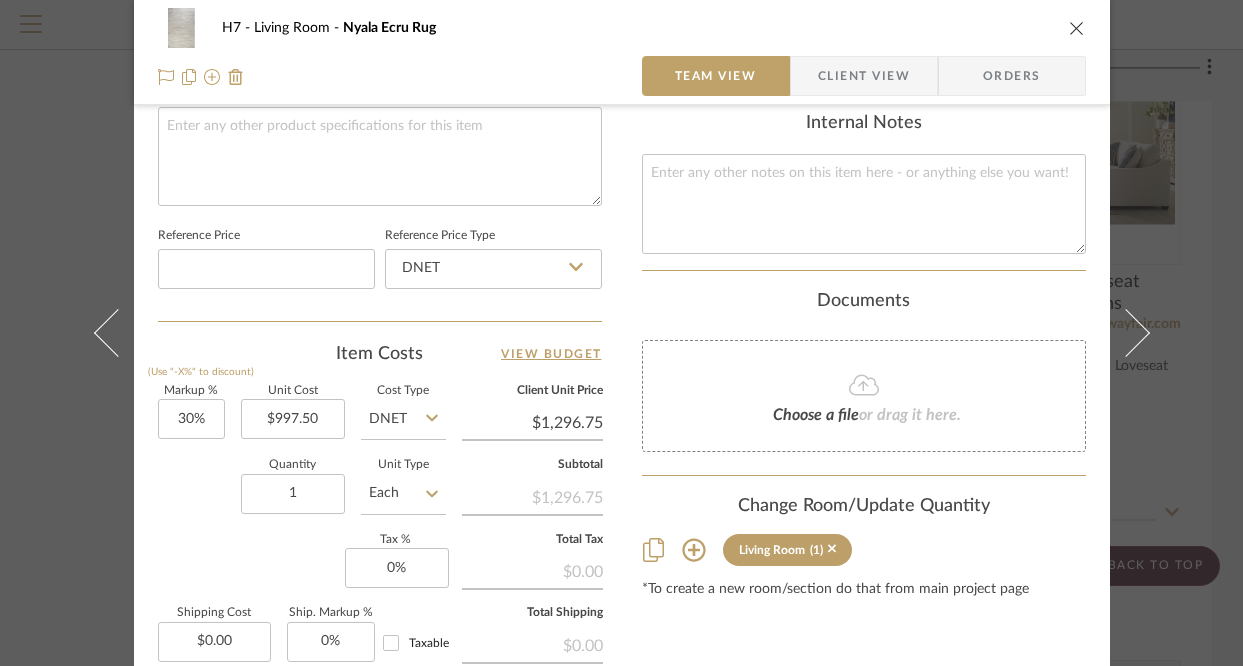 click at bounding box center [1077, 28] 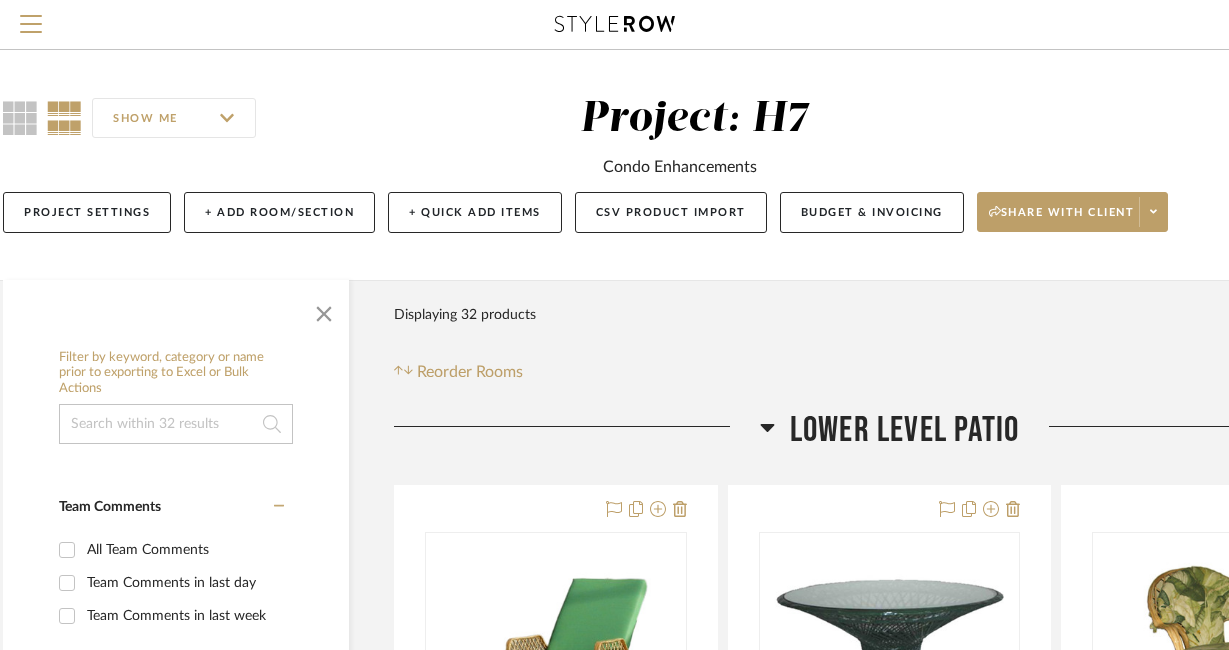 scroll, scrollTop: 0, scrollLeft: 27, axis: horizontal 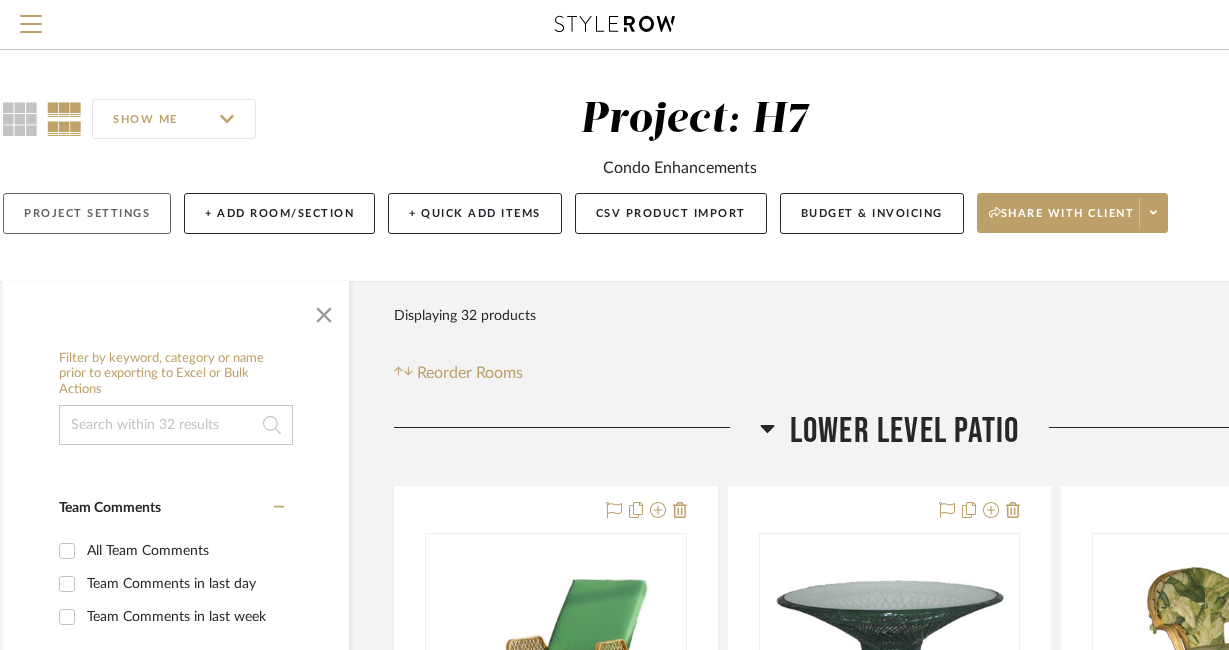 click on "Project Settings" 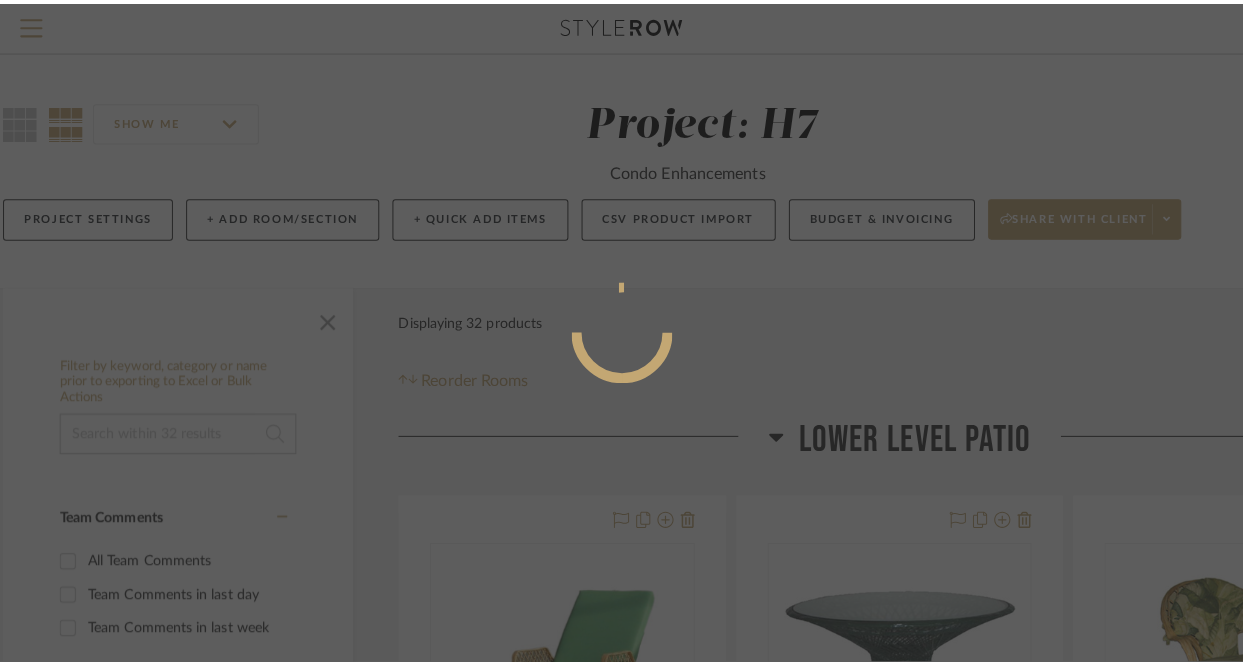 scroll, scrollTop: 0, scrollLeft: 0, axis: both 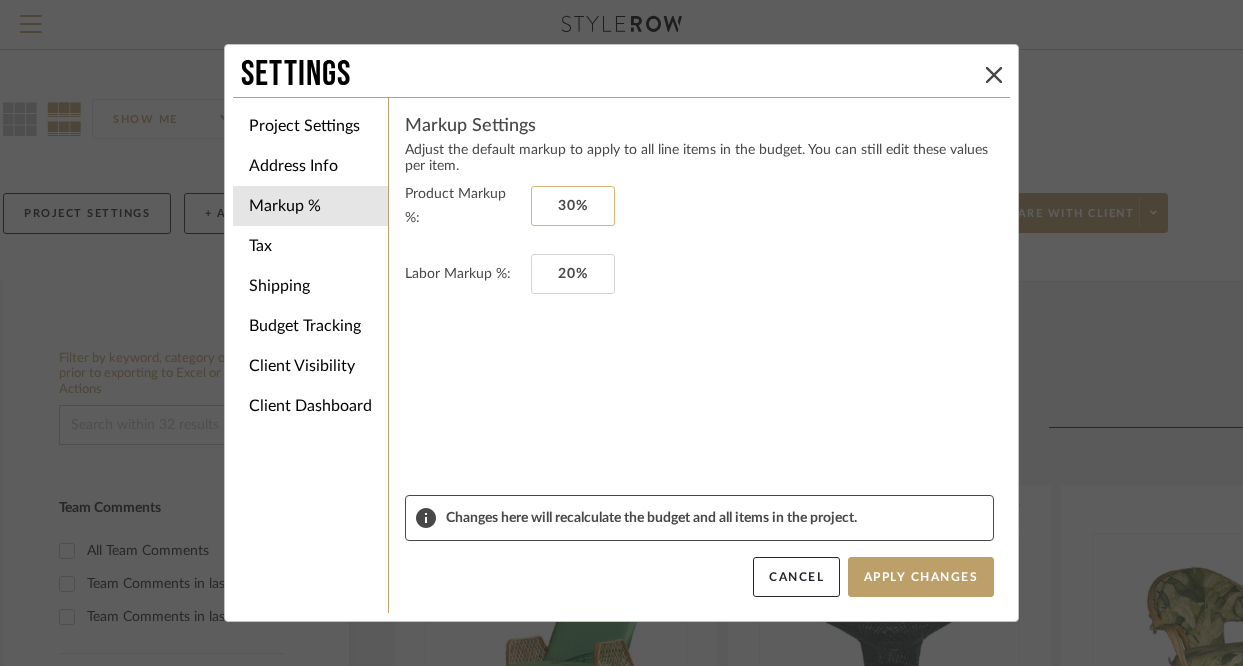 type on "30" 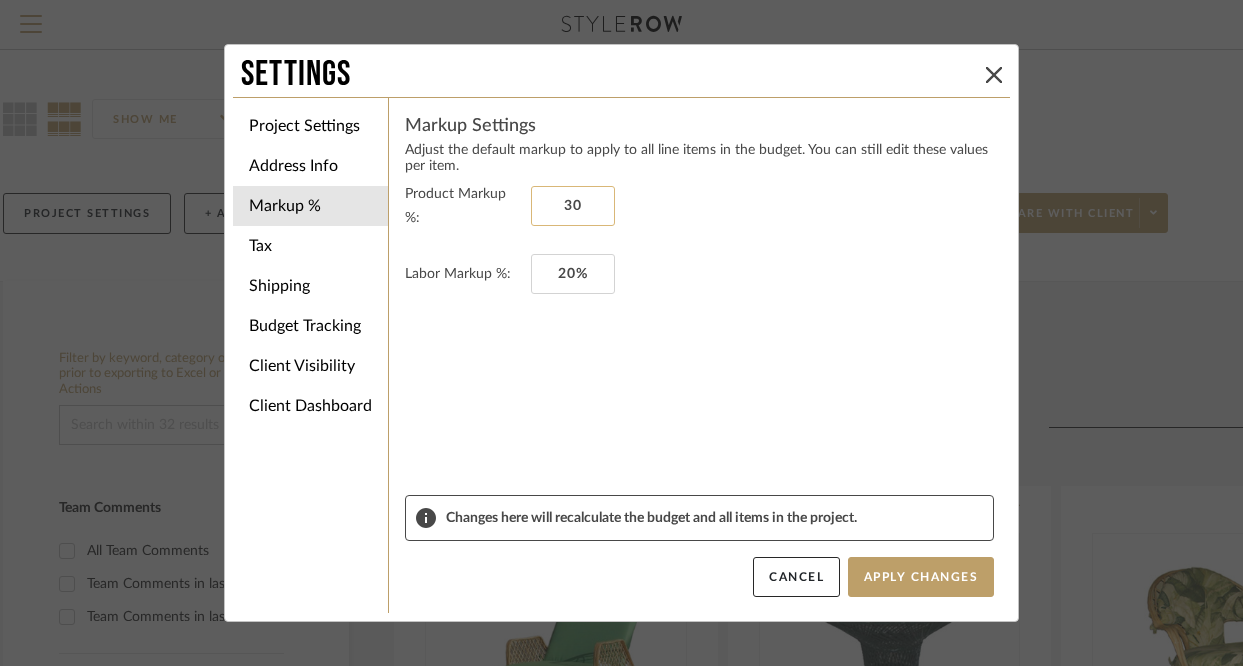 click on "30" at bounding box center (573, 206) 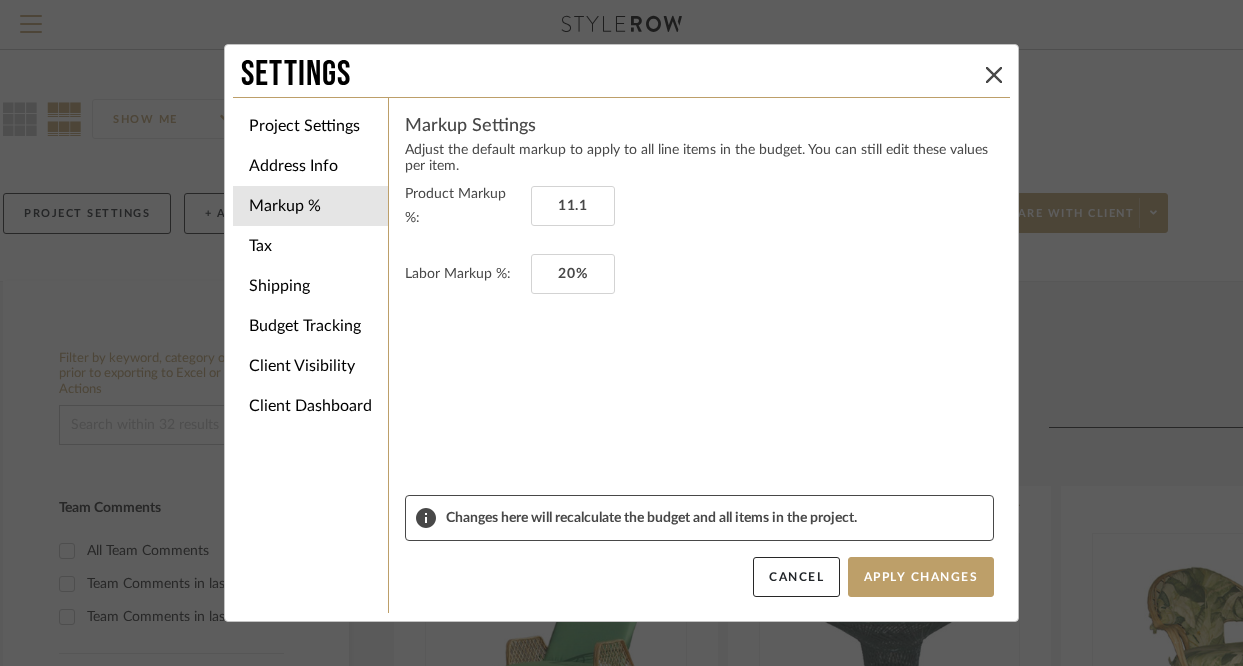 type on "11.1%" 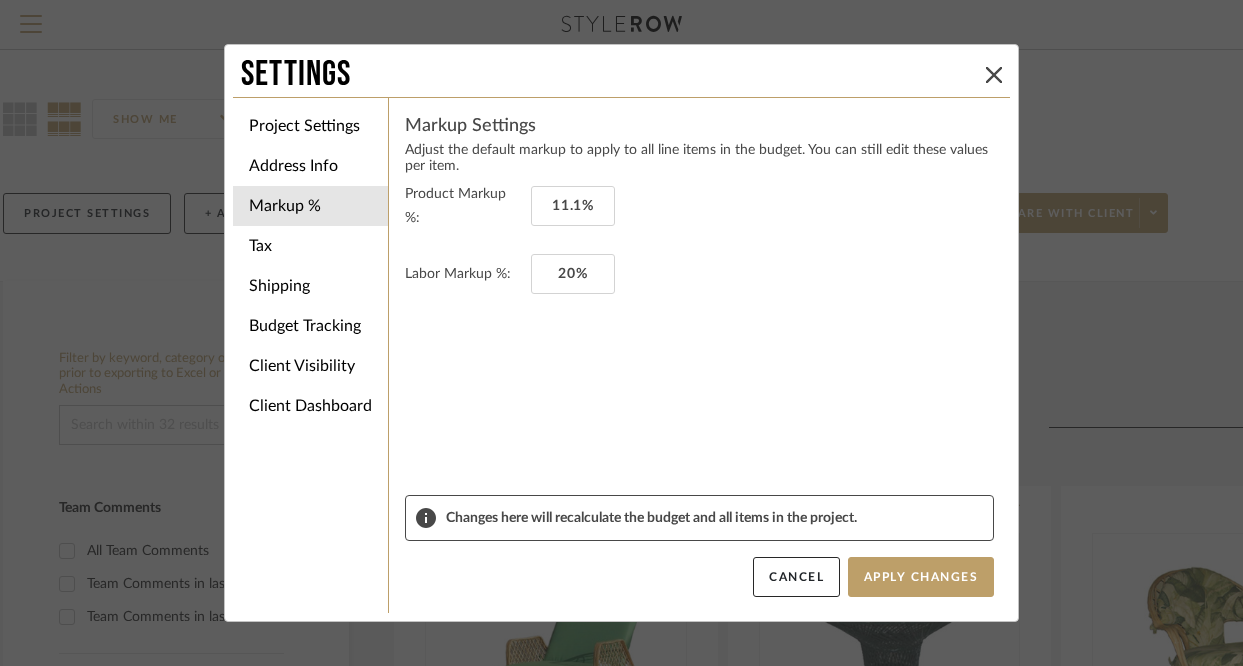 click on "Product Markup %:  11.1%  Labor Markup %:  20%" at bounding box center [699, 338] 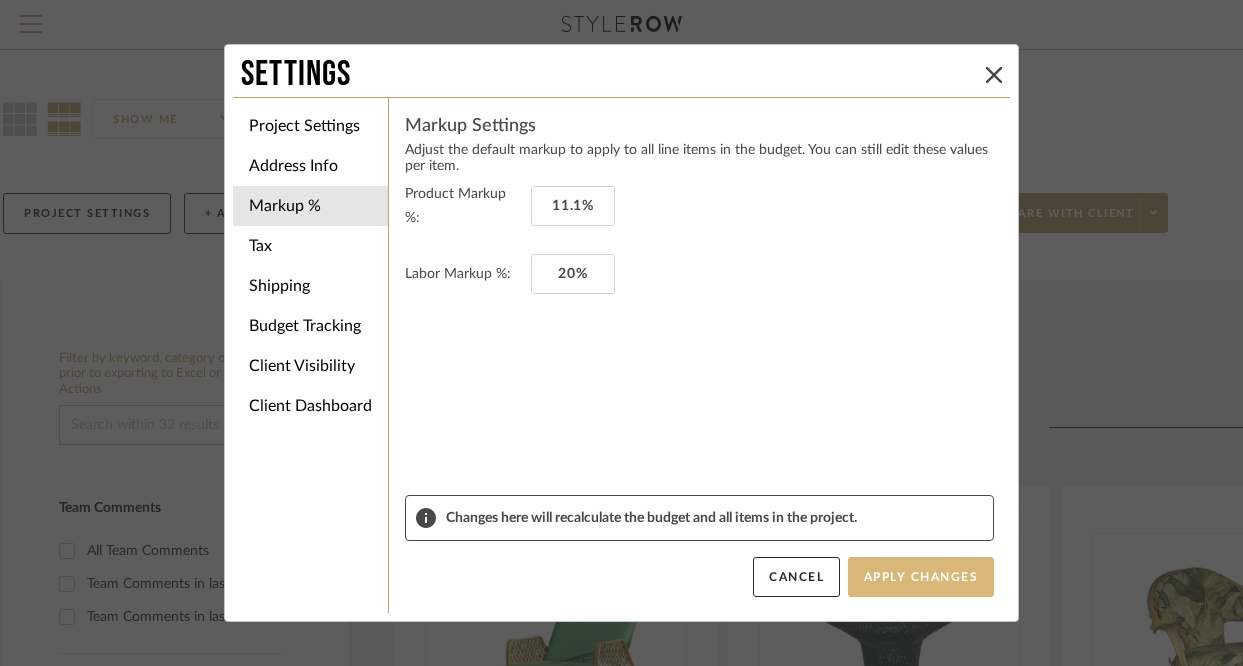 click on "Apply Changes" at bounding box center (921, 577) 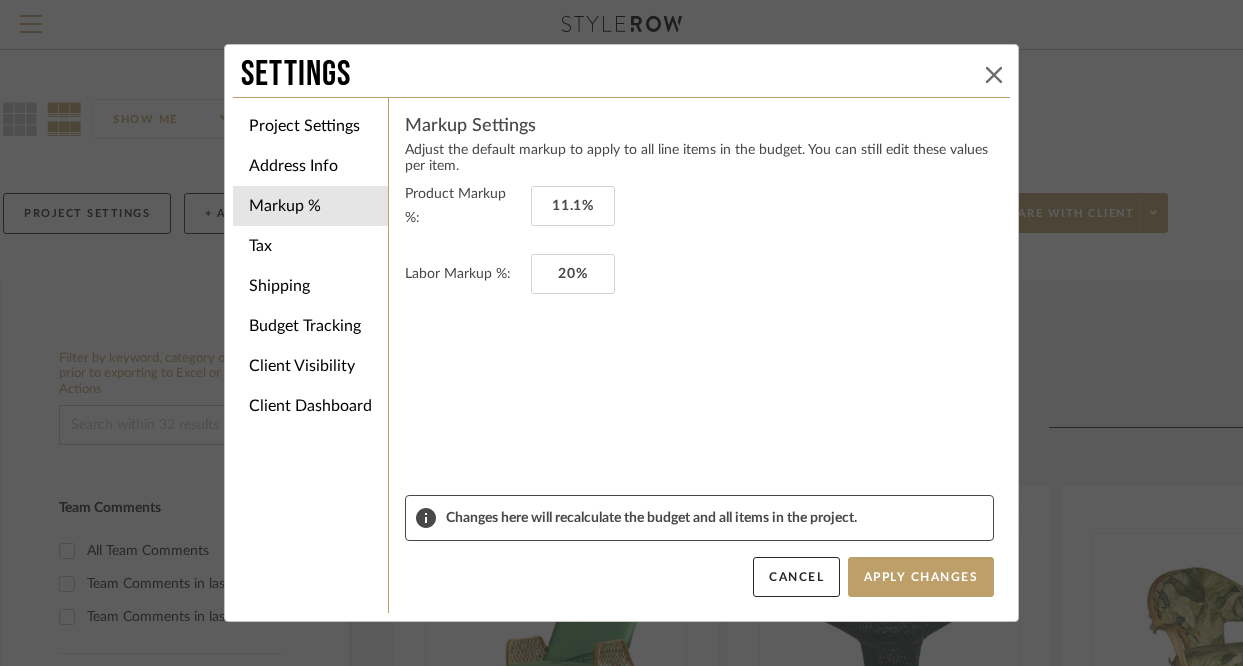 click 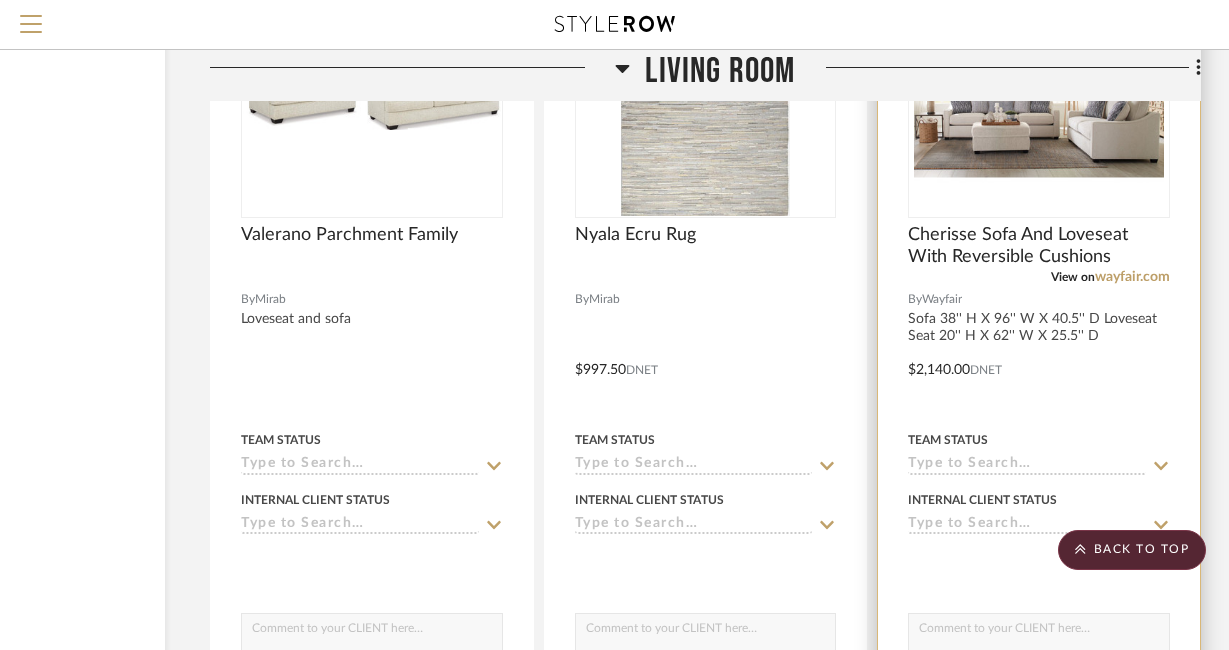 scroll, scrollTop: 2715, scrollLeft: 211, axis: both 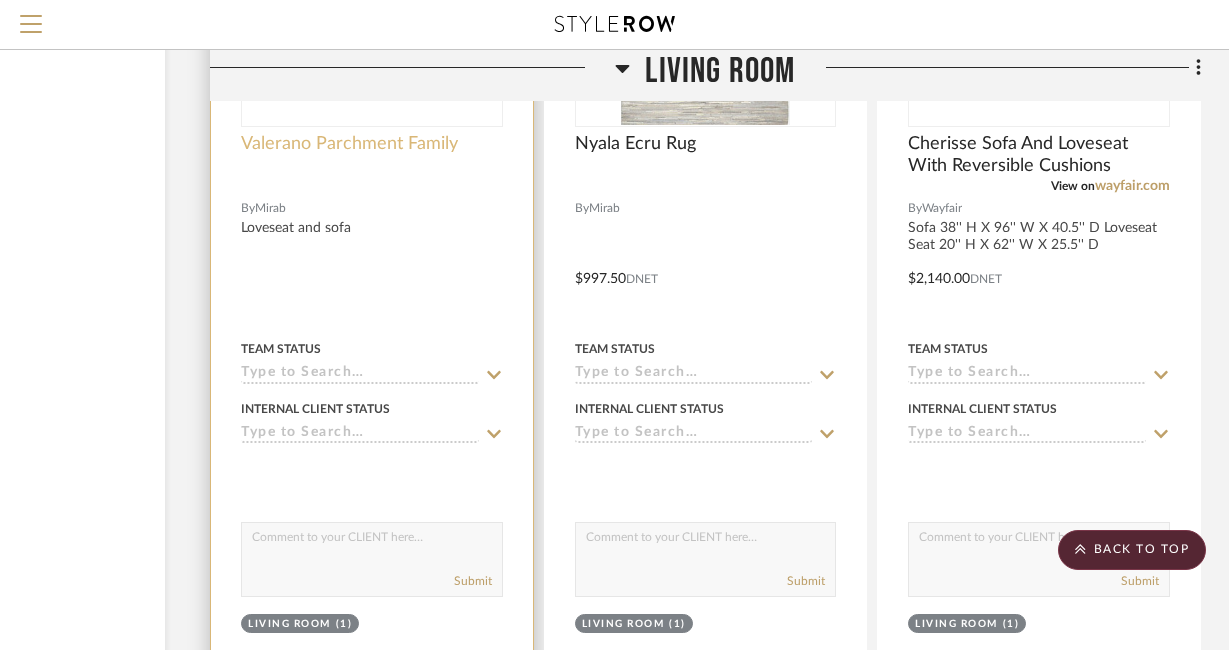 click on "Valerano Parchment Family" at bounding box center [349, 144] 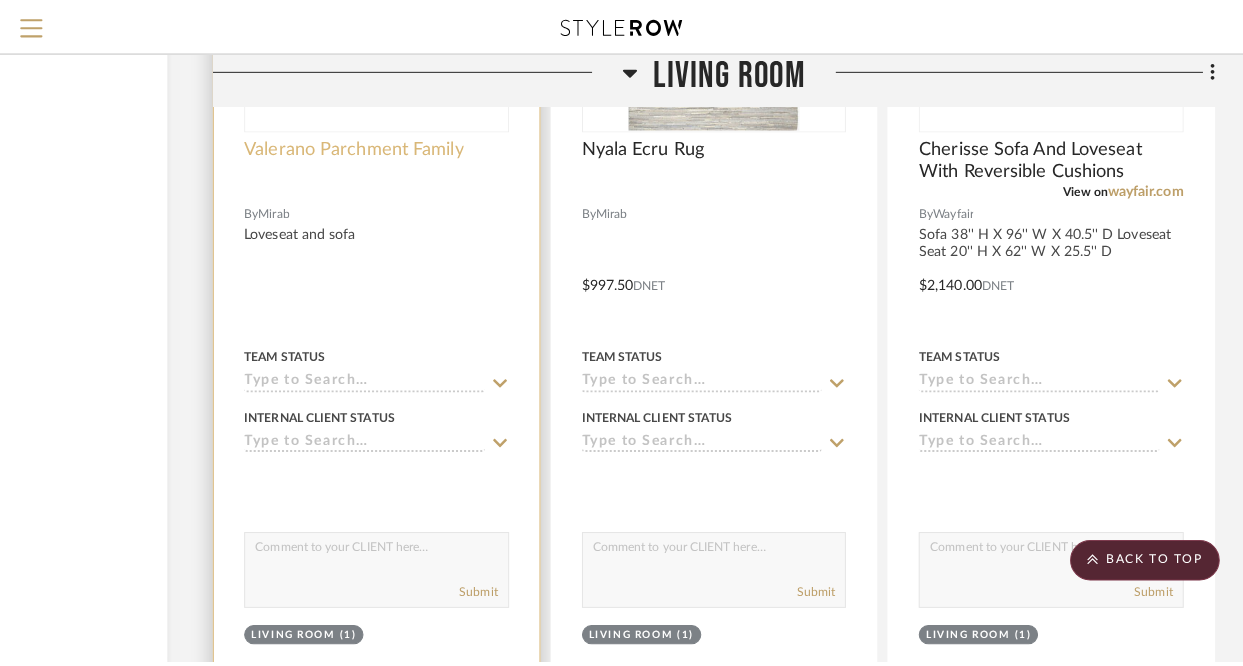scroll, scrollTop: 0, scrollLeft: 0, axis: both 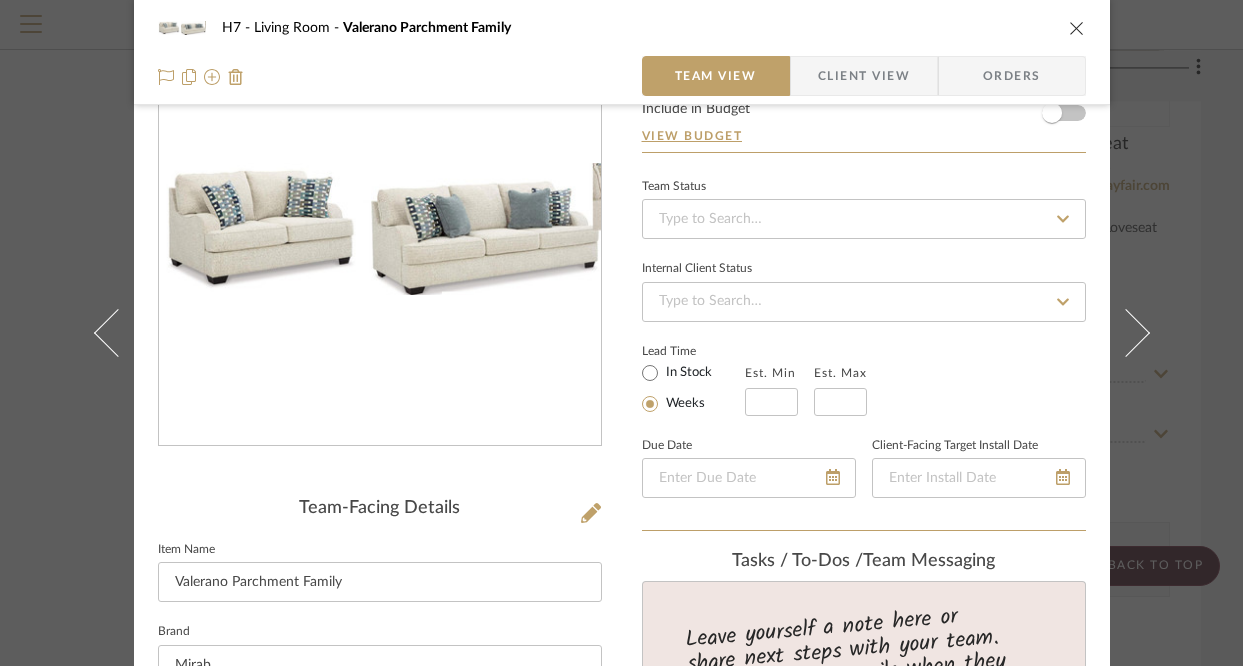 click at bounding box center (1077, 28) 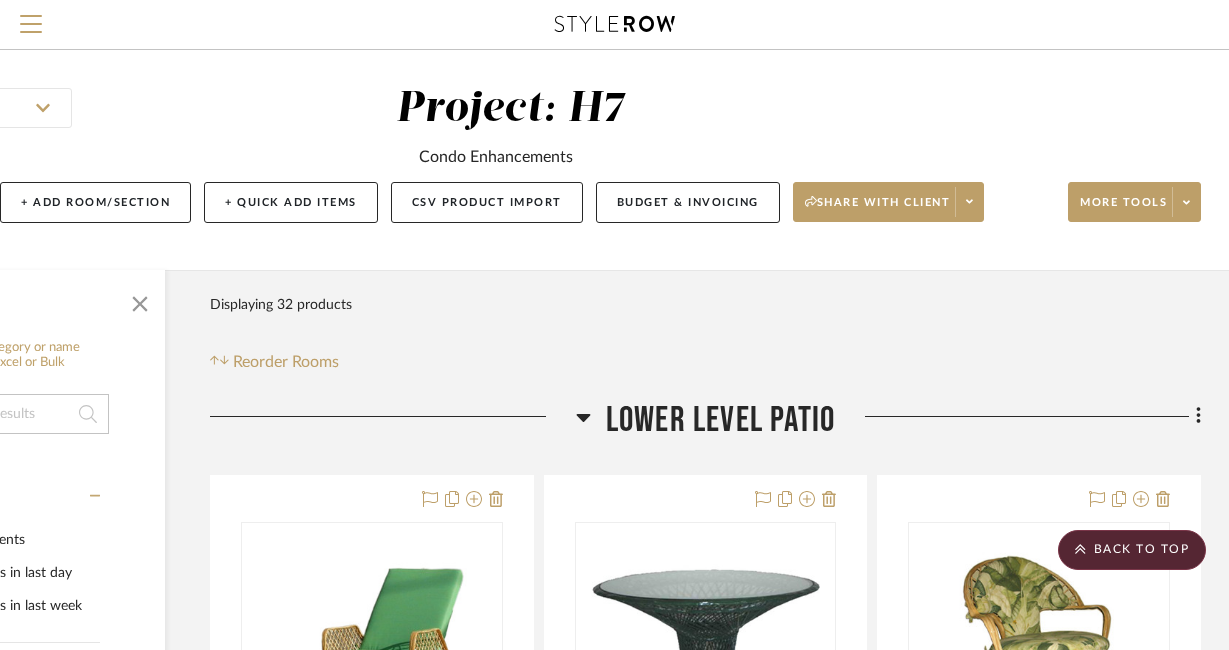 scroll, scrollTop: 0, scrollLeft: 211, axis: horizontal 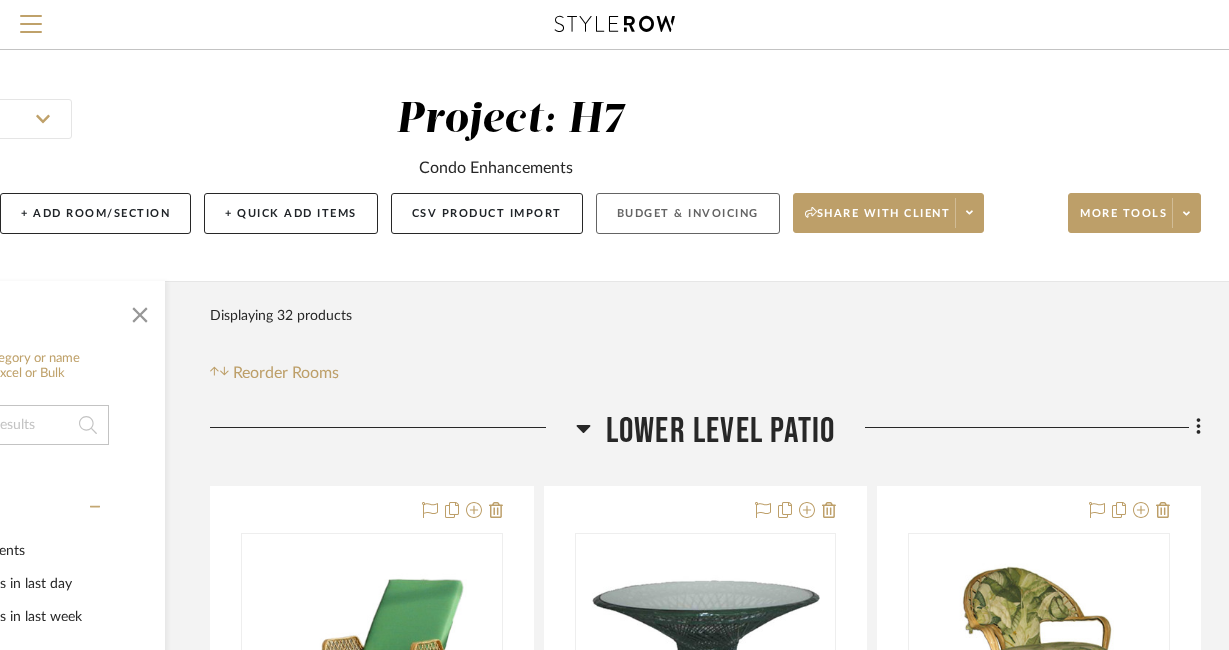 click on "Budget & Invoicing" 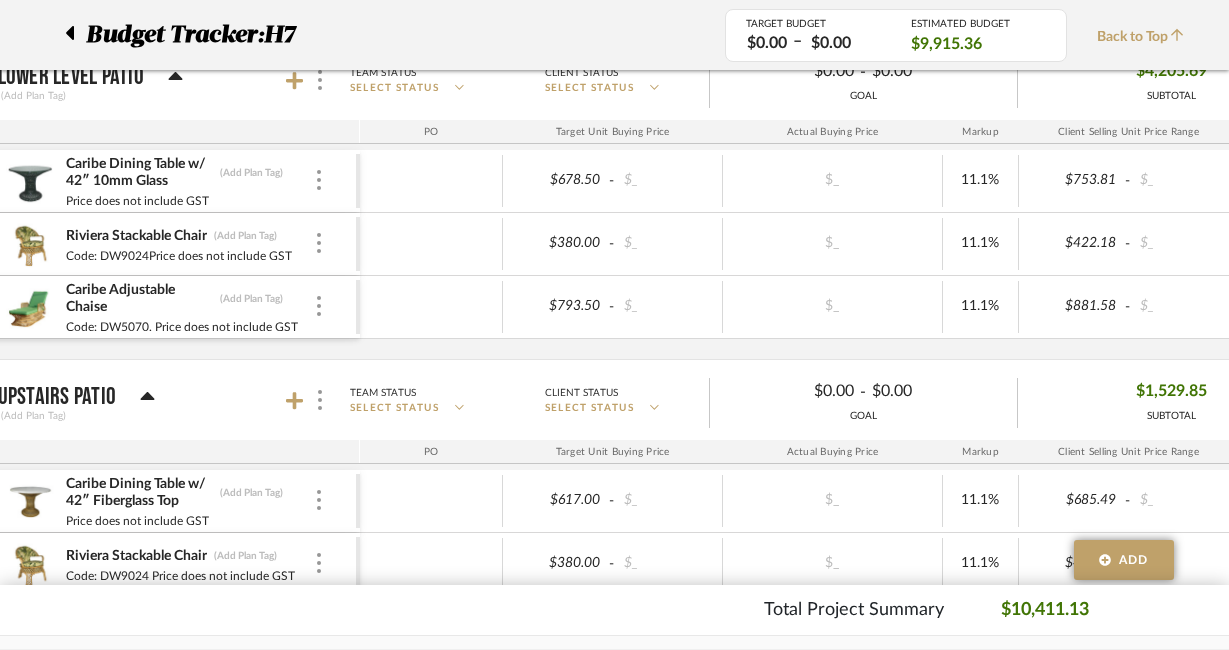 scroll, scrollTop: 259, scrollLeft: 76, axis: both 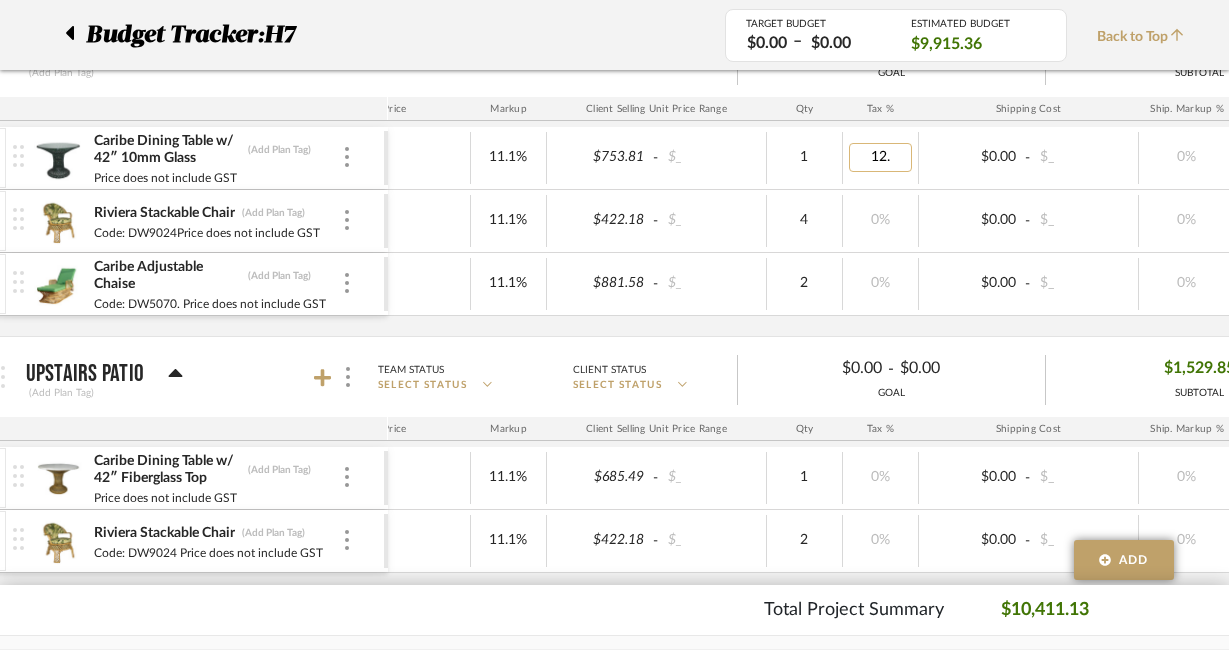 type on "12.5" 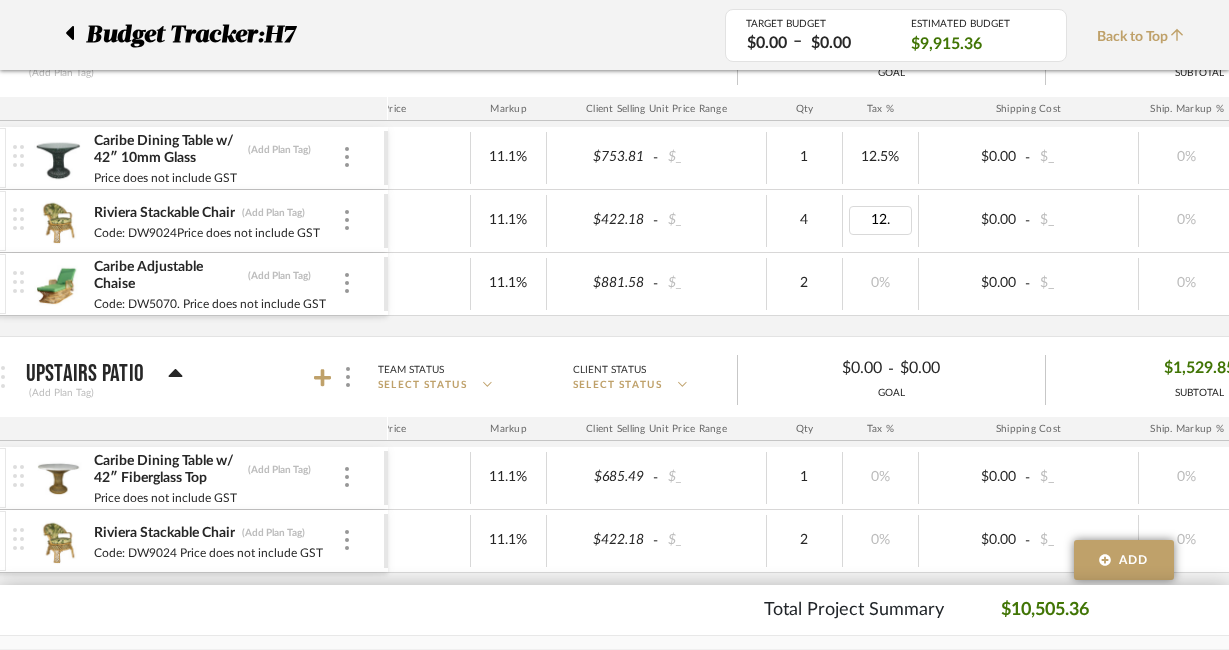 type on "12.5" 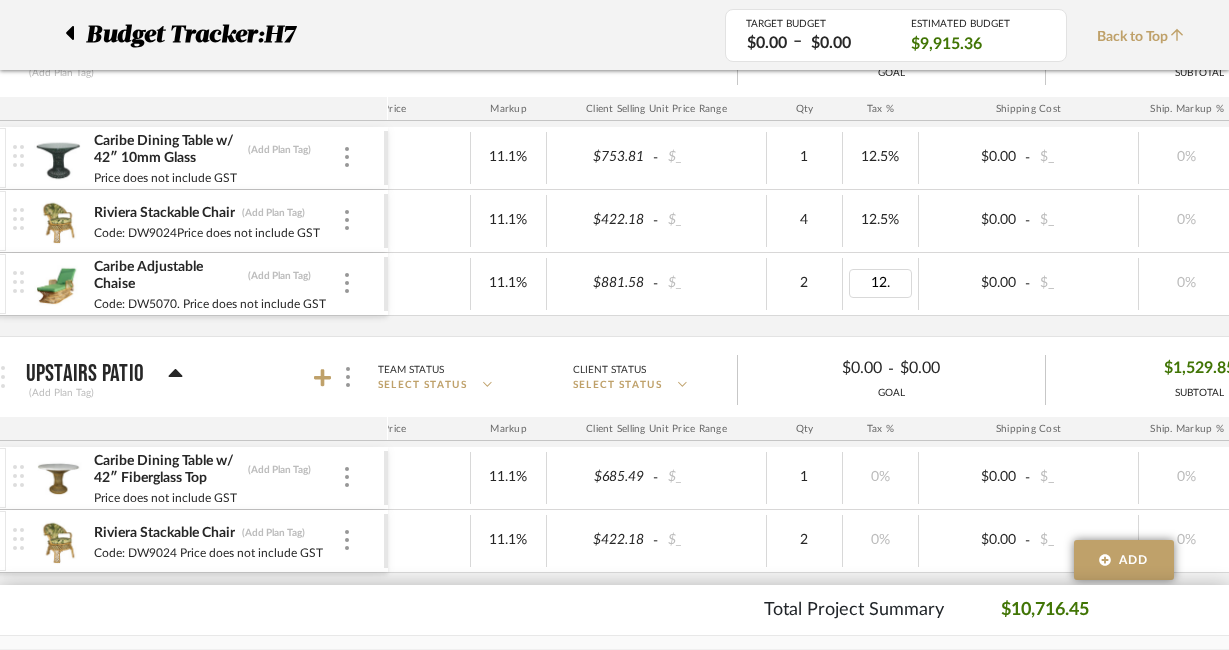 type on "12.5" 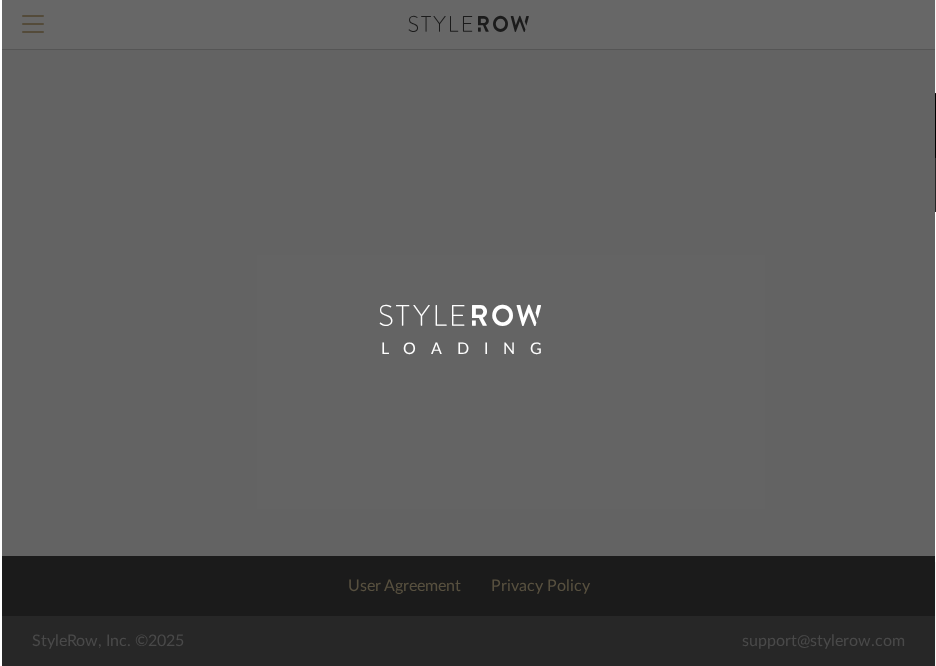 scroll, scrollTop: 0, scrollLeft: 0, axis: both 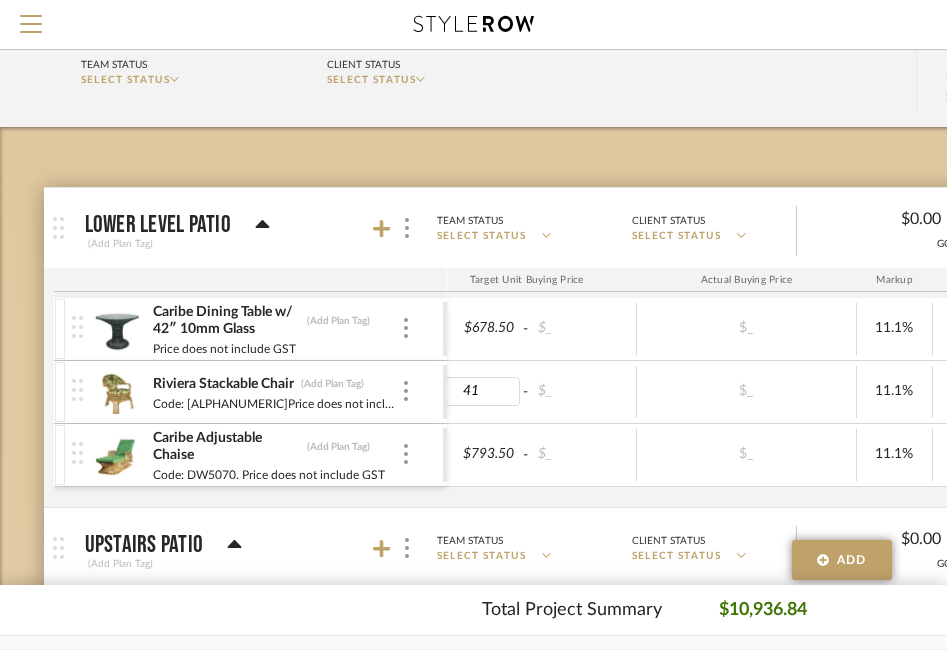 type on "418" 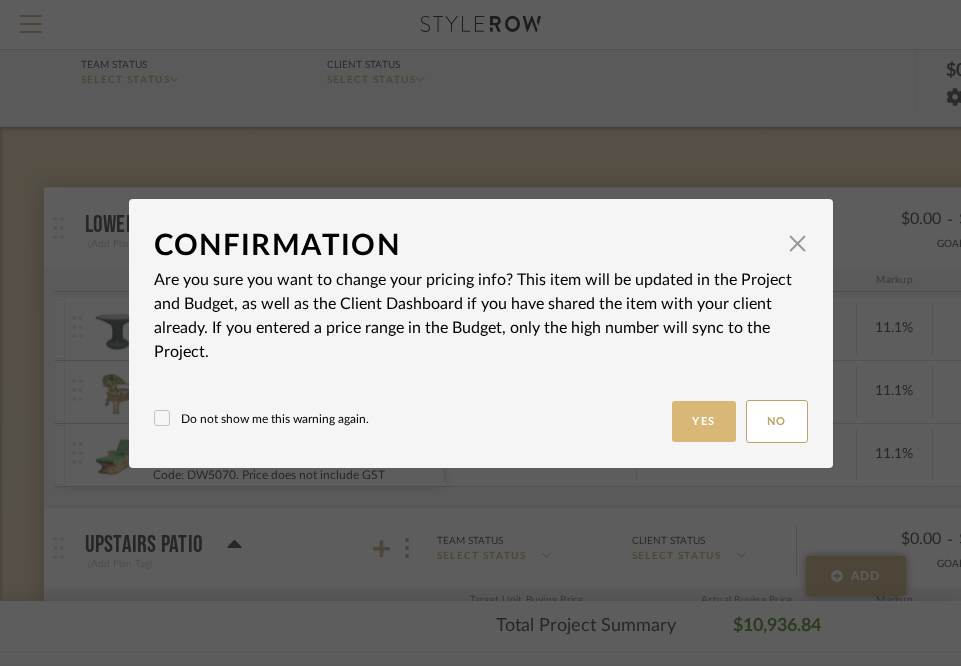 click on "Yes" at bounding box center [704, 421] 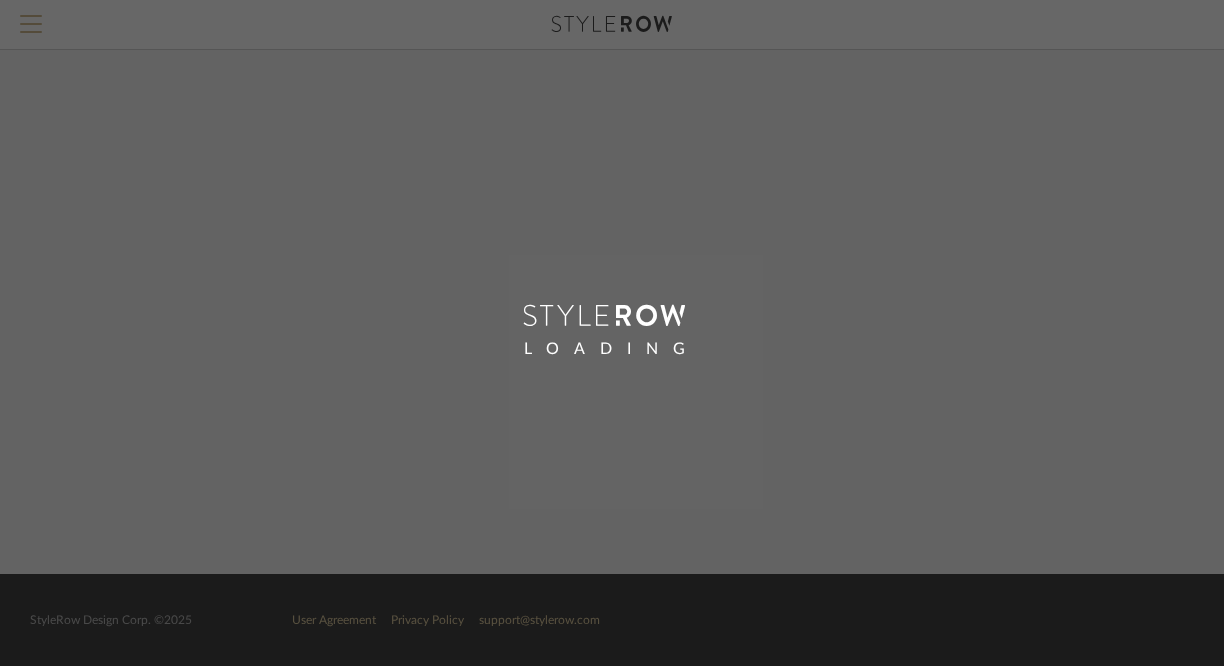 scroll, scrollTop: 0, scrollLeft: 0, axis: both 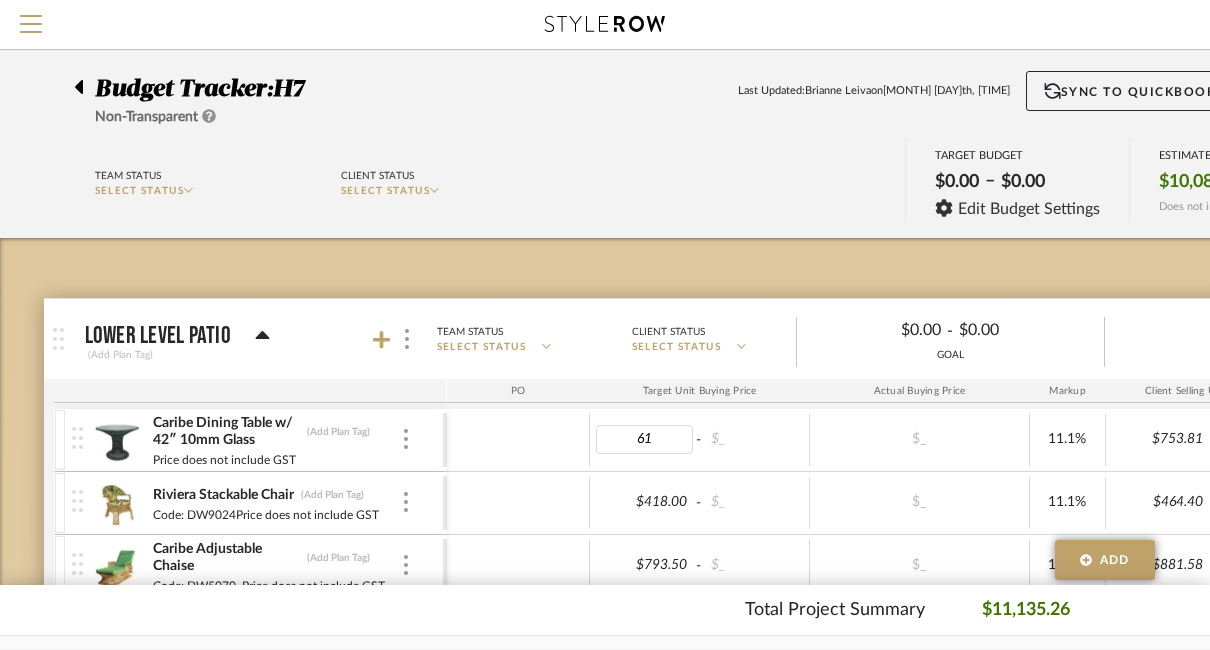 type on "617" 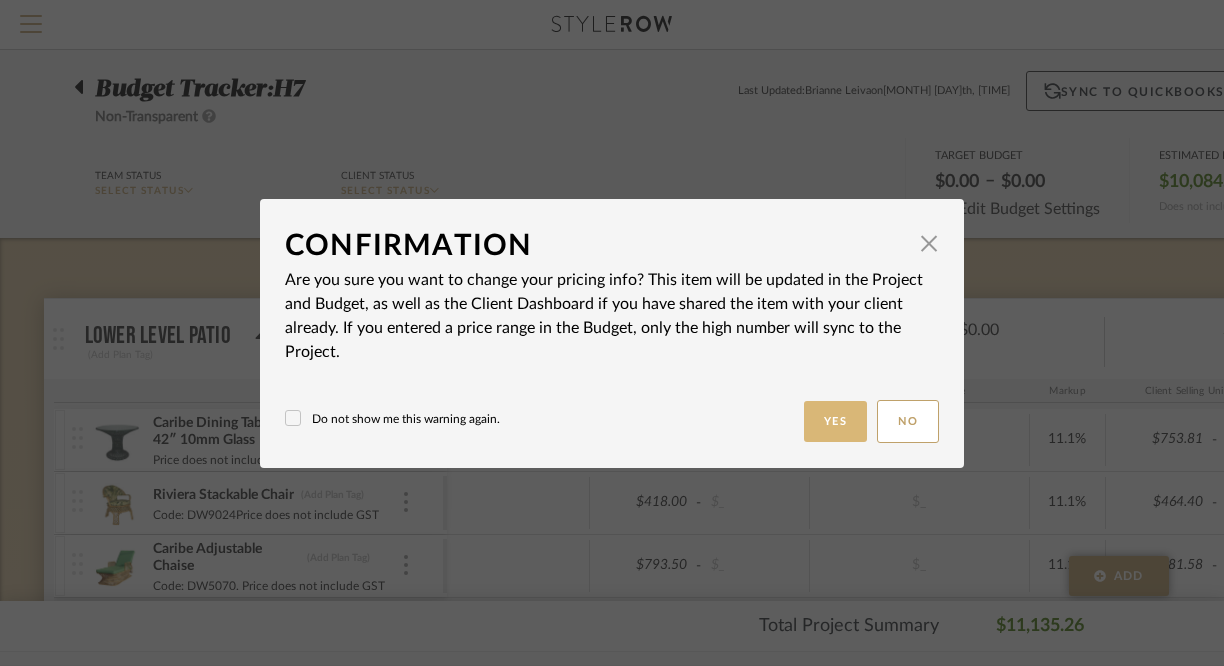 click on "Yes" at bounding box center [836, 421] 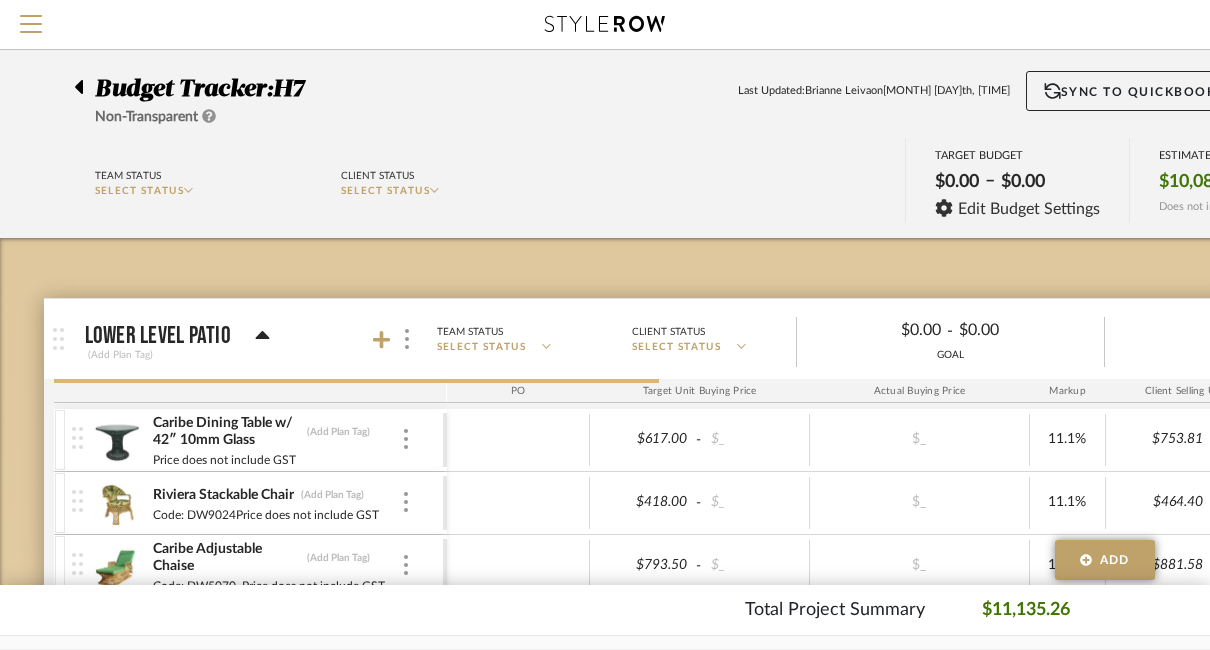 scroll, scrollTop: 0, scrollLeft: 201, axis: horizontal 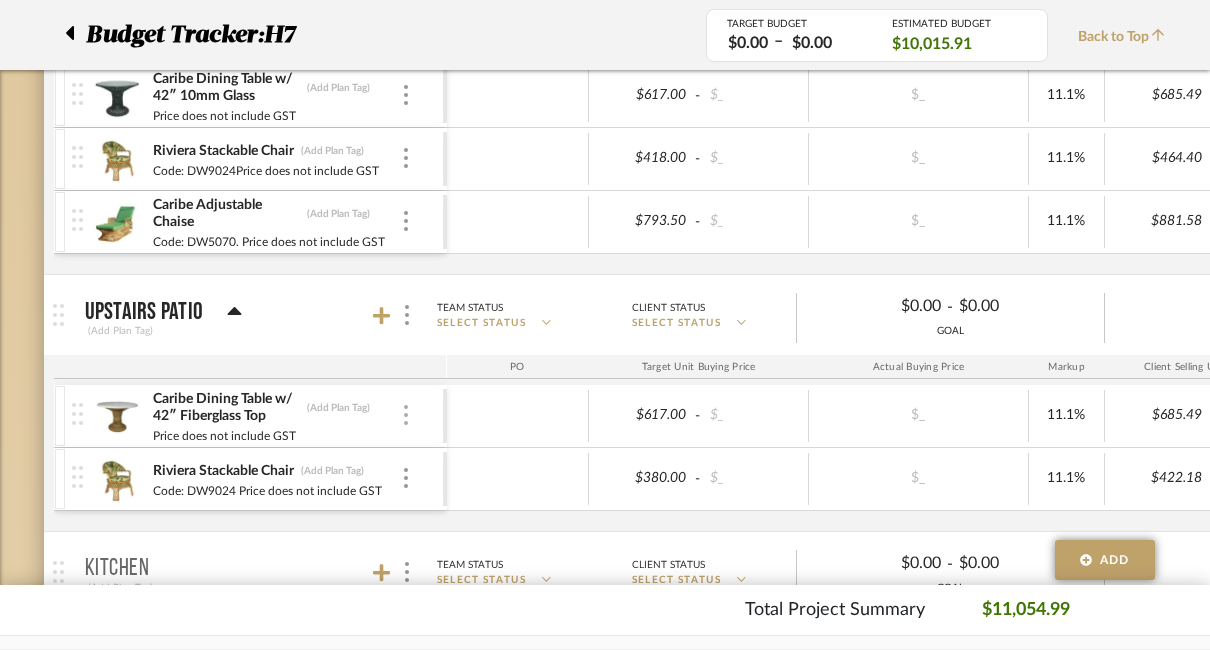 click at bounding box center [406, 415] 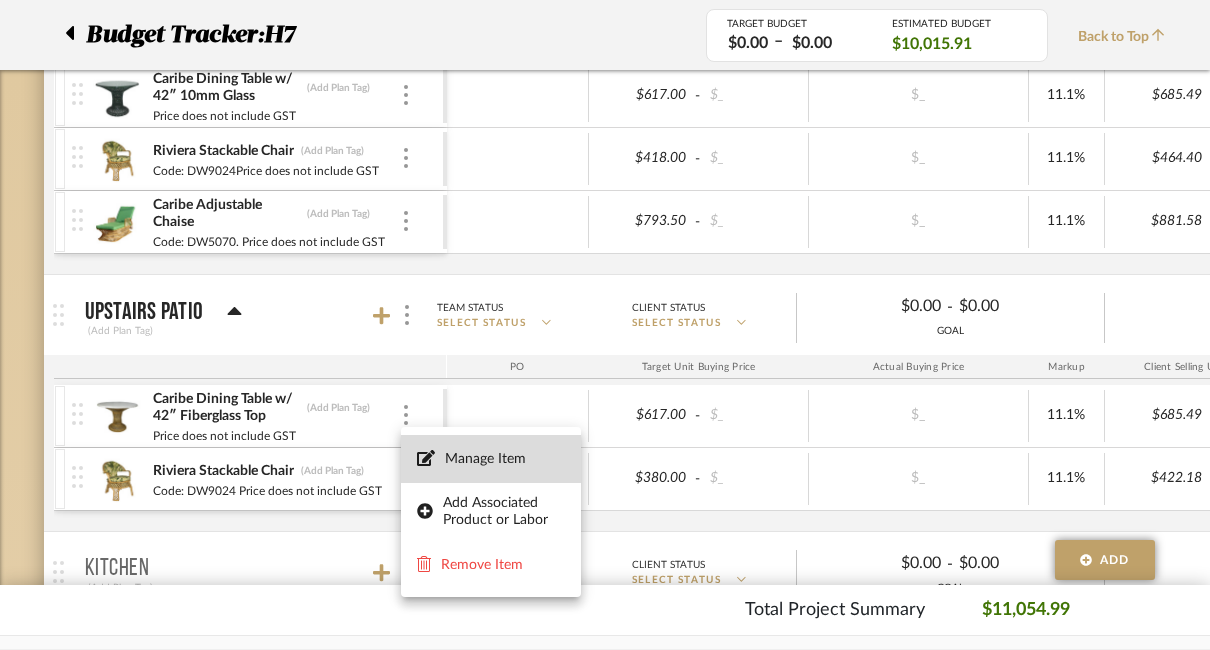 click on "Manage Item" at bounding box center [505, 459] 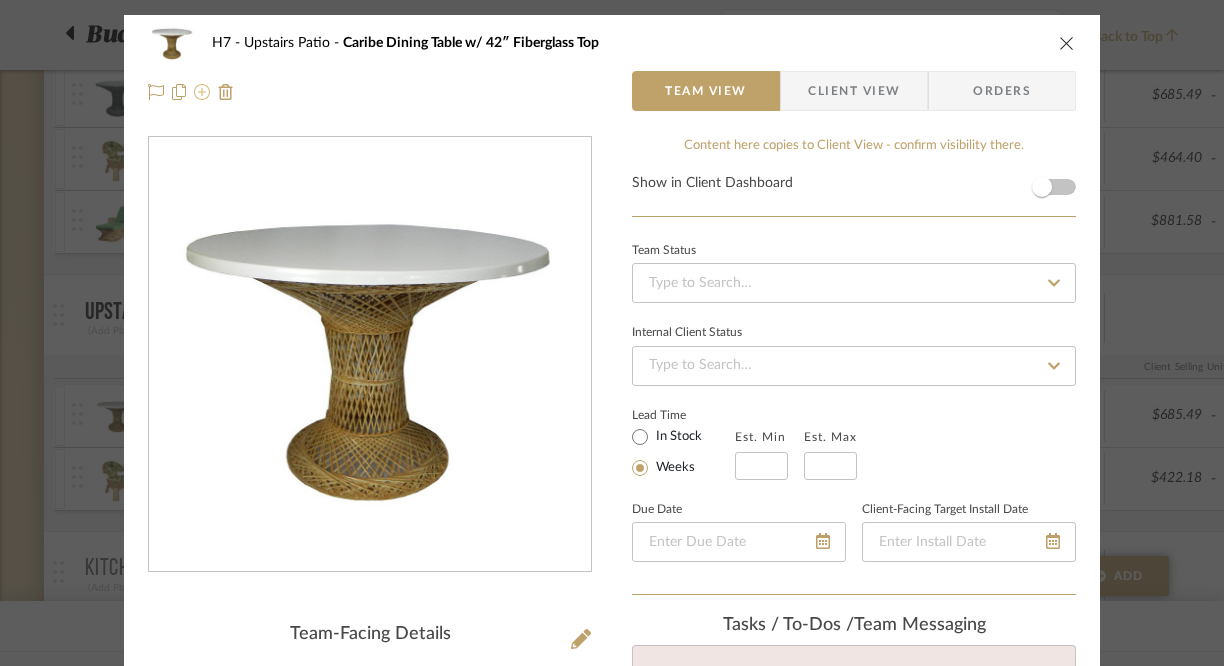 click 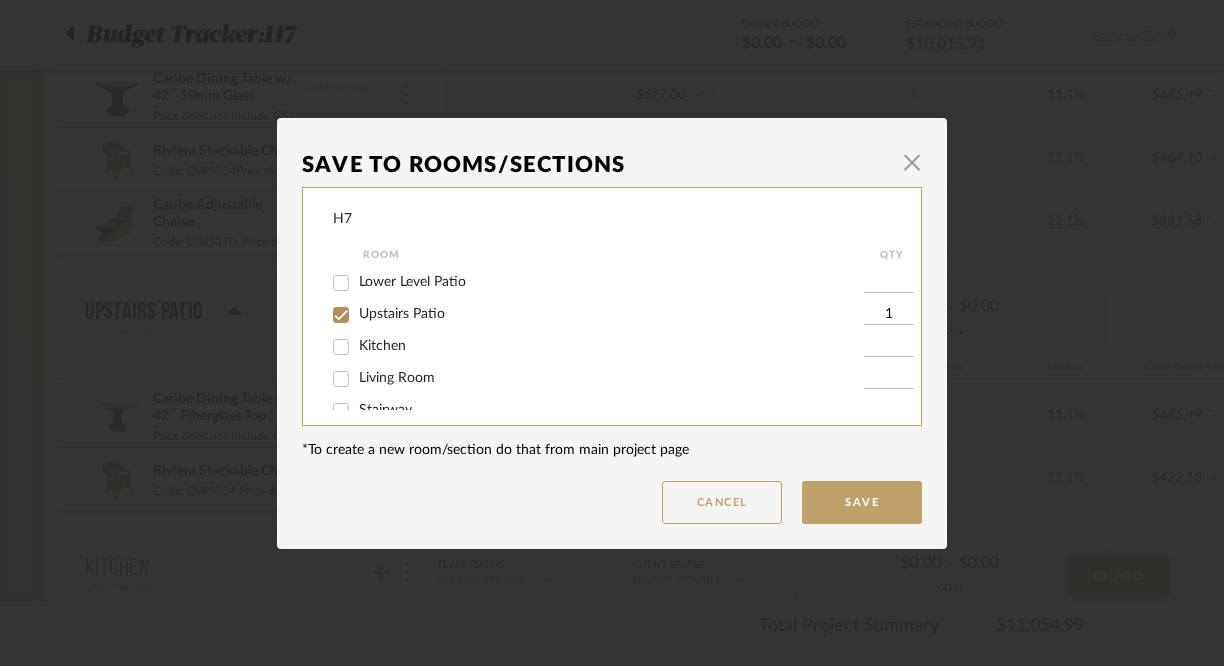 click on "Lower Level Patio" at bounding box center [412, 282] 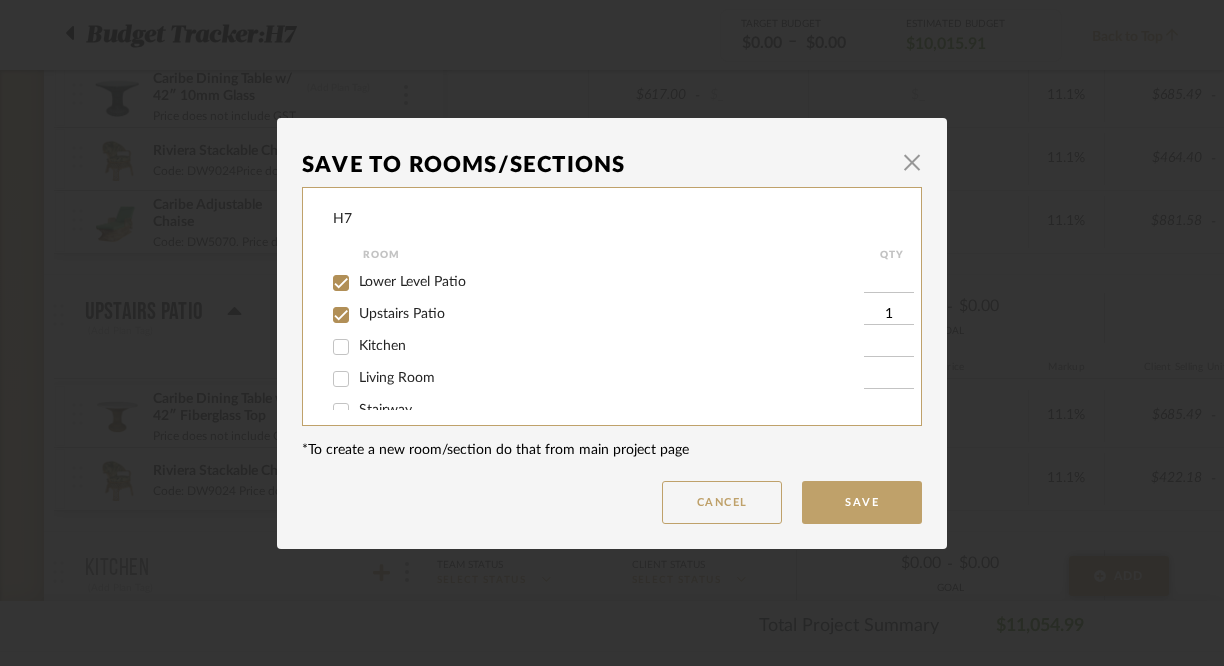 checkbox on "true" 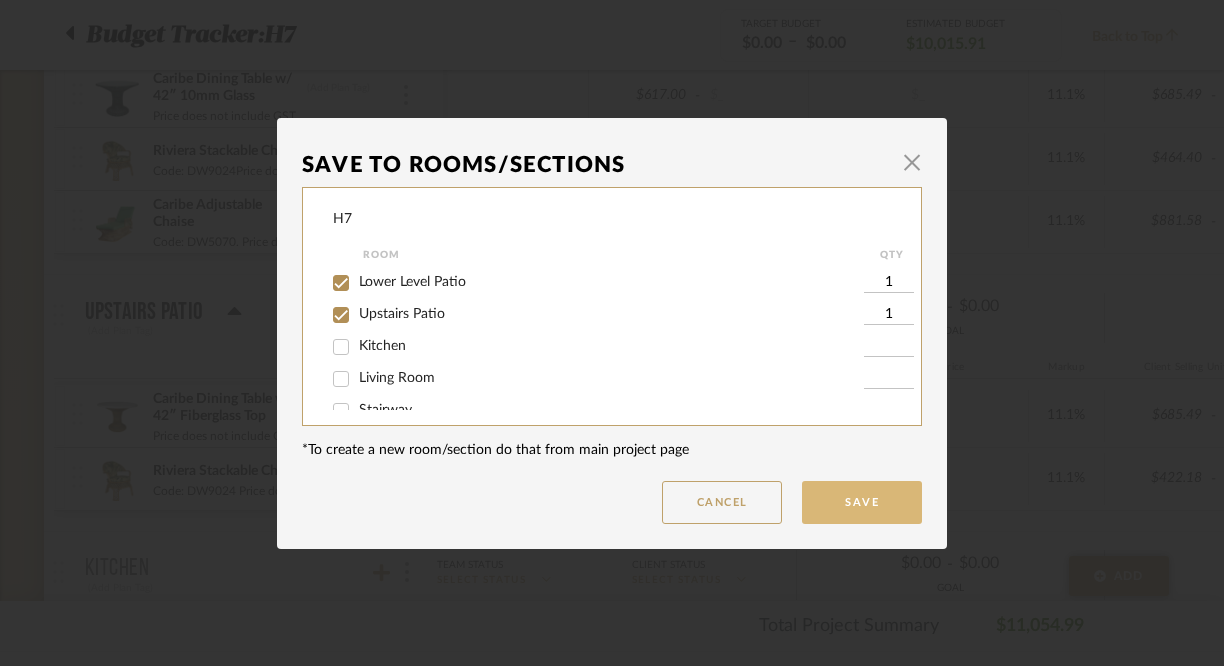 click on "Save" at bounding box center [862, 502] 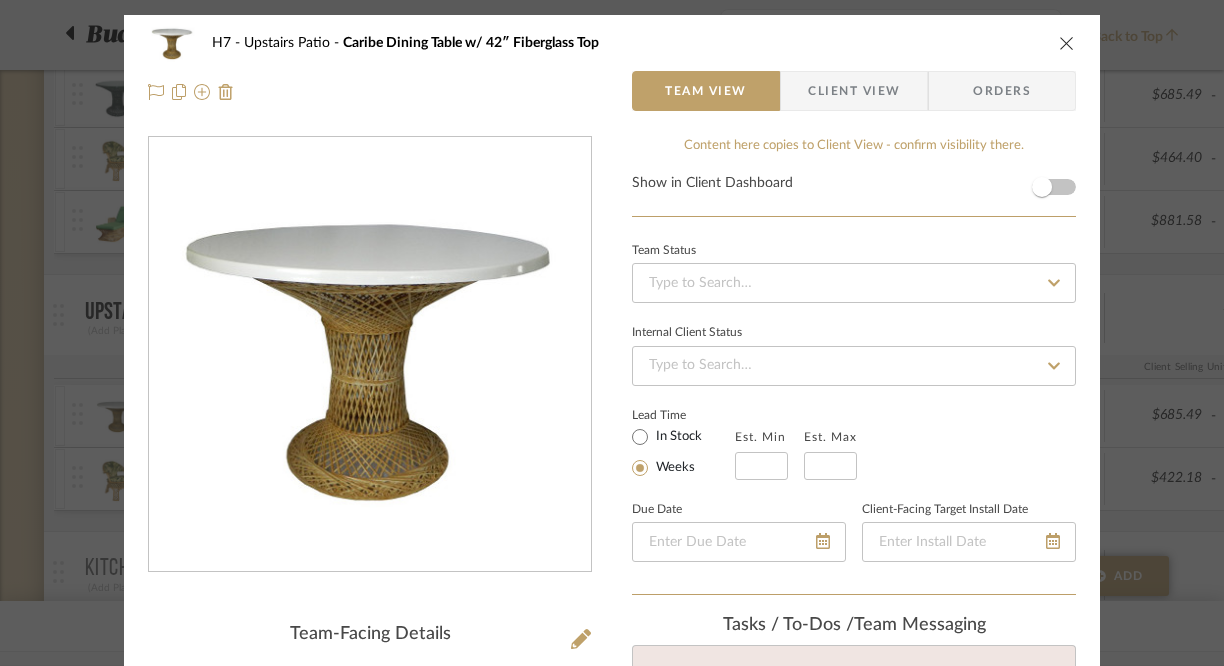 click at bounding box center (1067, 43) 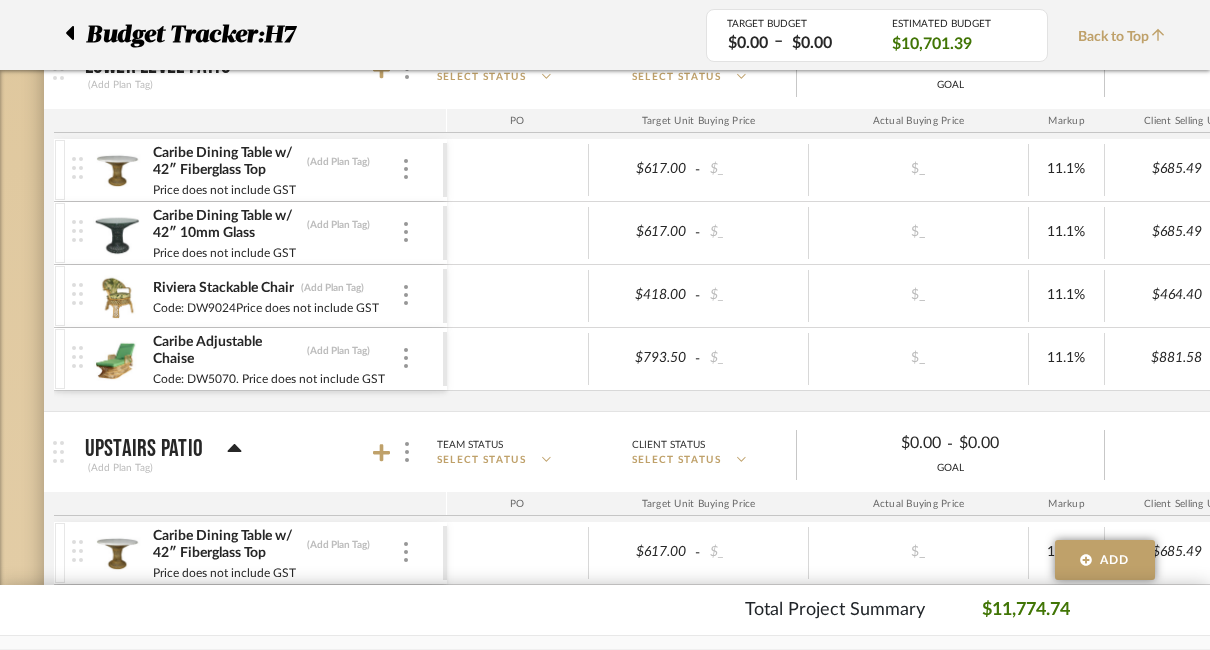 click on "Caribe Dining Table w/ 42″ 10mm Glass   (Add Plan Tag)   Price does not include GST" at bounding box center [257, 233] 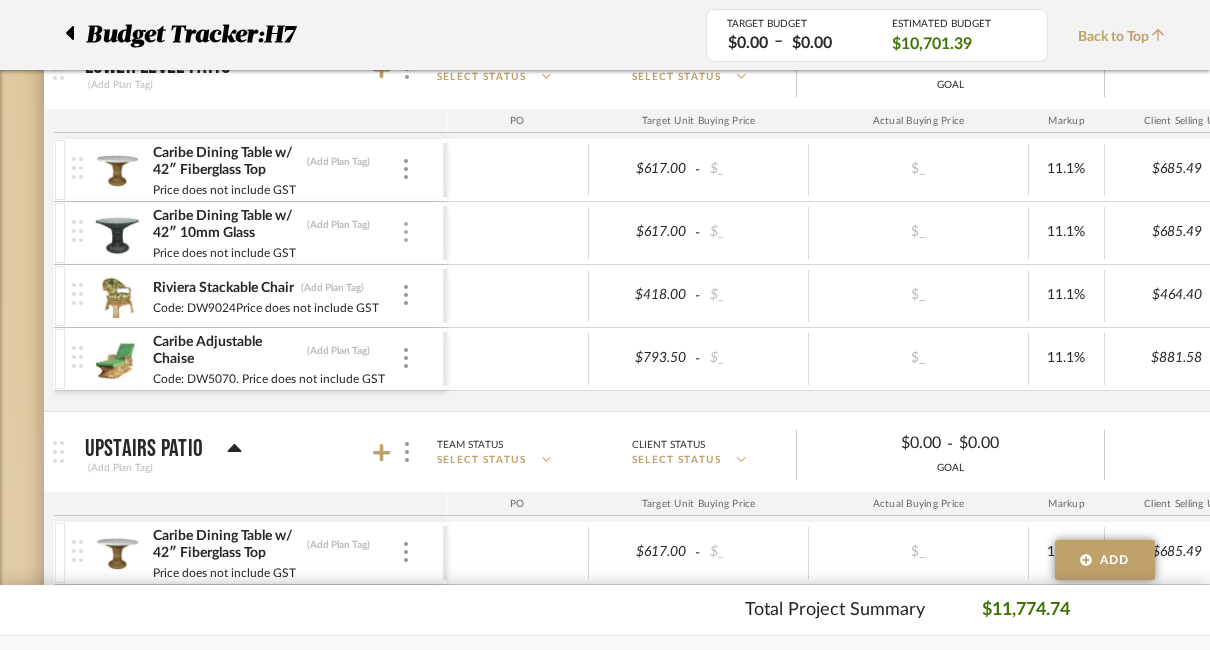 click at bounding box center (406, 232) 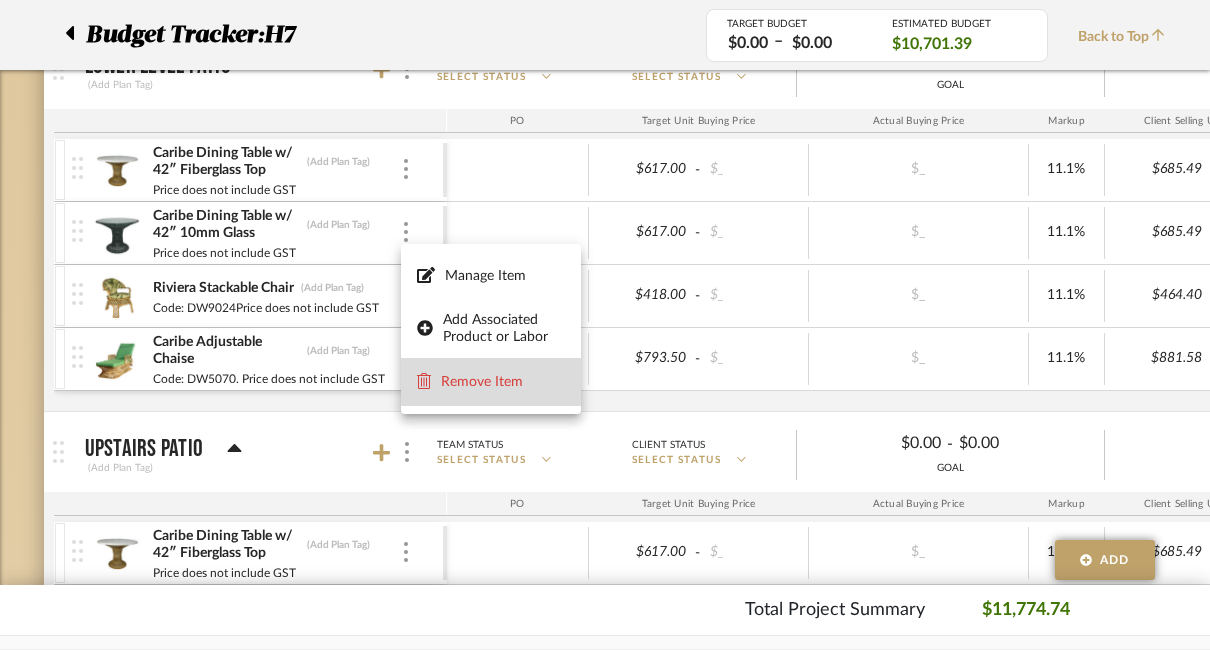 click on "Remove Item" at bounding box center [503, 382] 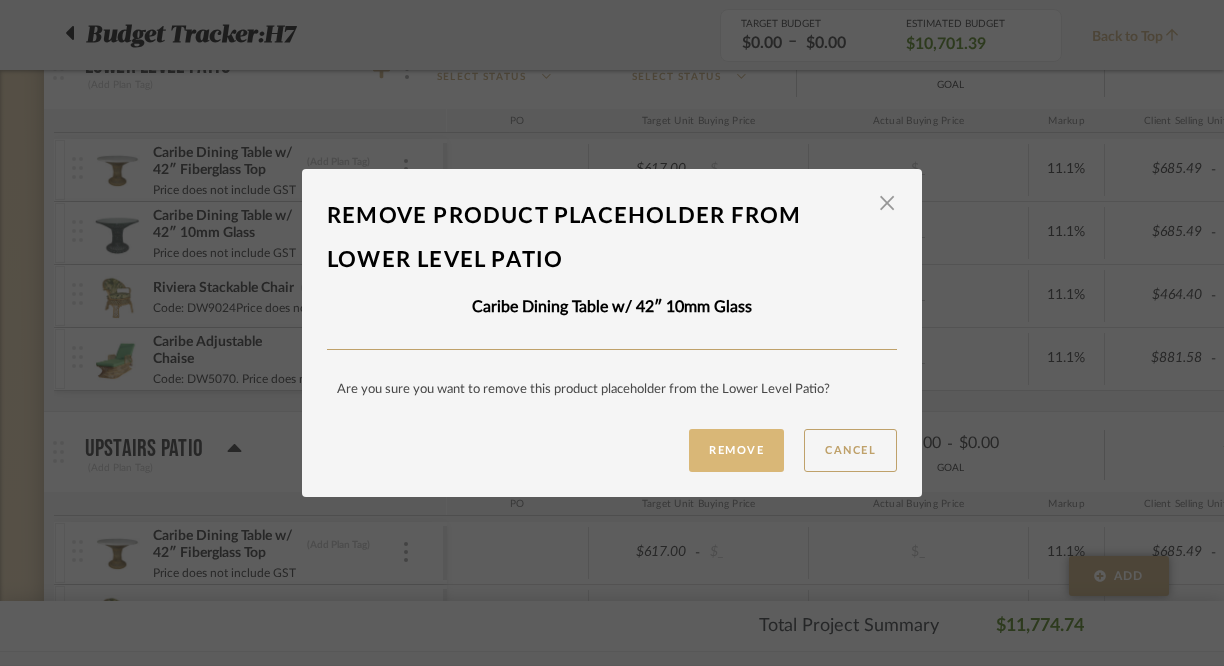 click on "Remove" at bounding box center (736, 450) 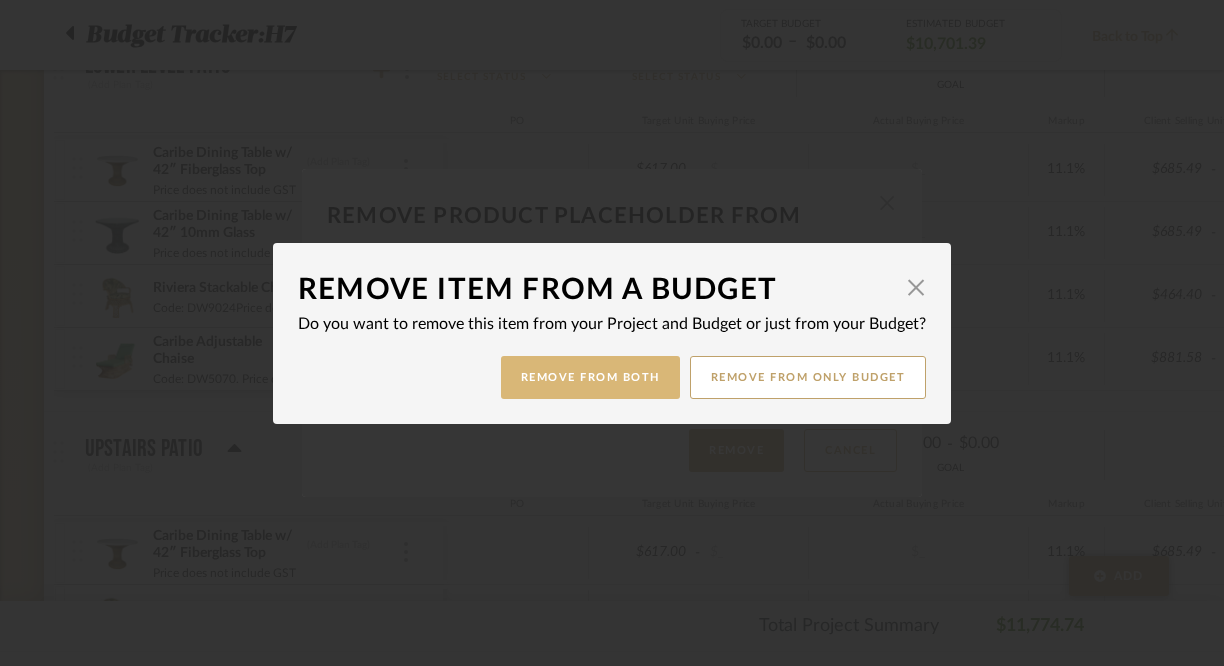 click on "Remove from Both" at bounding box center [590, 377] 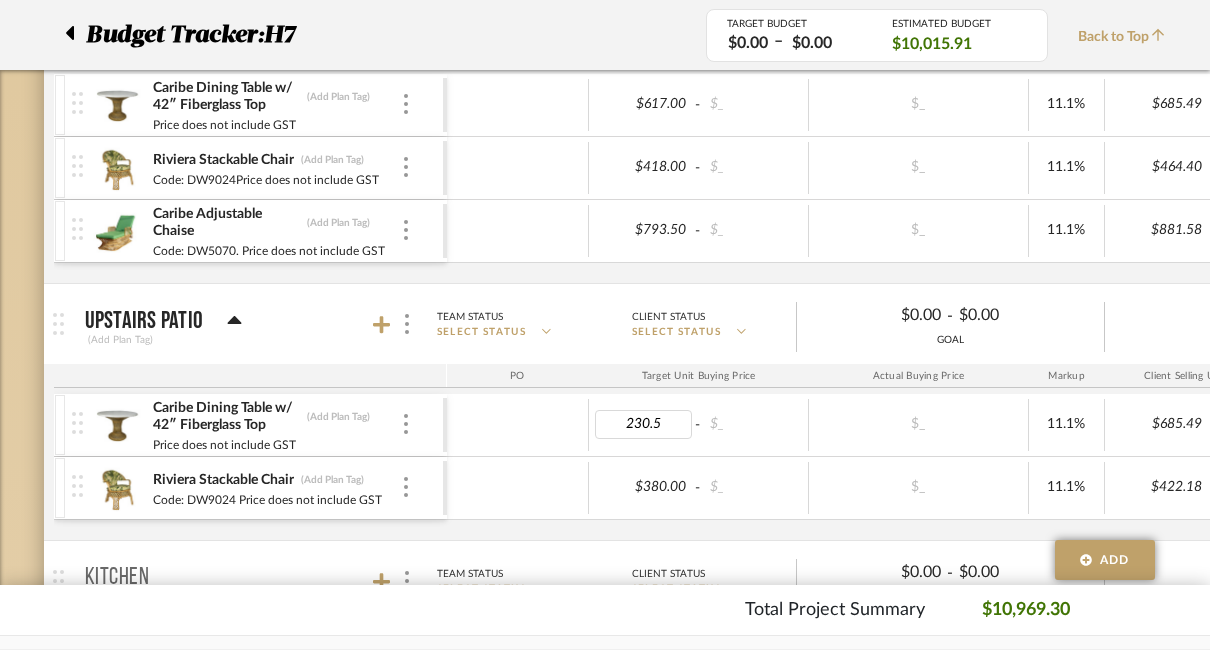 type on "230.50" 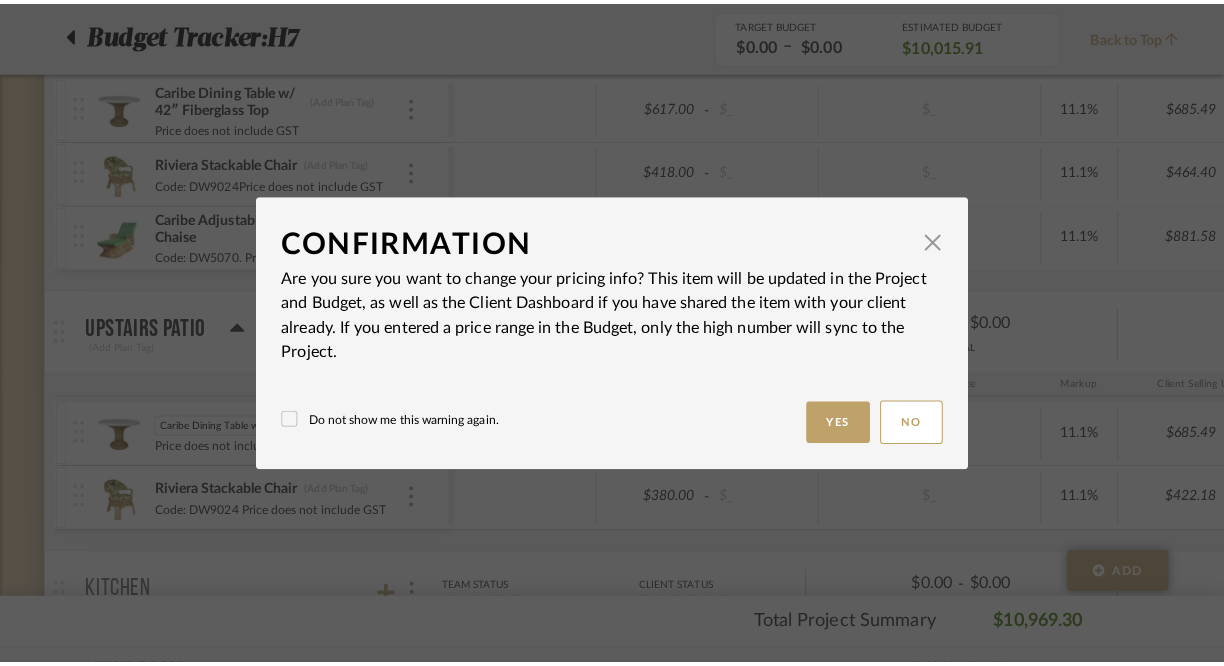 scroll, scrollTop: 0, scrollLeft: 0, axis: both 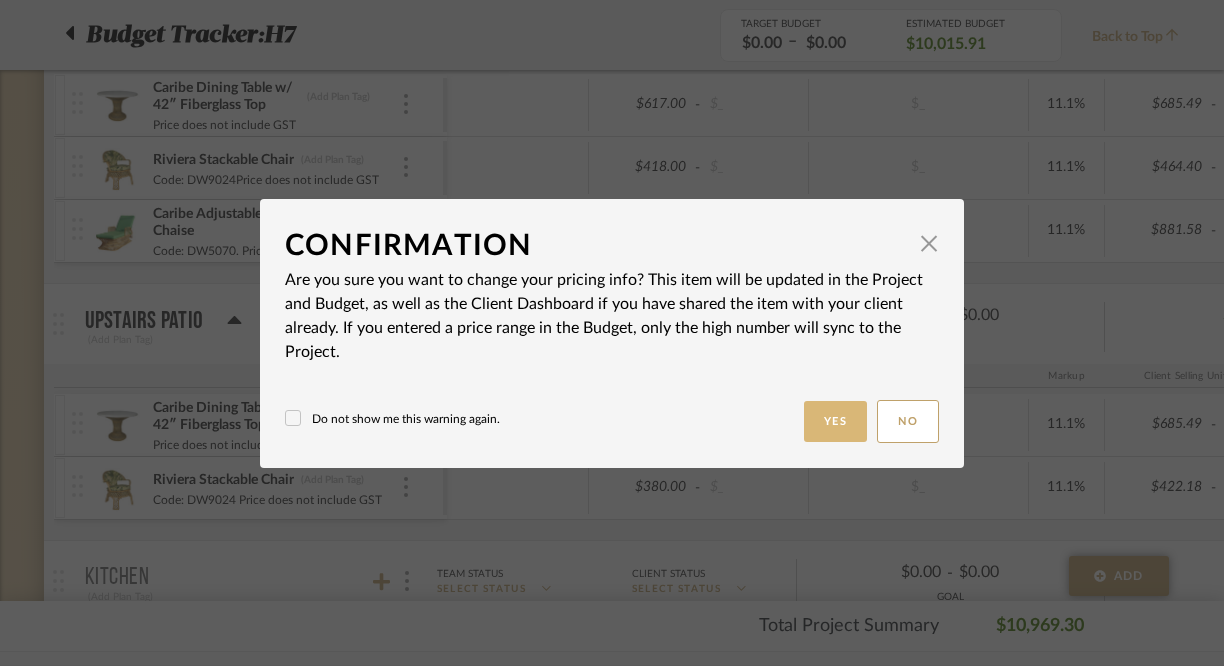 click on "Yes" at bounding box center [836, 421] 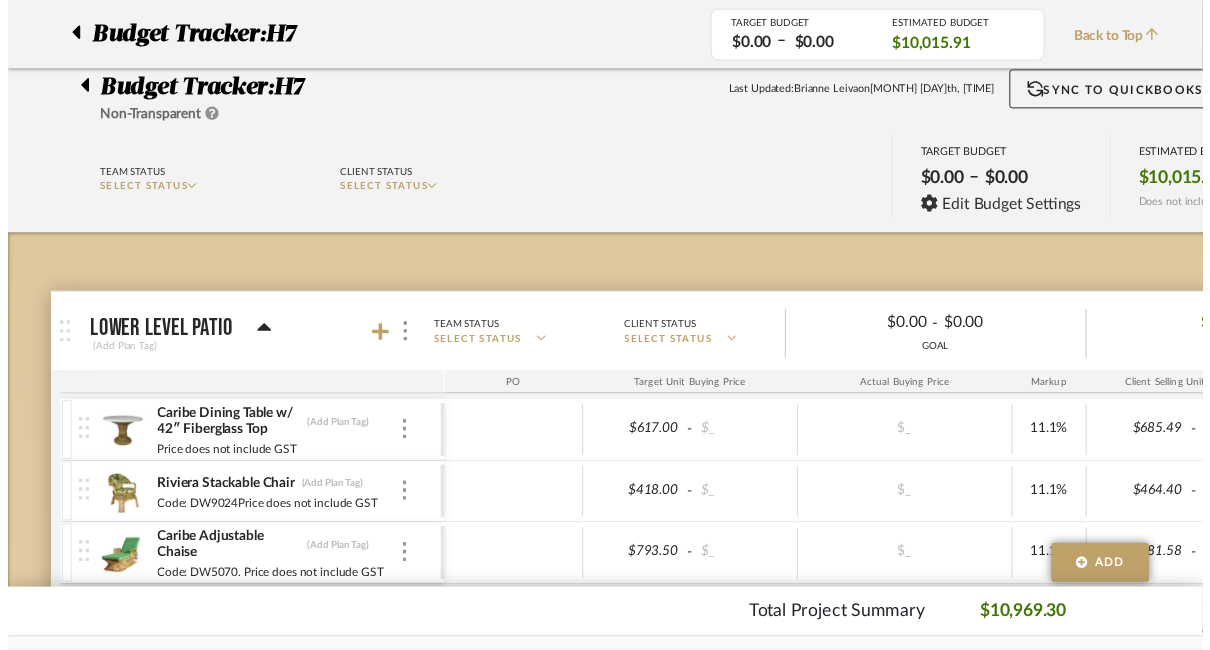 scroll, scrollTop: 335, scrollLeft: 0, axis: vertical 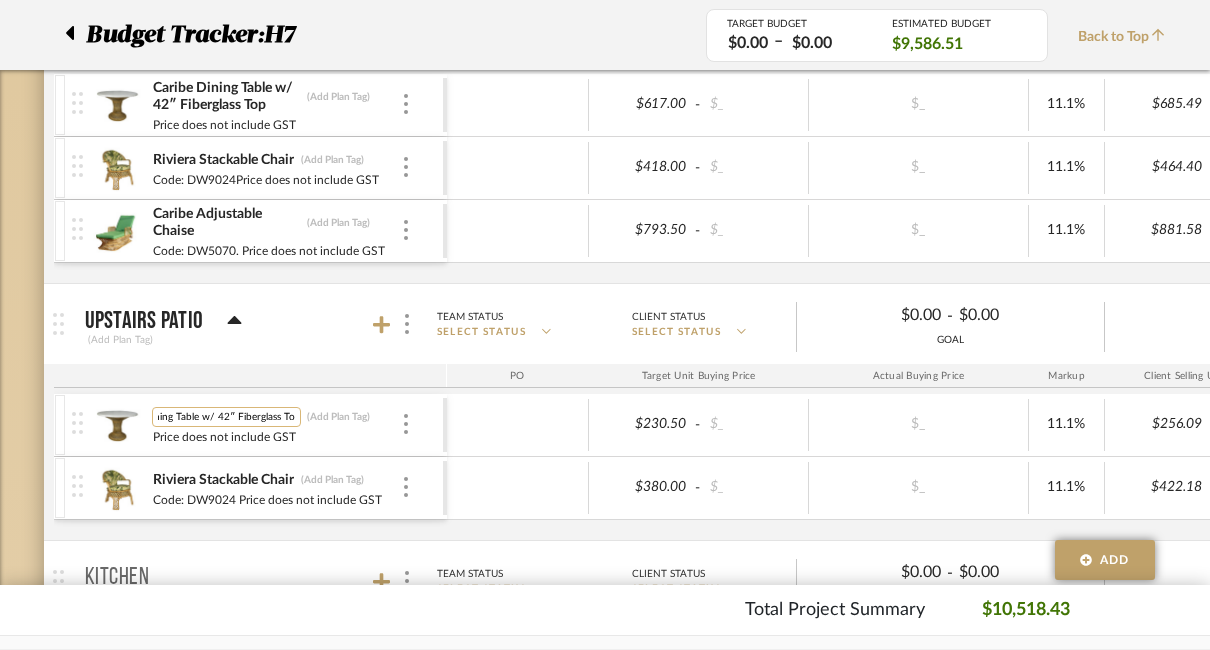 click on "Caribe Dining Table w/ 42″ Fiberglass Top" at bounding box center (226, 417) 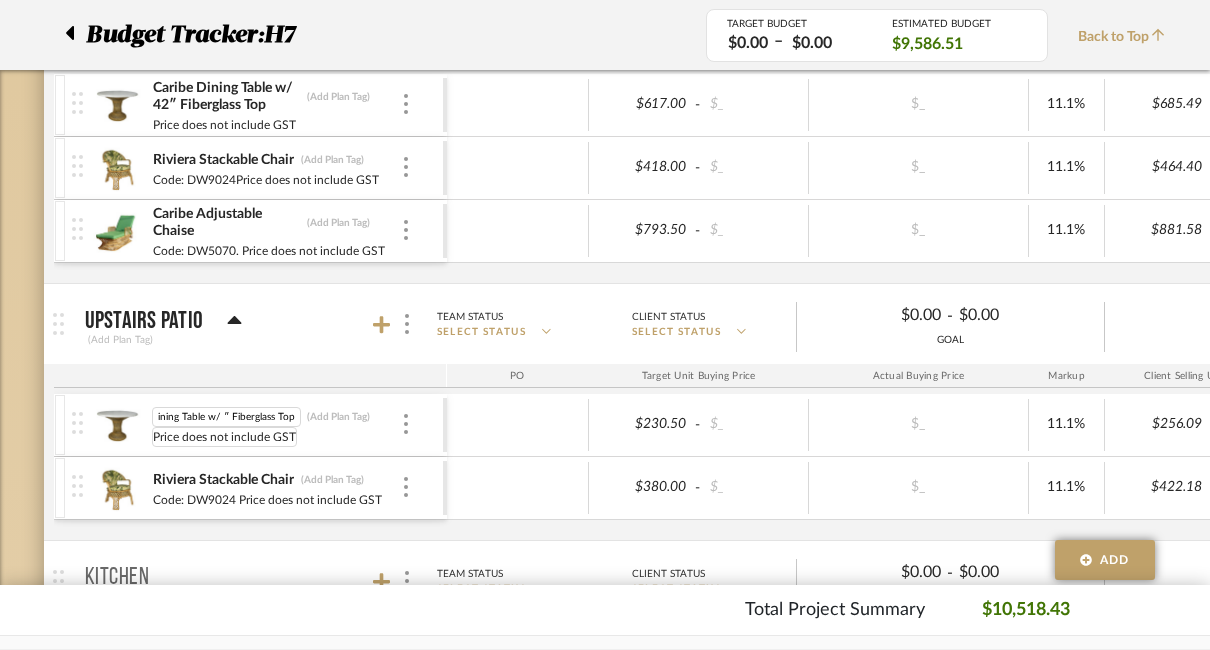 scroll, scrollTop: 0, scrollLeft: 34, axis: horizontal 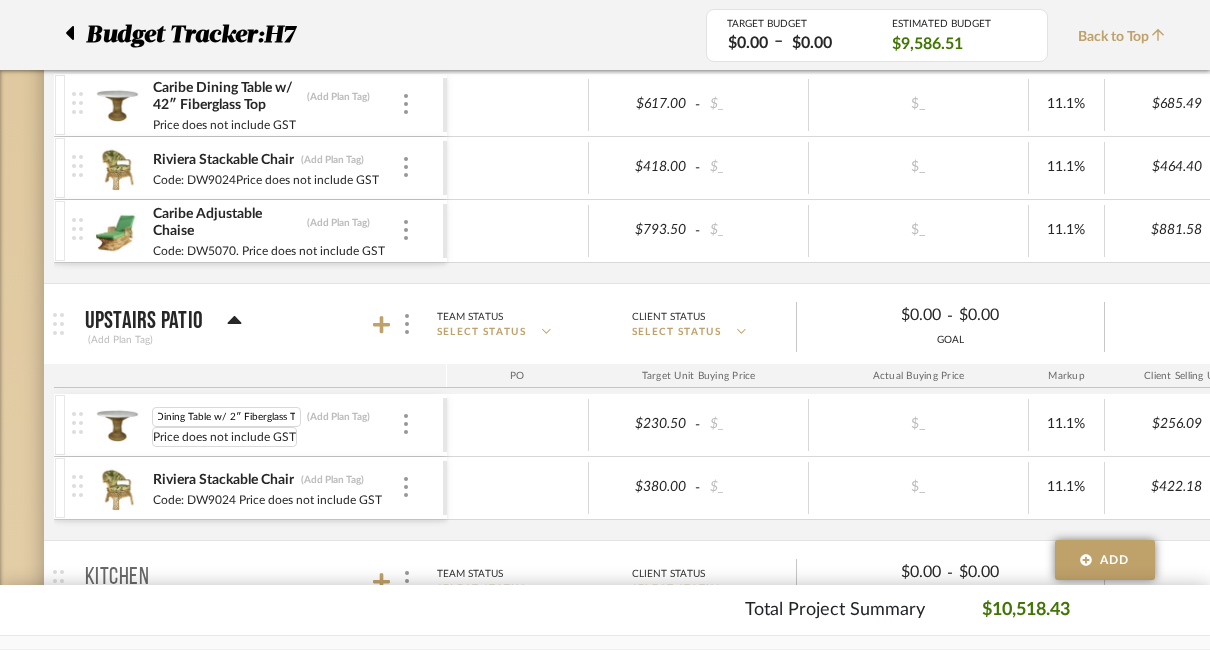 type on "Caribe Dining Table w/ 24″ Fiberglass Top" 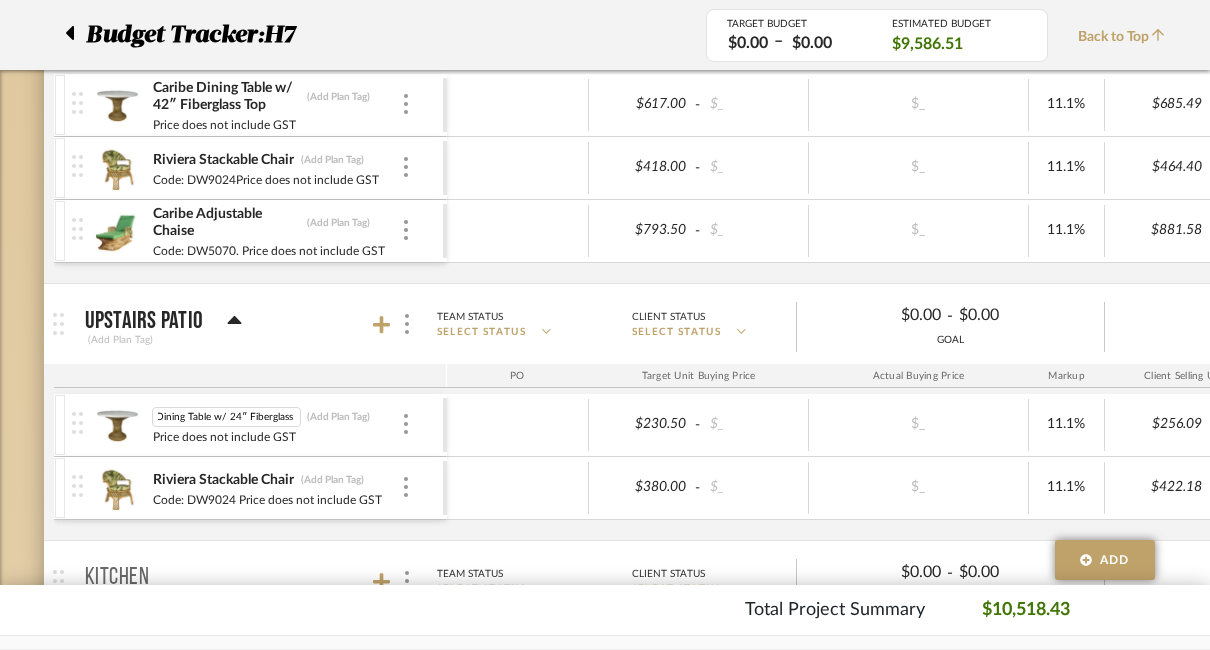 scroll, scrollTop: 0, scrollLeft: 0, axis: both 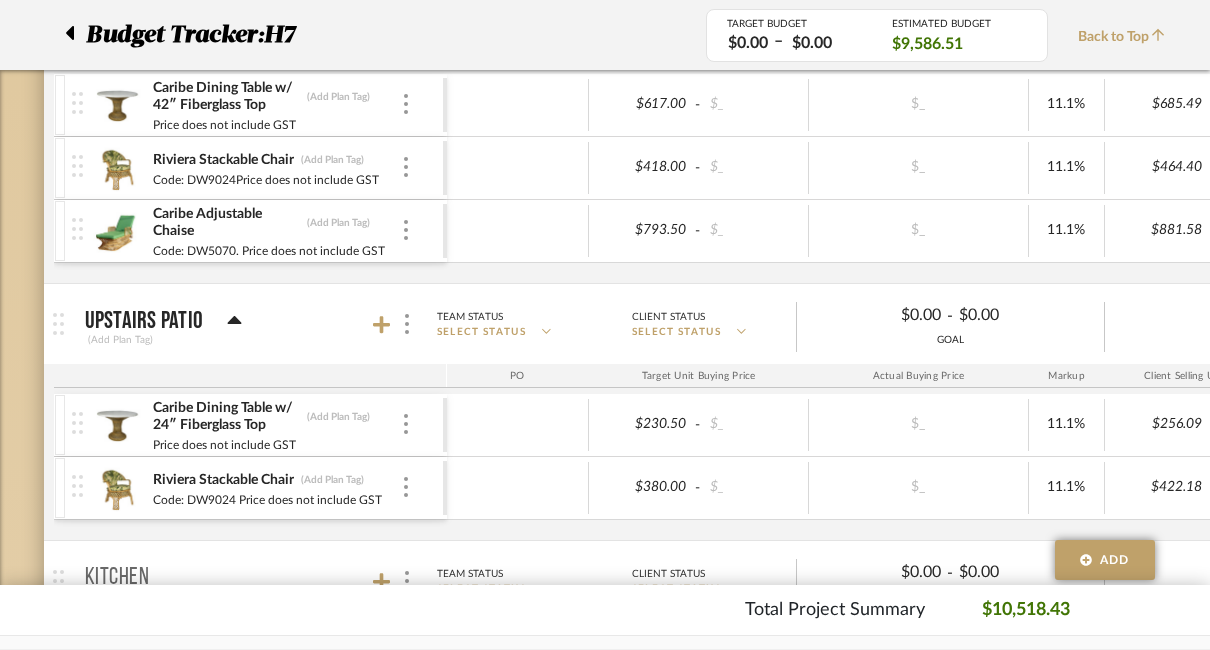 click on "PO  Target Unit Buying Price Actual Buying Price Markup Client Selling Unit Price Range Qty Tax % Shipping Cost Ship. Markup % Shipping Misc.  Client Extended Price" at bounding box center (1087, 376) 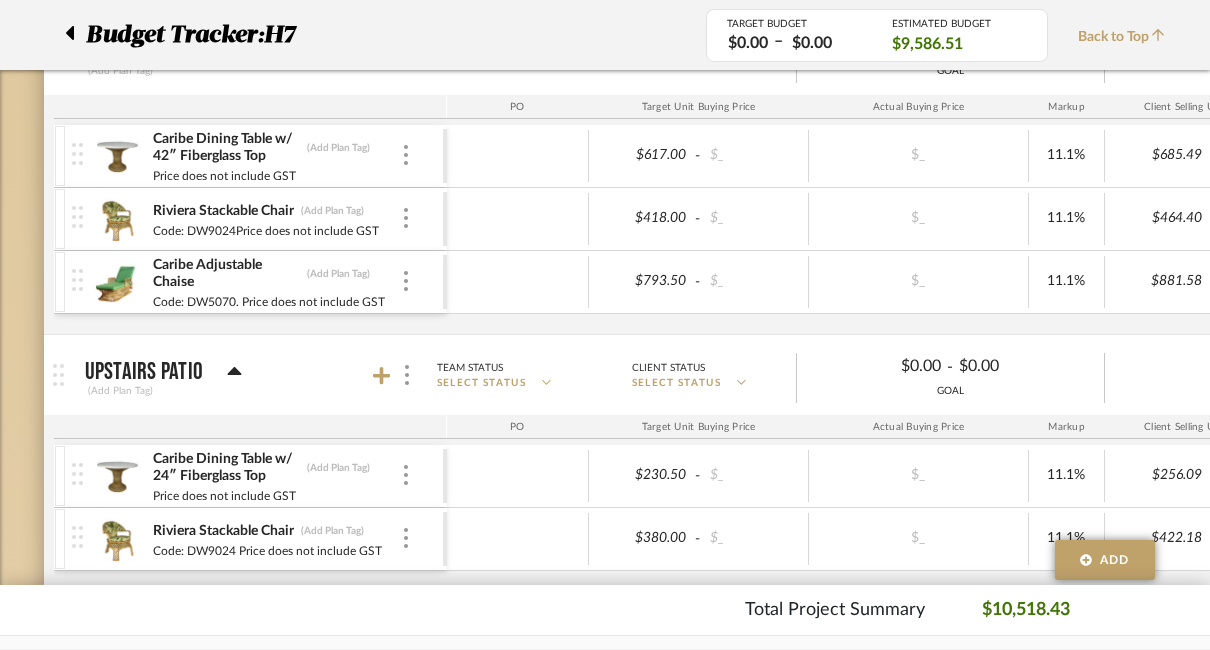 scroll, scrollTop: 279, scrollLeft: 0, axis: vertical 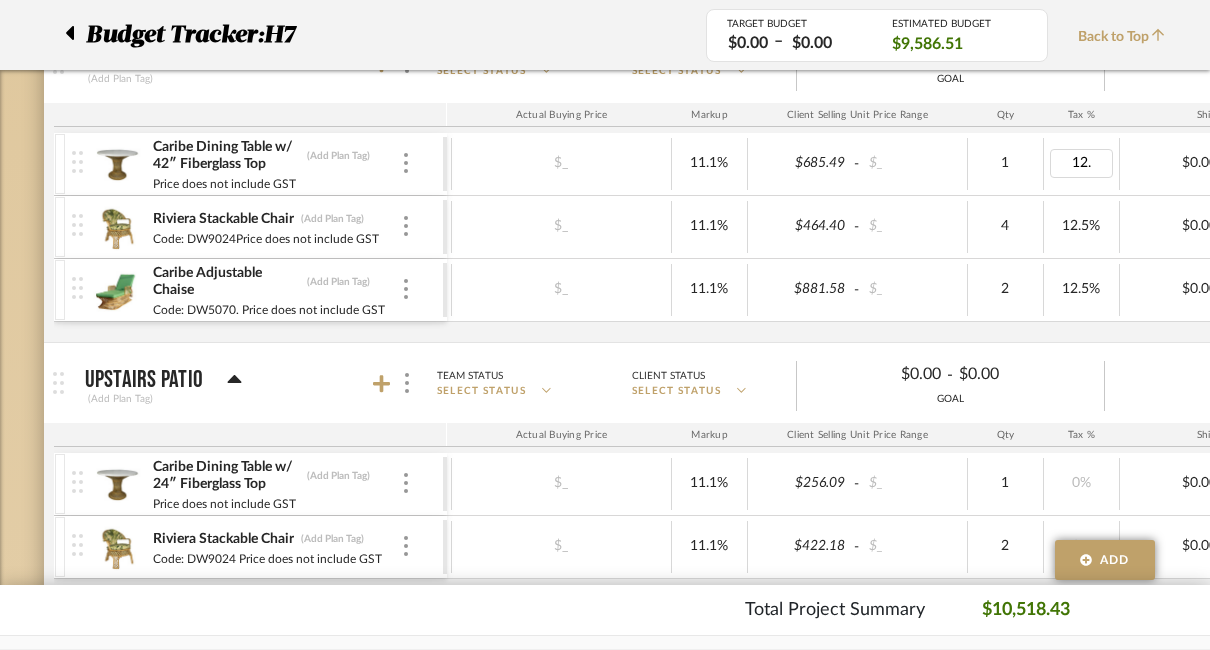 type on "12.5" 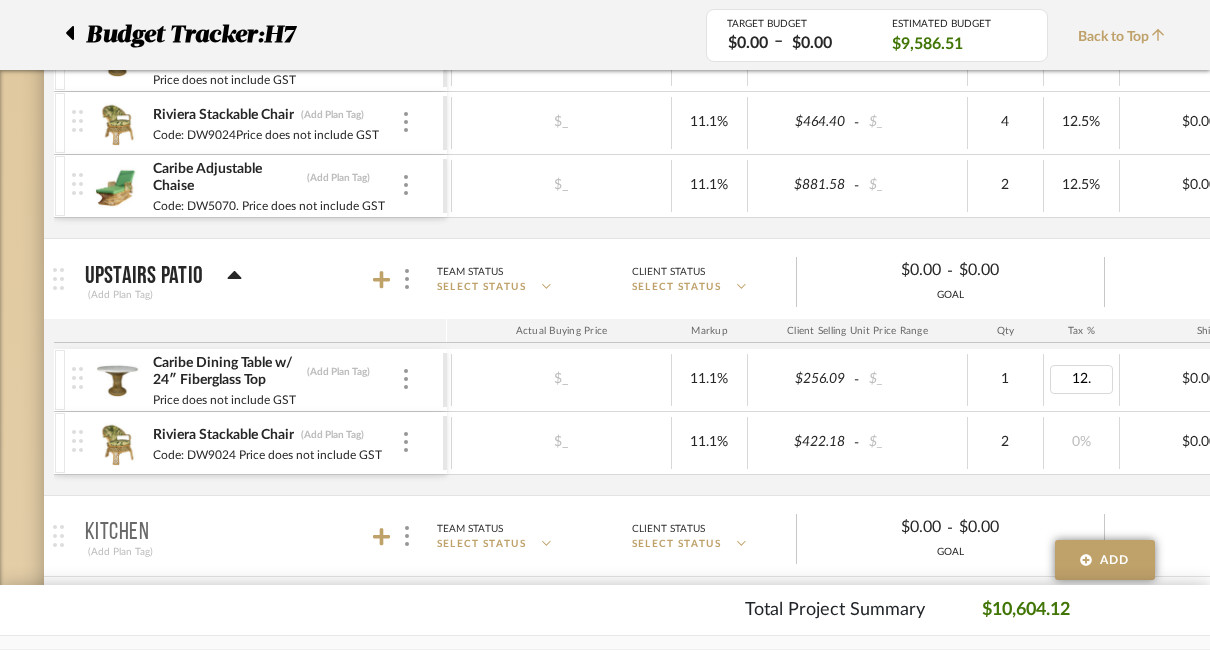 type on "12.5" 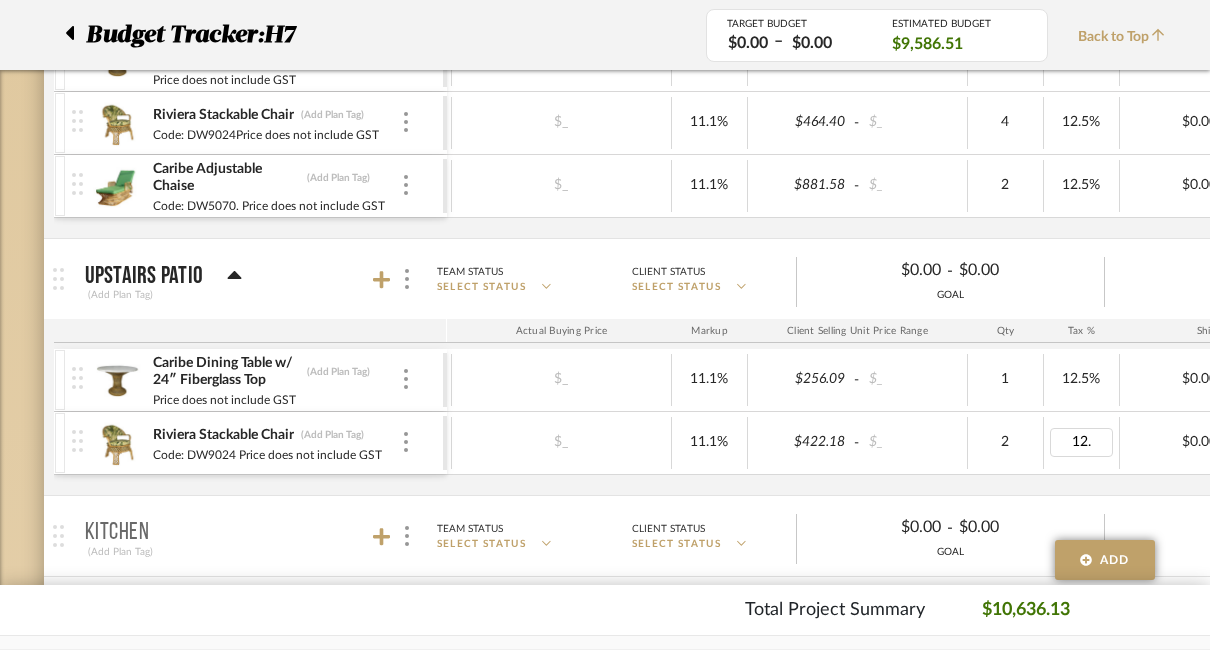 type on "12.5" 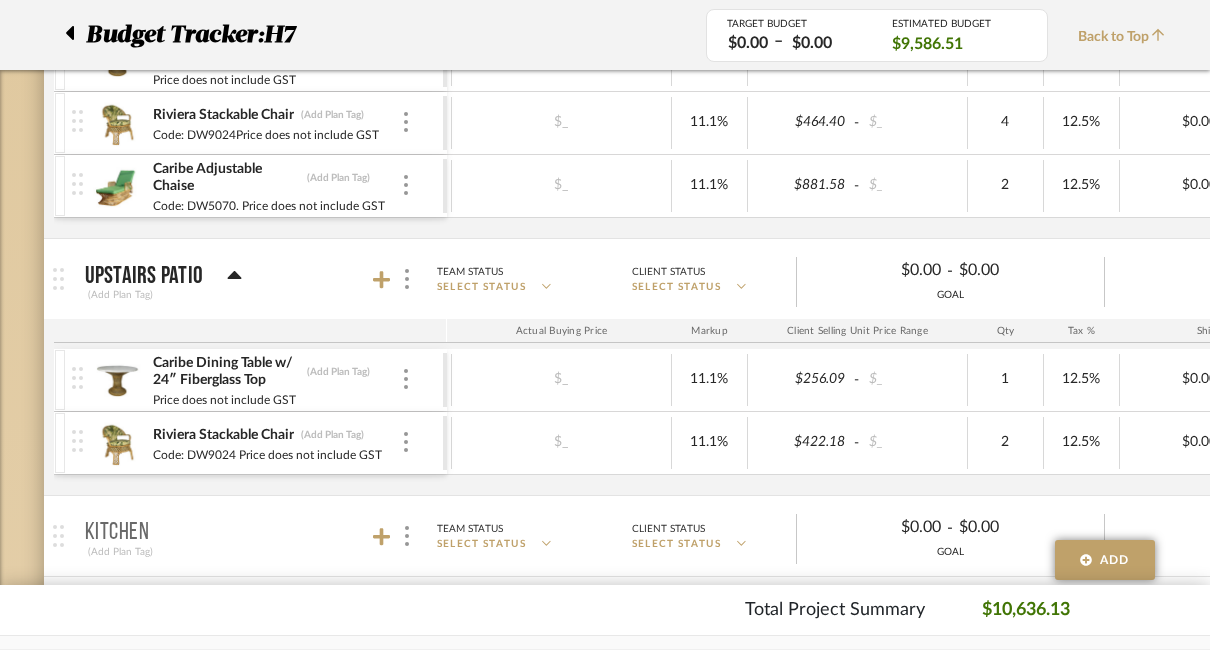 click on "Caribe Dining Table w/ 42″ Fiberglass Top   (Add Plan Tag)   Price does not include GST   $617.00  -  $_   $_   11.1%   $685.49  -  $_   1   12.5%   $0.00  -  $_   0%  Taxable  $771.17   Riviera Stackable Chair   (Add Plan Tag)   Code: DW9024Price does not include GST   $418.00  -  $_   $_   11.1%   $464.40  -  $_   4   12.5%   $0.00  -  $_   0%  Taxable  $2,089.79   Caribe Adjustable Chaise   (Add Plan Tag)   Code: DW5070. Price does not include GST   $793.50  -  $_   $_   11.1%   $881.58  -  $_   2   12.5%   $0.00  -  $_   0%  Taxable  $1,983.55" at bounding box center (730, 133) 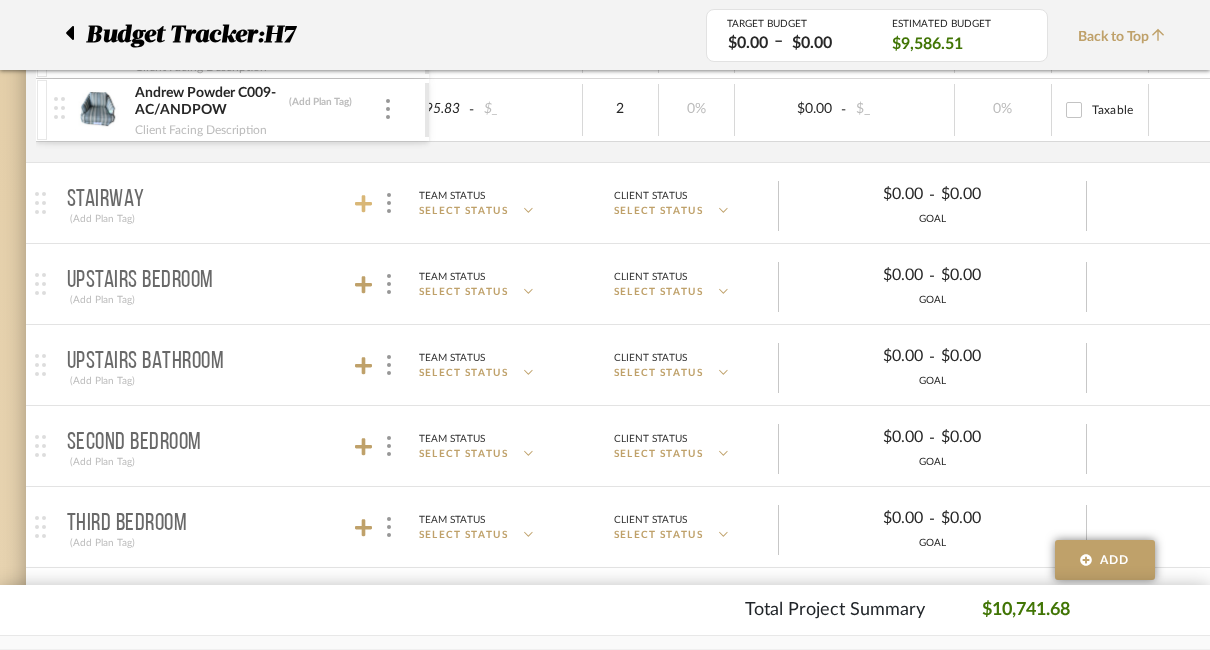 click 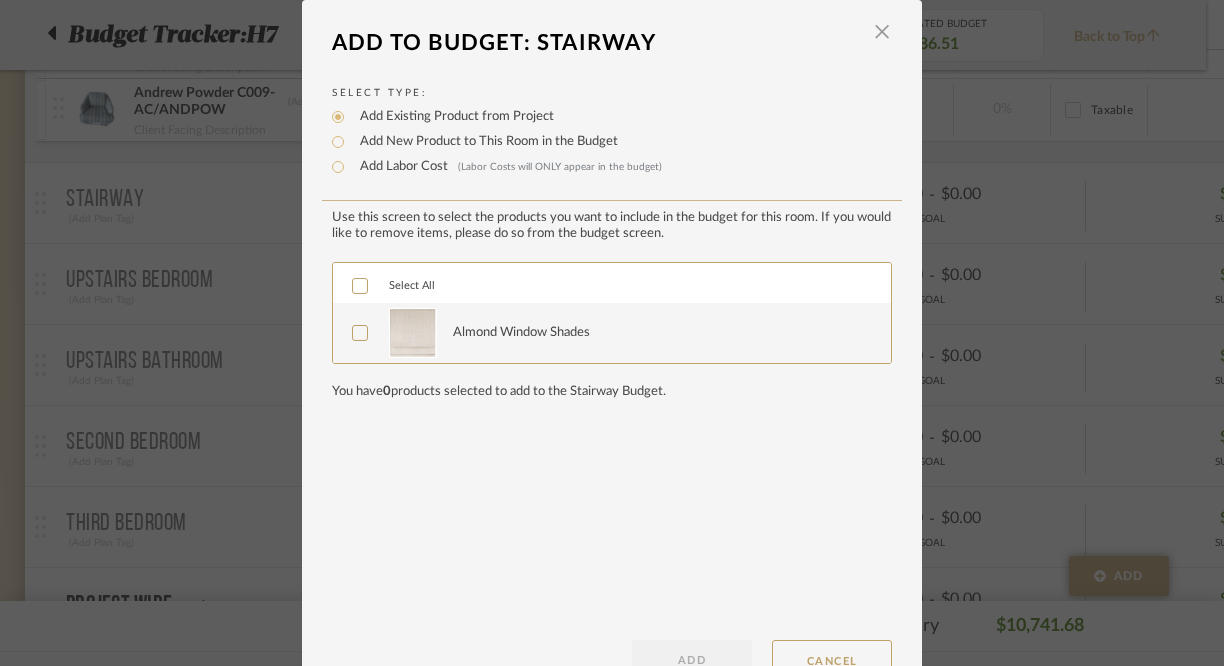 click 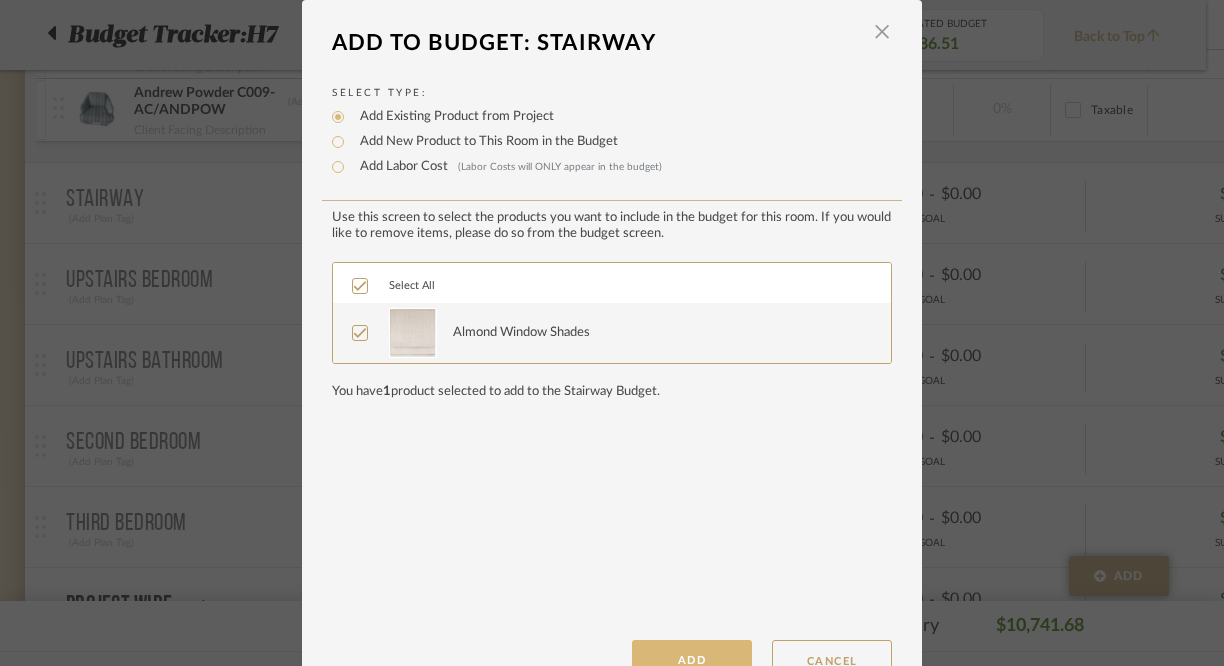 click on "ADD" at bounding box center (692, 660) 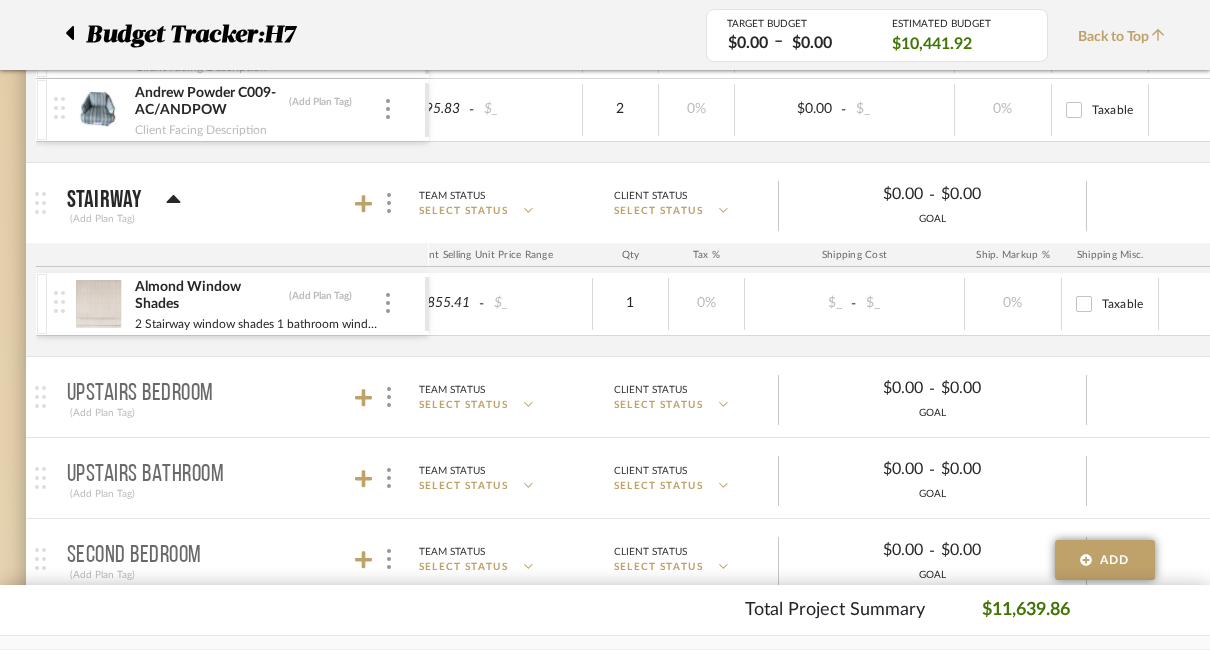 click on "Stairway" at bounding box center (104, 200) 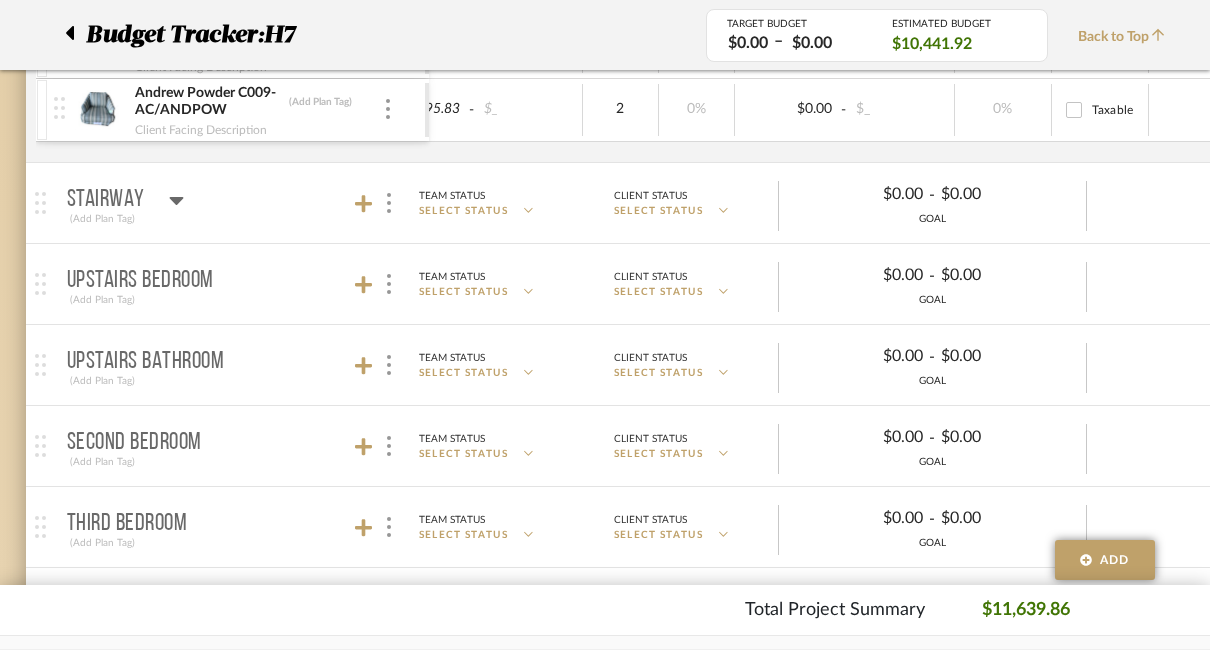 click at bounding box center (40, 203) 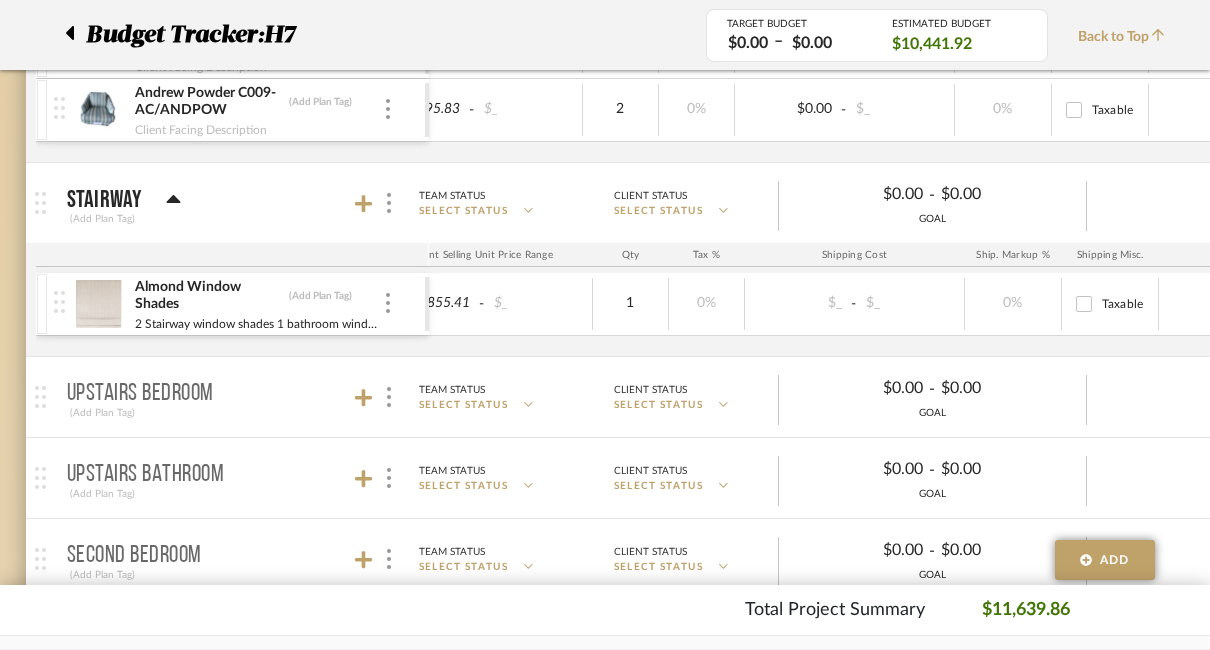 click 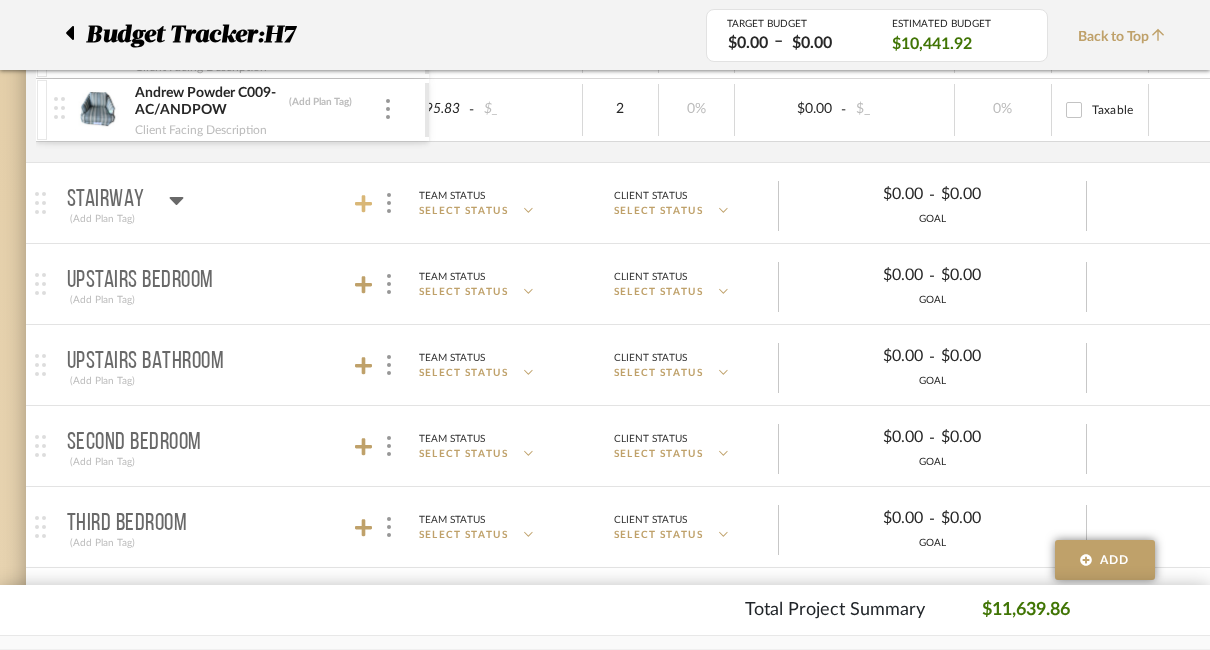 click at bounding box center [364, 203] 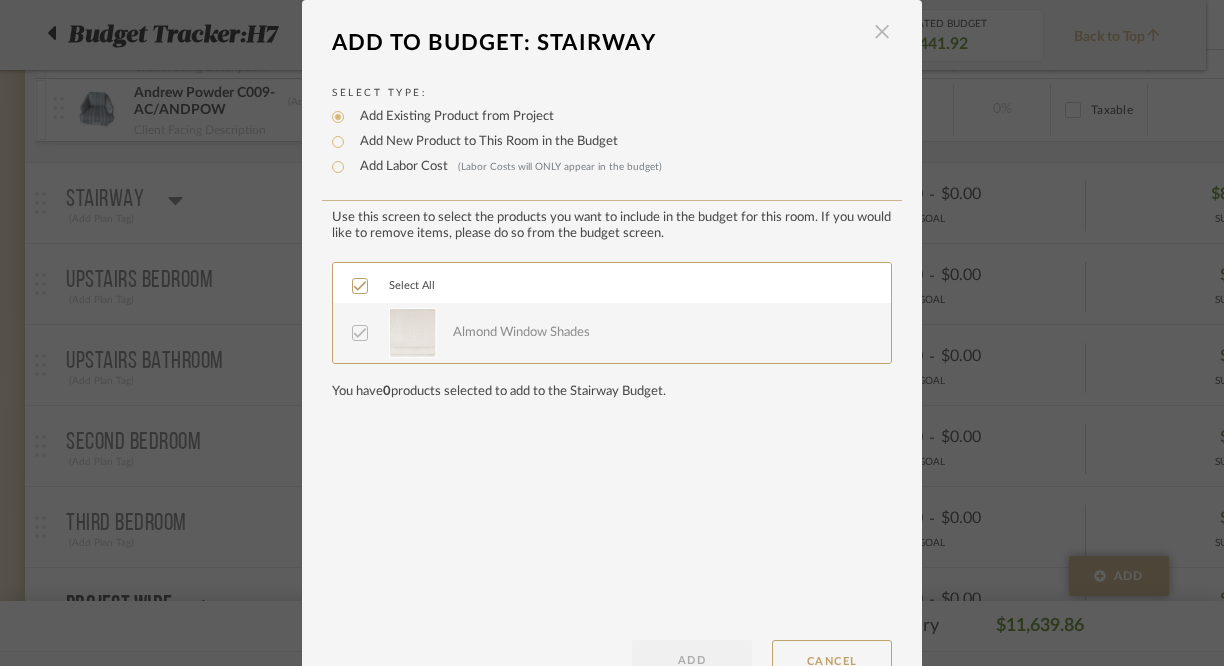 click at bounding box center (882, 32) 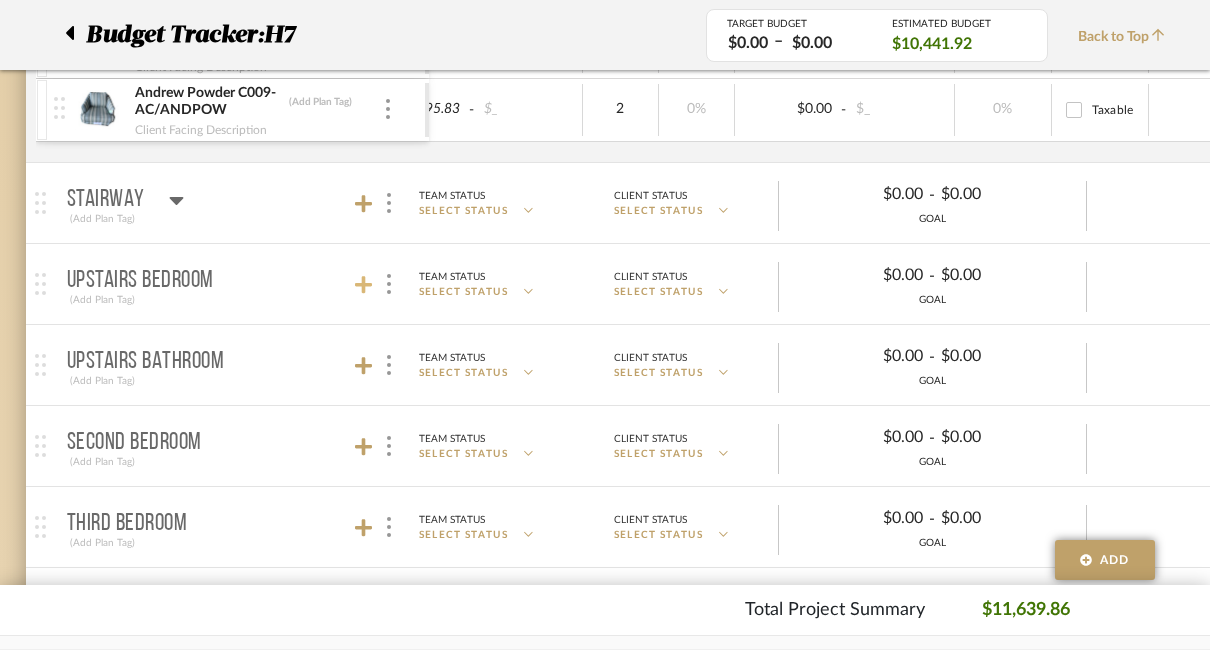 click 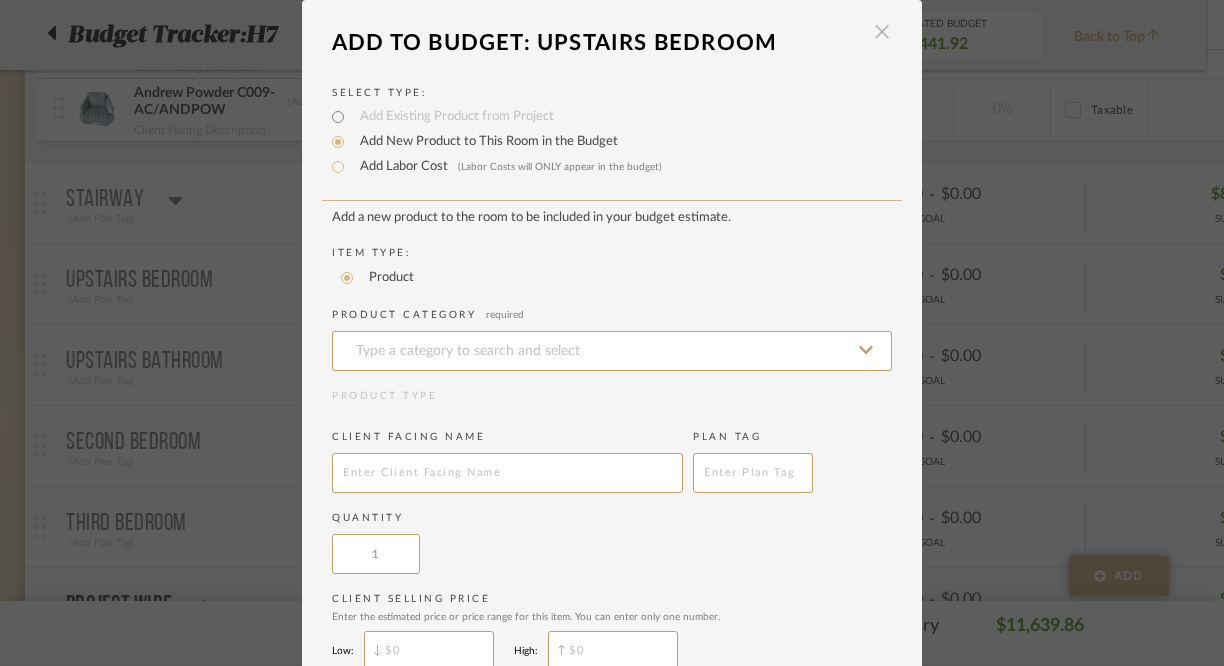 click at bounding box center [882, 32] 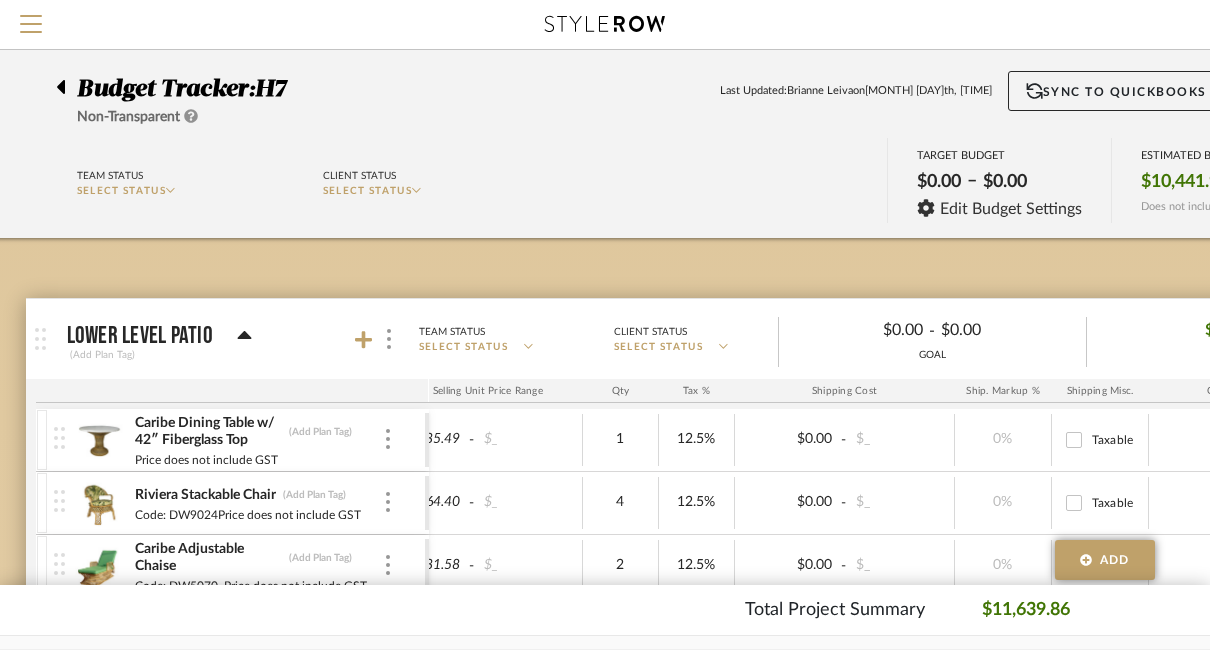 click 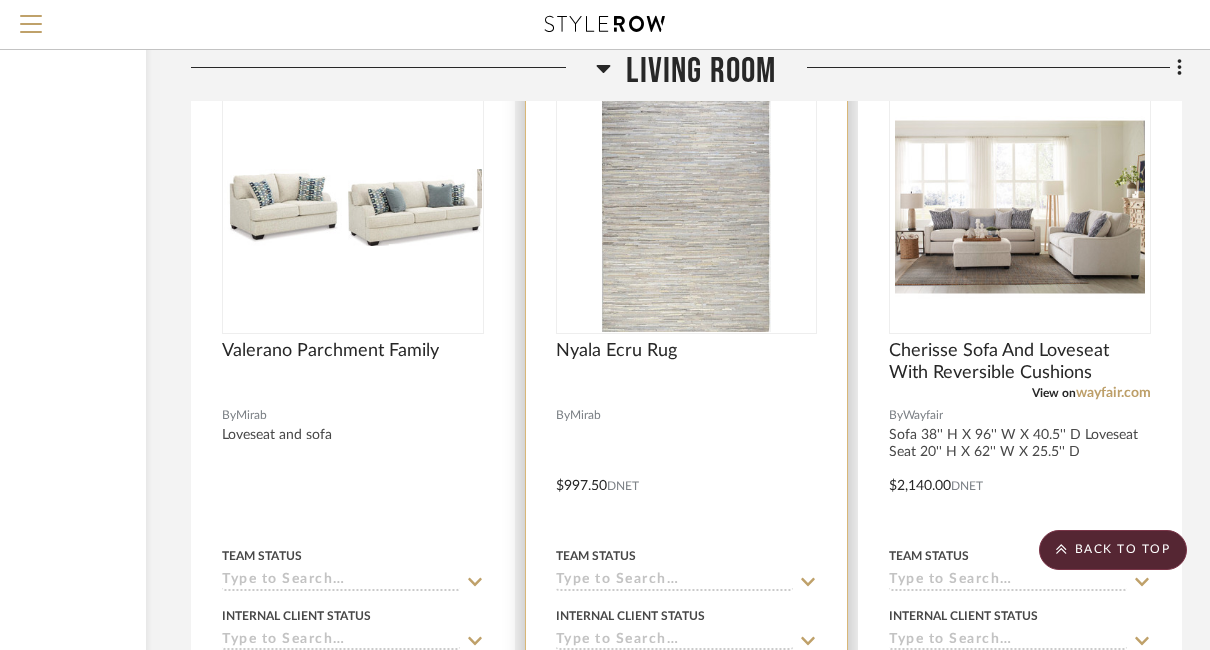 scroll, scrollTop: 2574, scrollLeft: 230, axis: both 